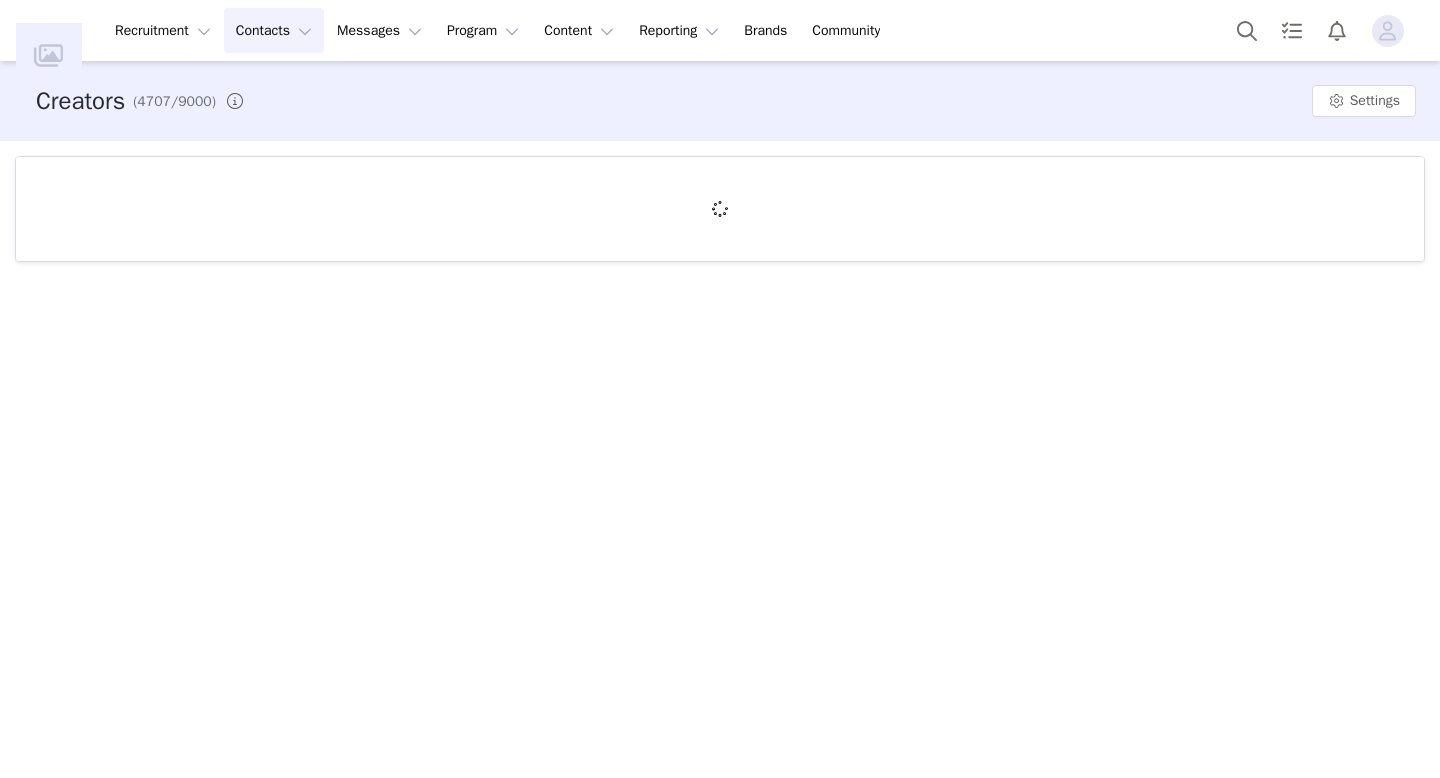 scroll, scrollTop: 0, scrollLeft: 0, axis: both 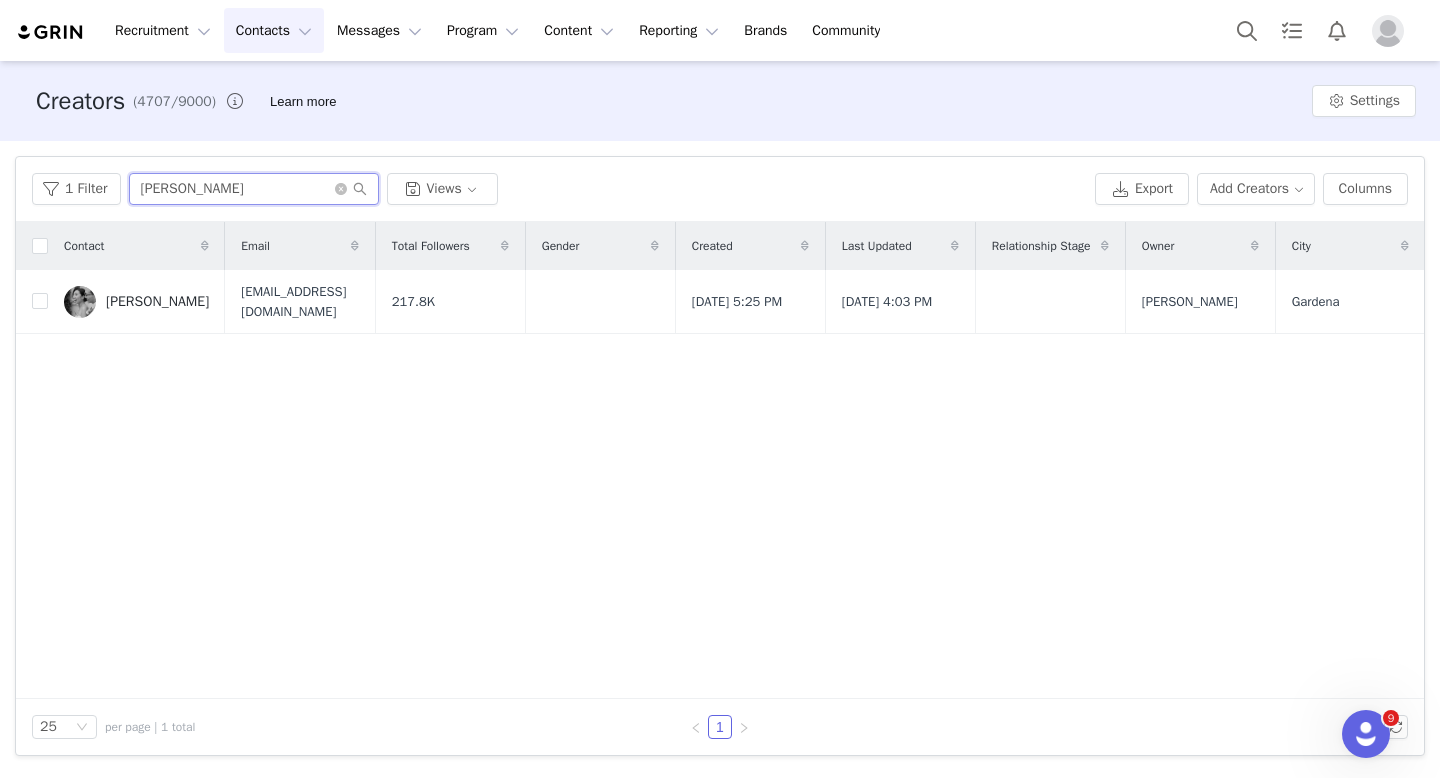 click on "[PERSON_NAME]" at bounding box center [254, 189] 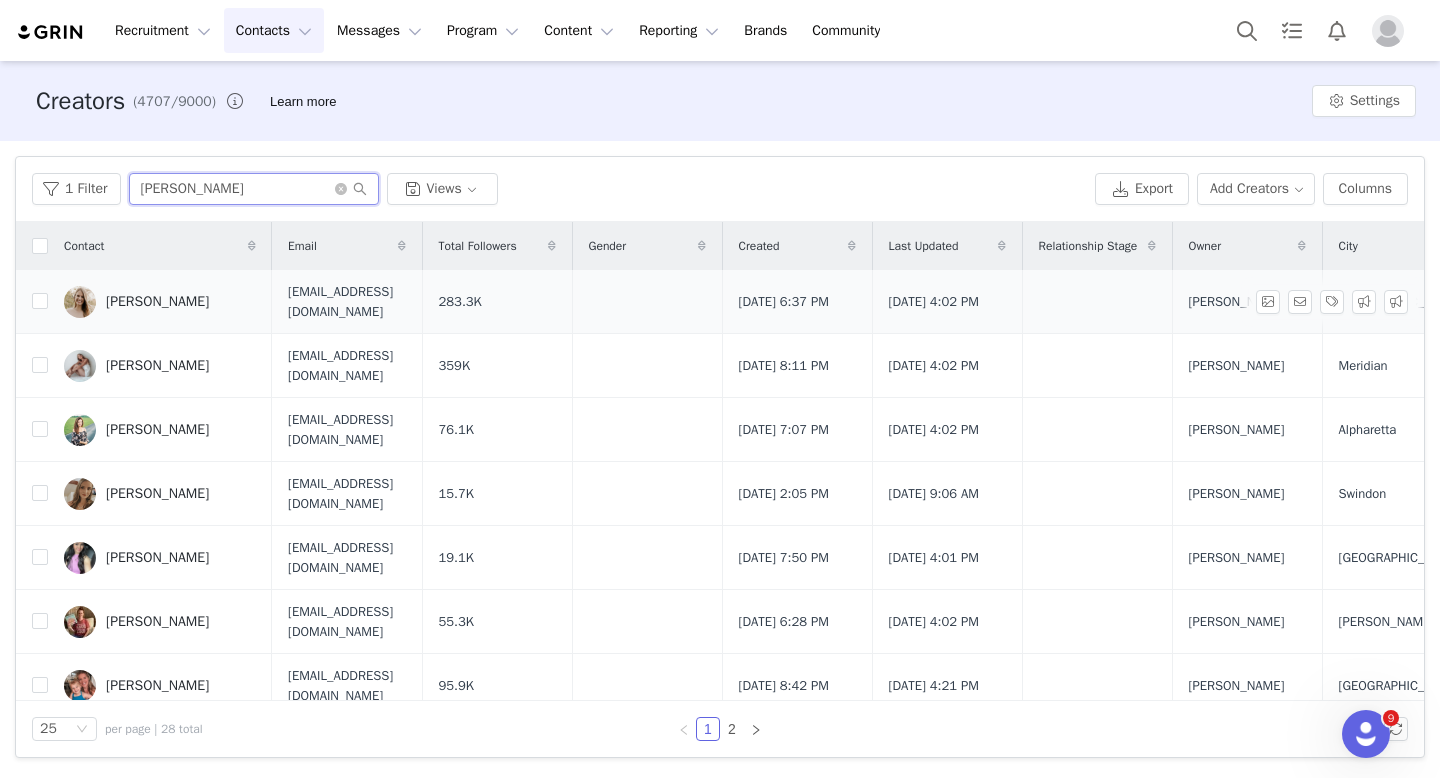 type on "[PERSON_NAME]" 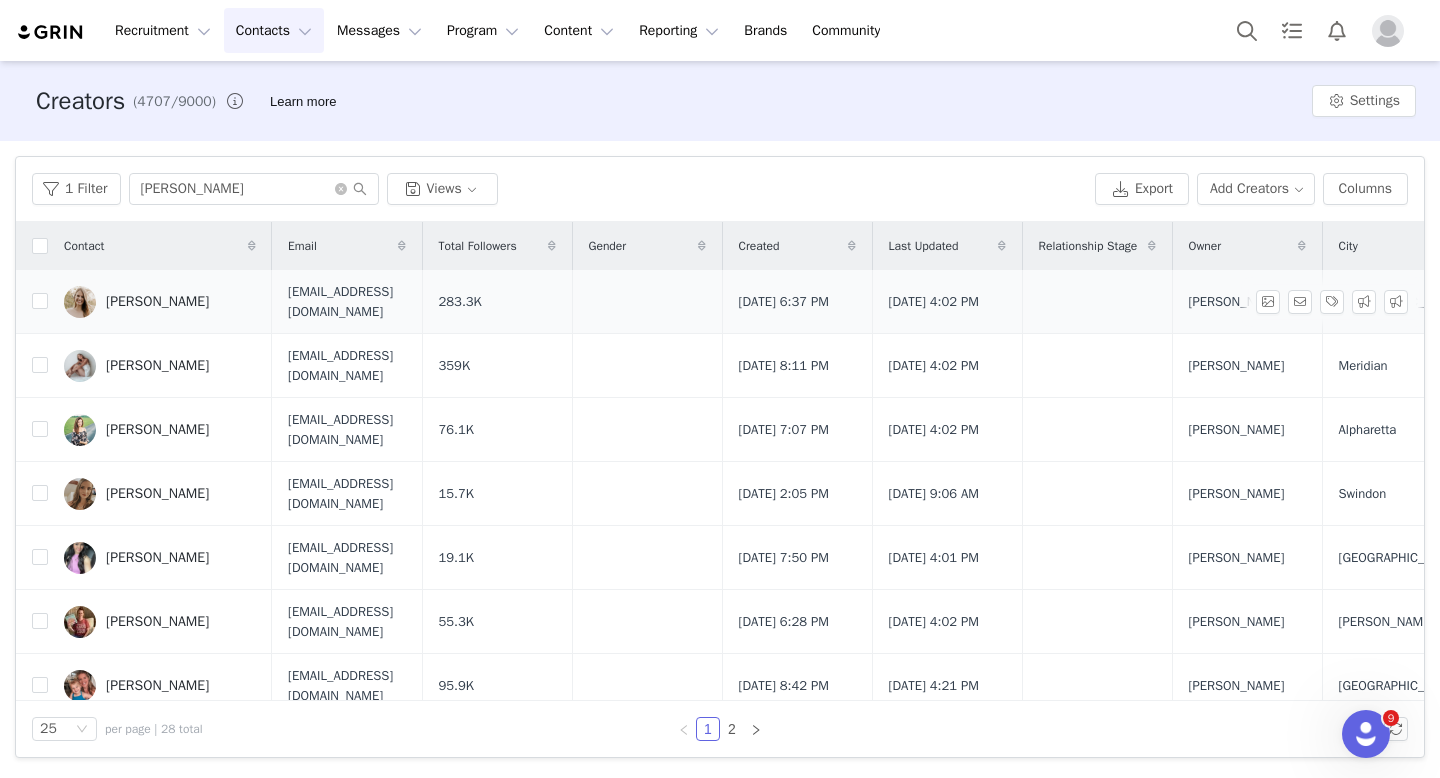 click on "[PERSON_NAME]" at bounding box center (160, 302) 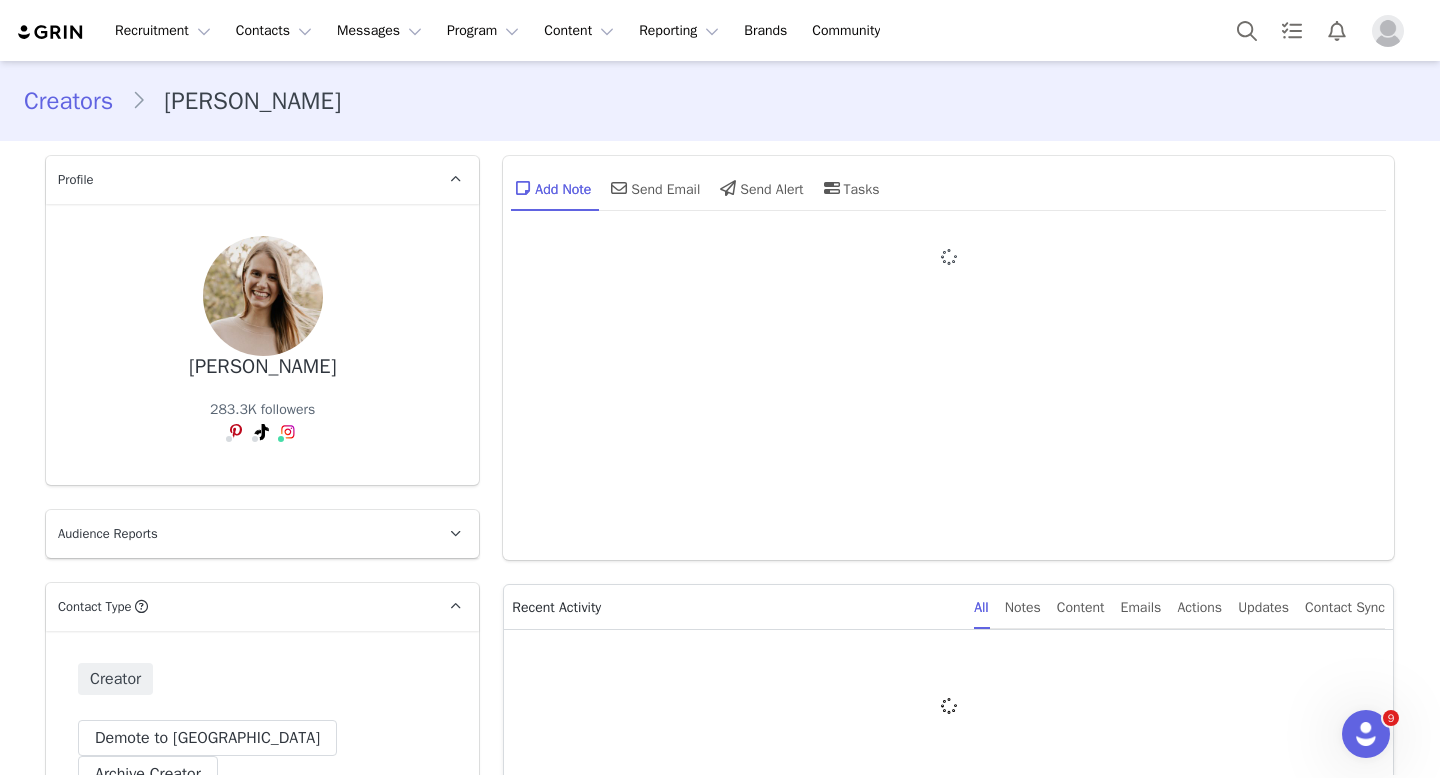 type on "+1 ([GEOGRAPHIC_DATA])" 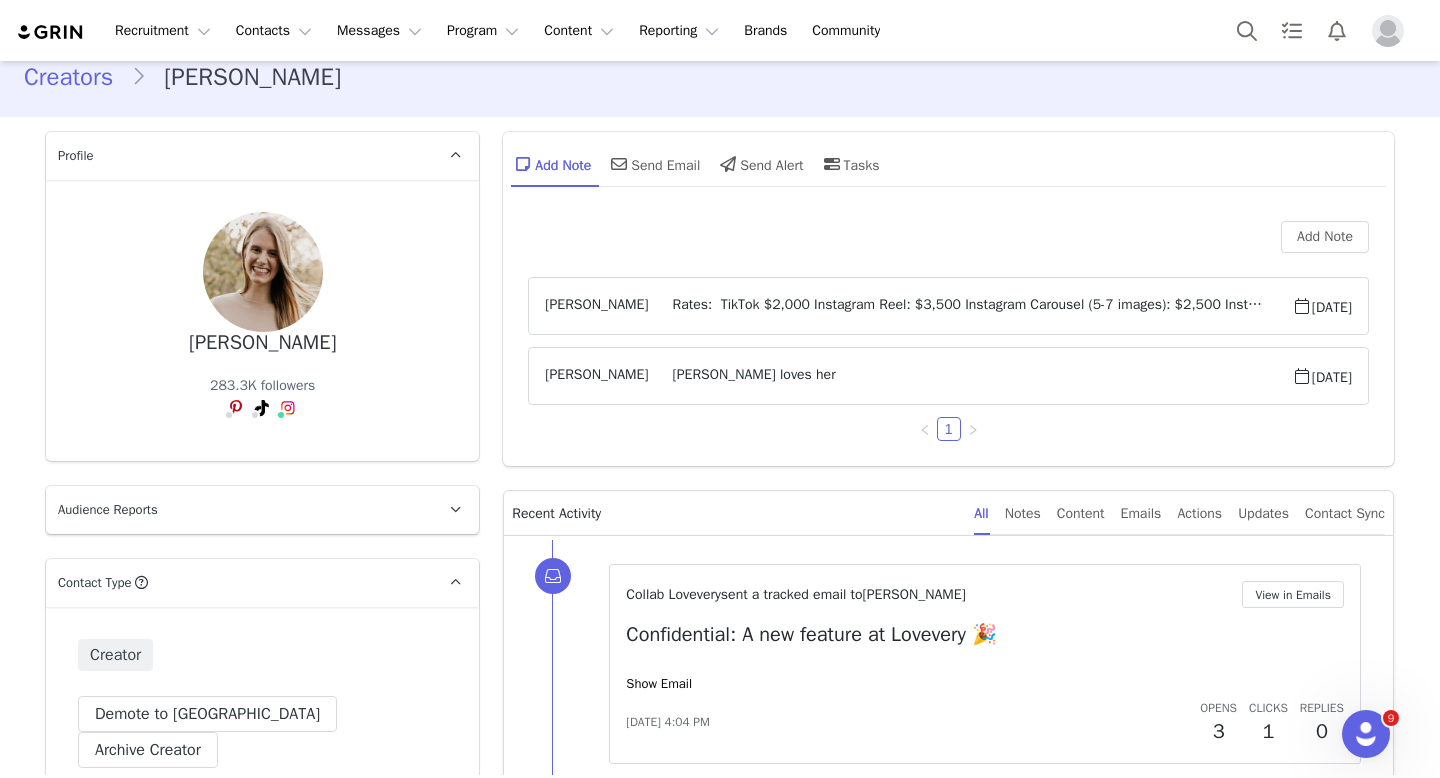 scroll, scrollTop: 29, scrollLeft: 0, axis: vertical 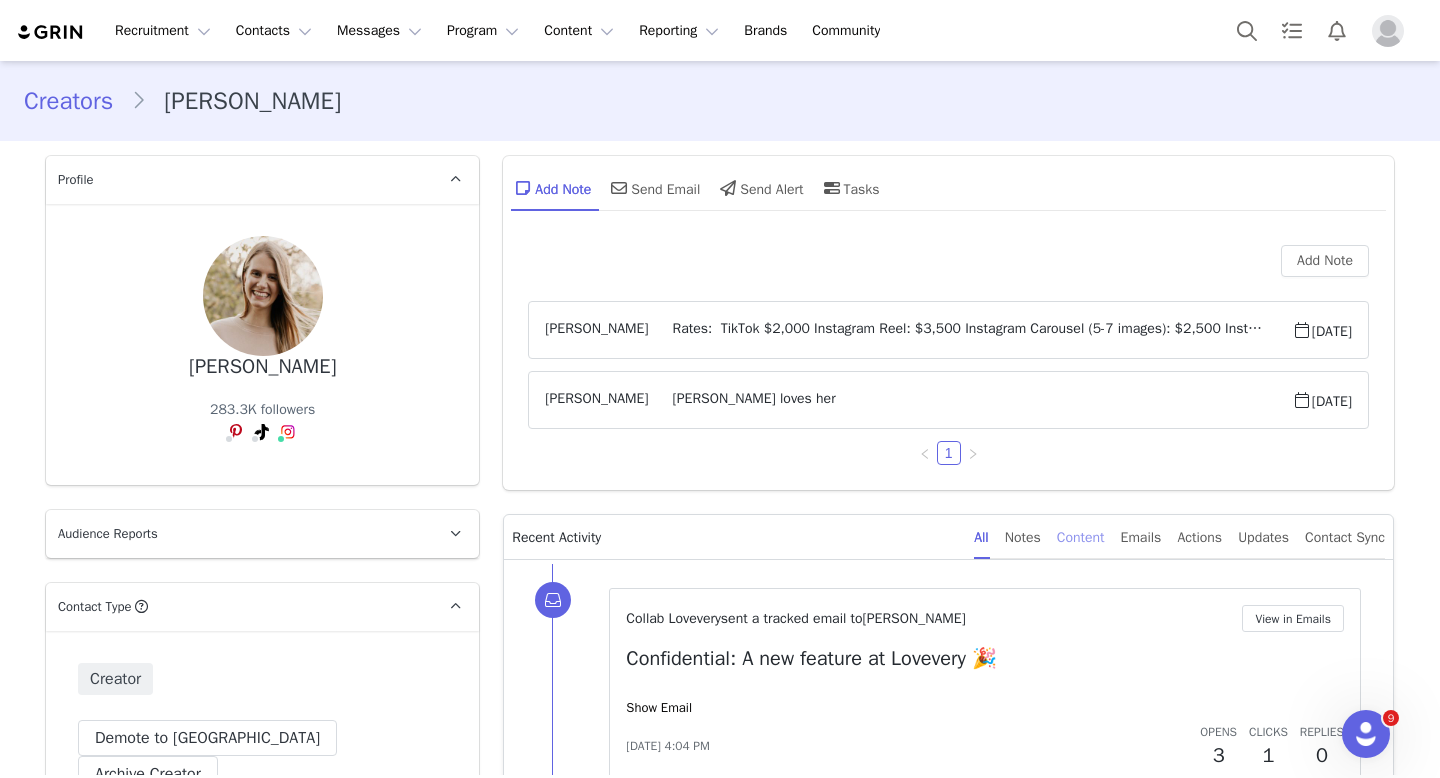 click on "Content" at bounding box center [1081, 537] 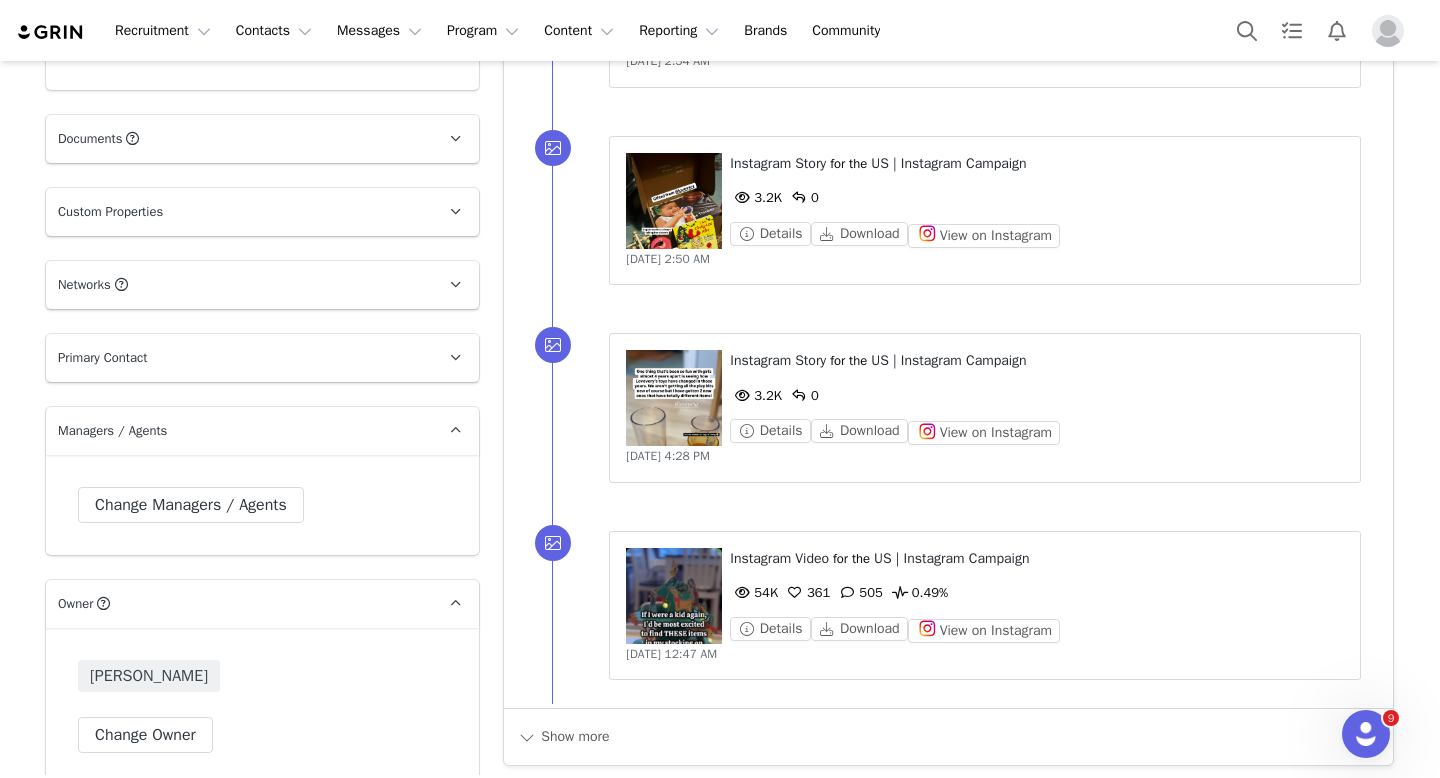 scroll, scrollTop: 1937, scrollLeft: 0, axis: vertical 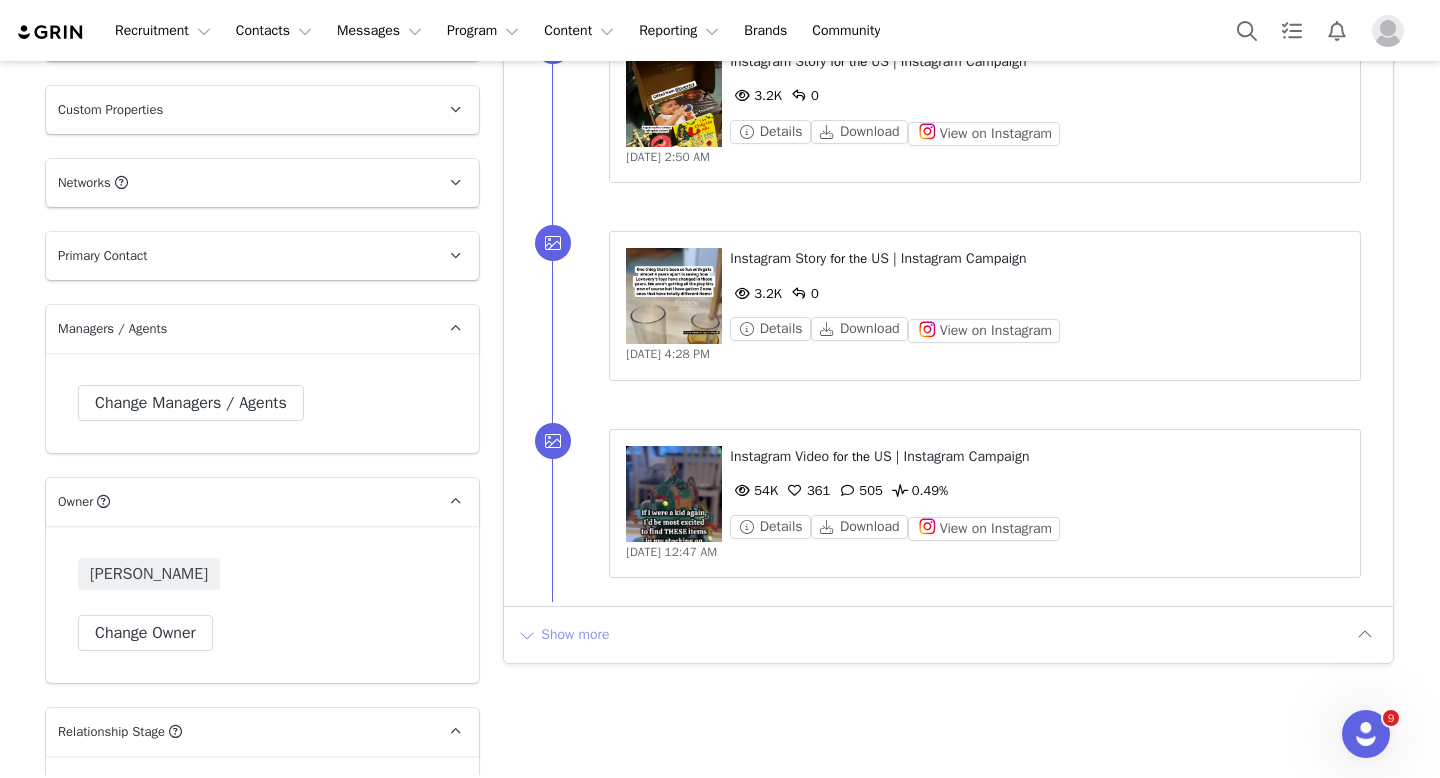click on "Show more" at bounding box center [563, 635] 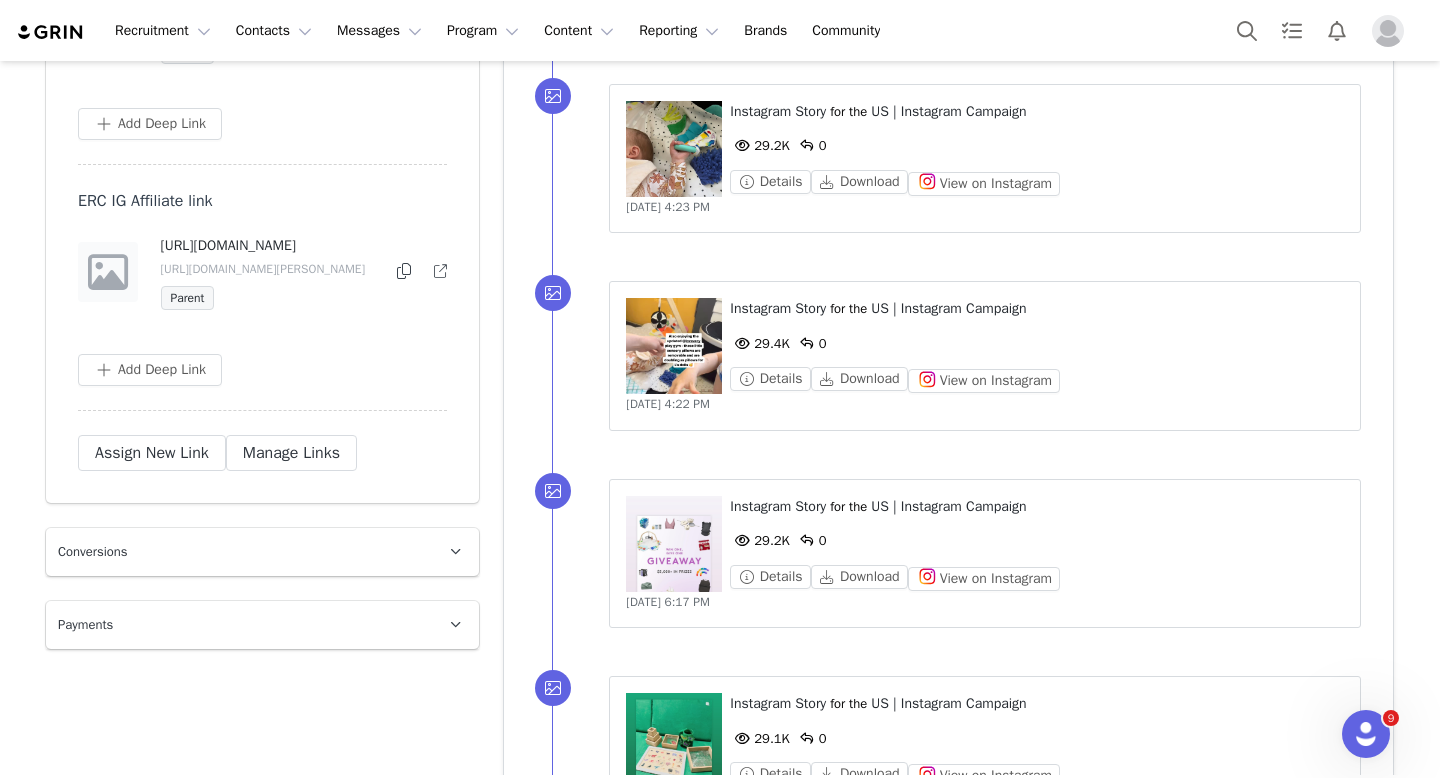 scroll, scrollTop: 3816, scrollLeft: 0, axis: vertical 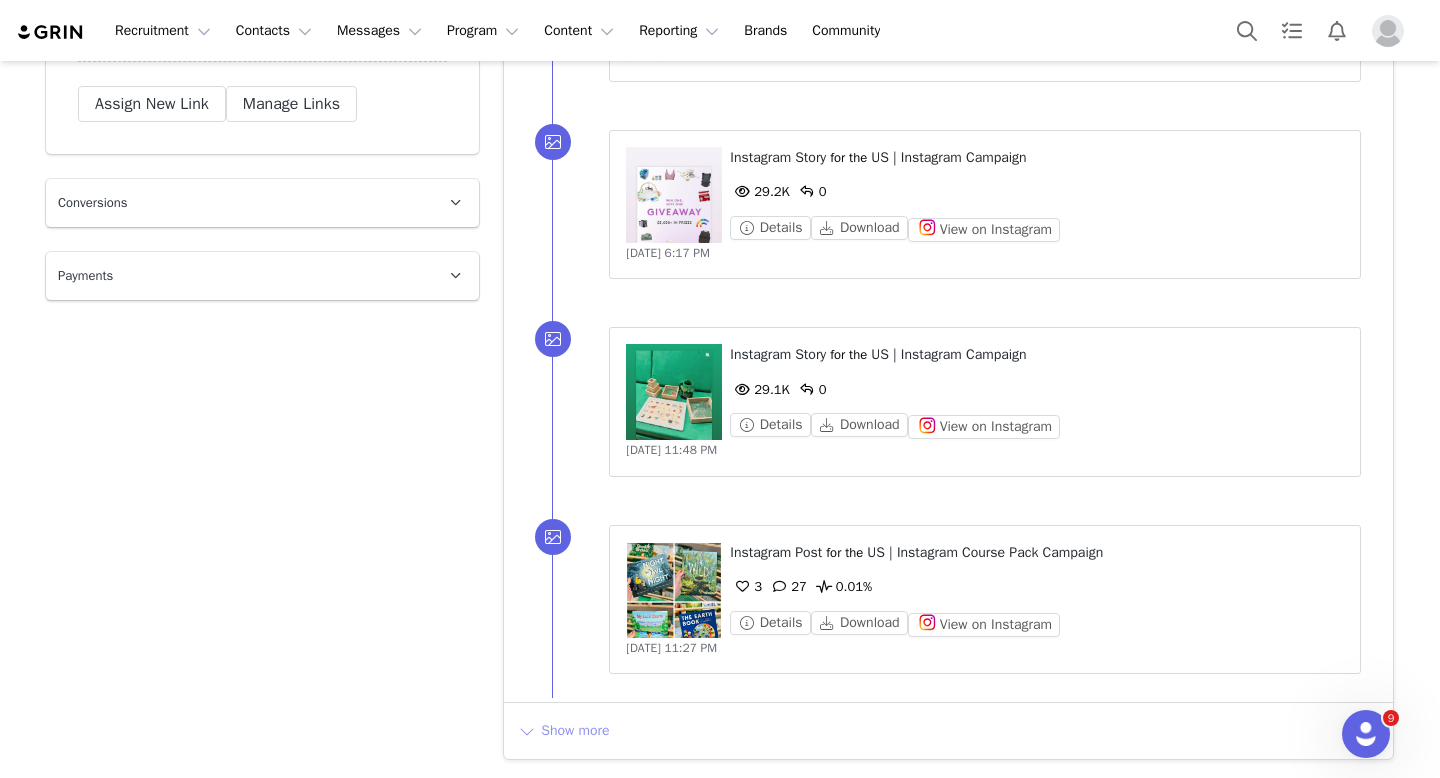 click on "Show more" at bounding box center [563, 731] 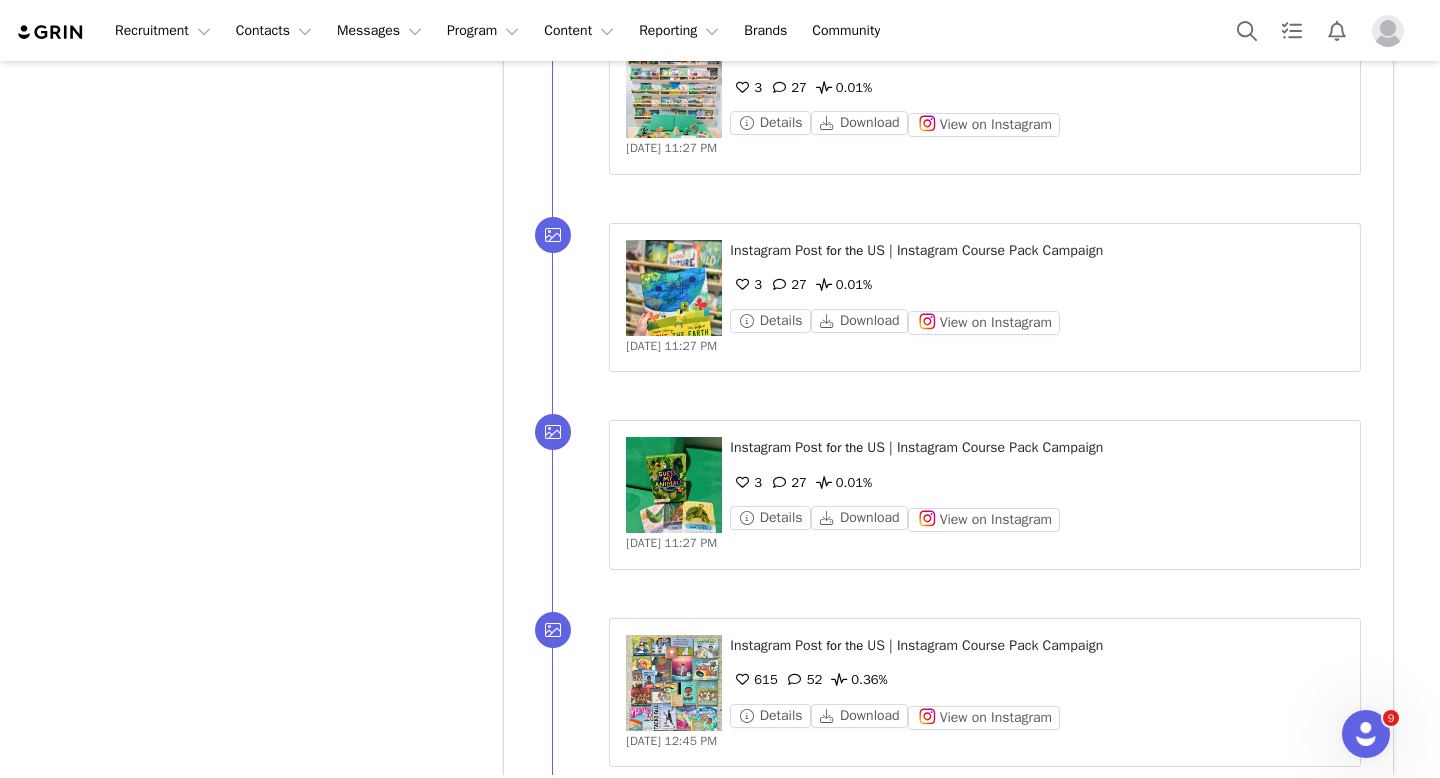 scroll, scrollTop: 5791, scrollLeft: 0, axis: vertical 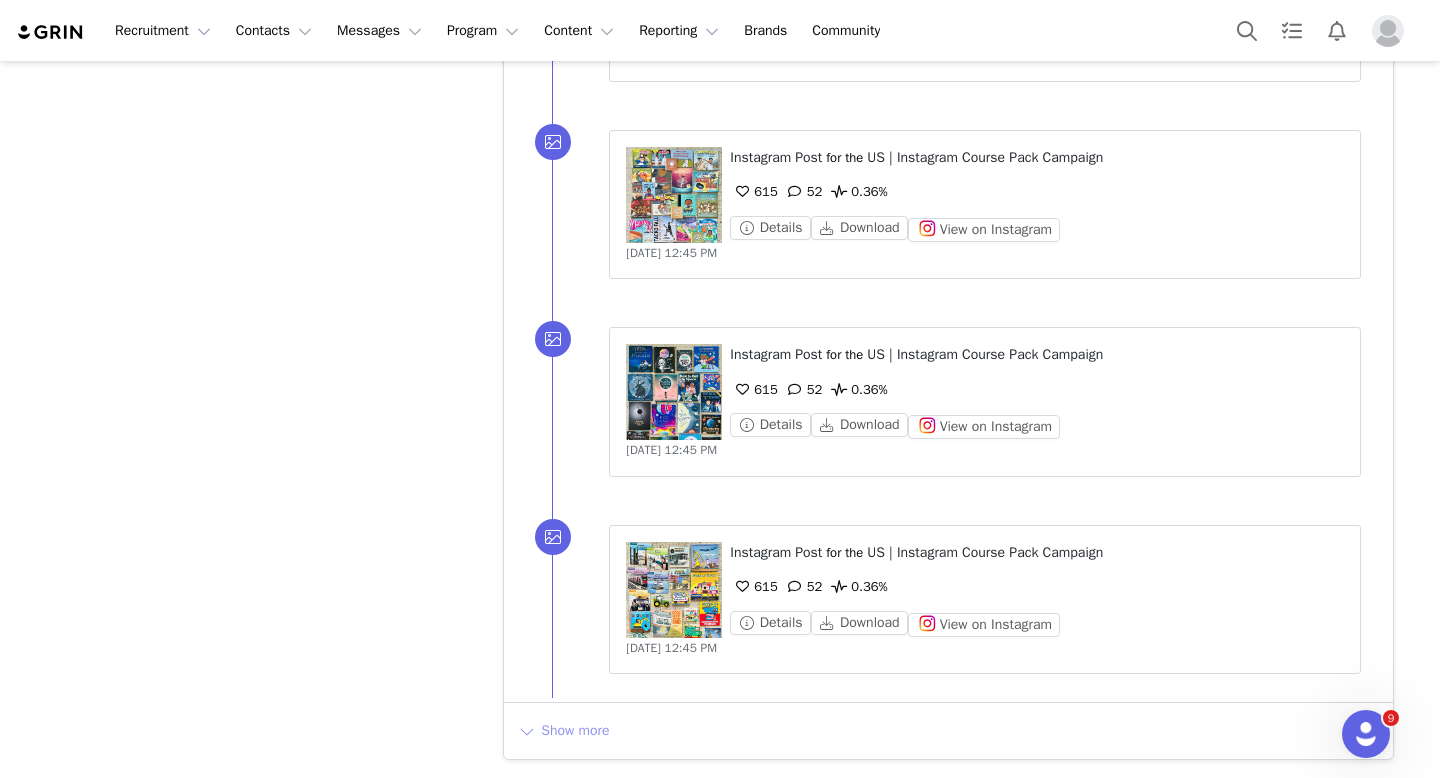 click on "Show more" at bounding box center [563, 731] 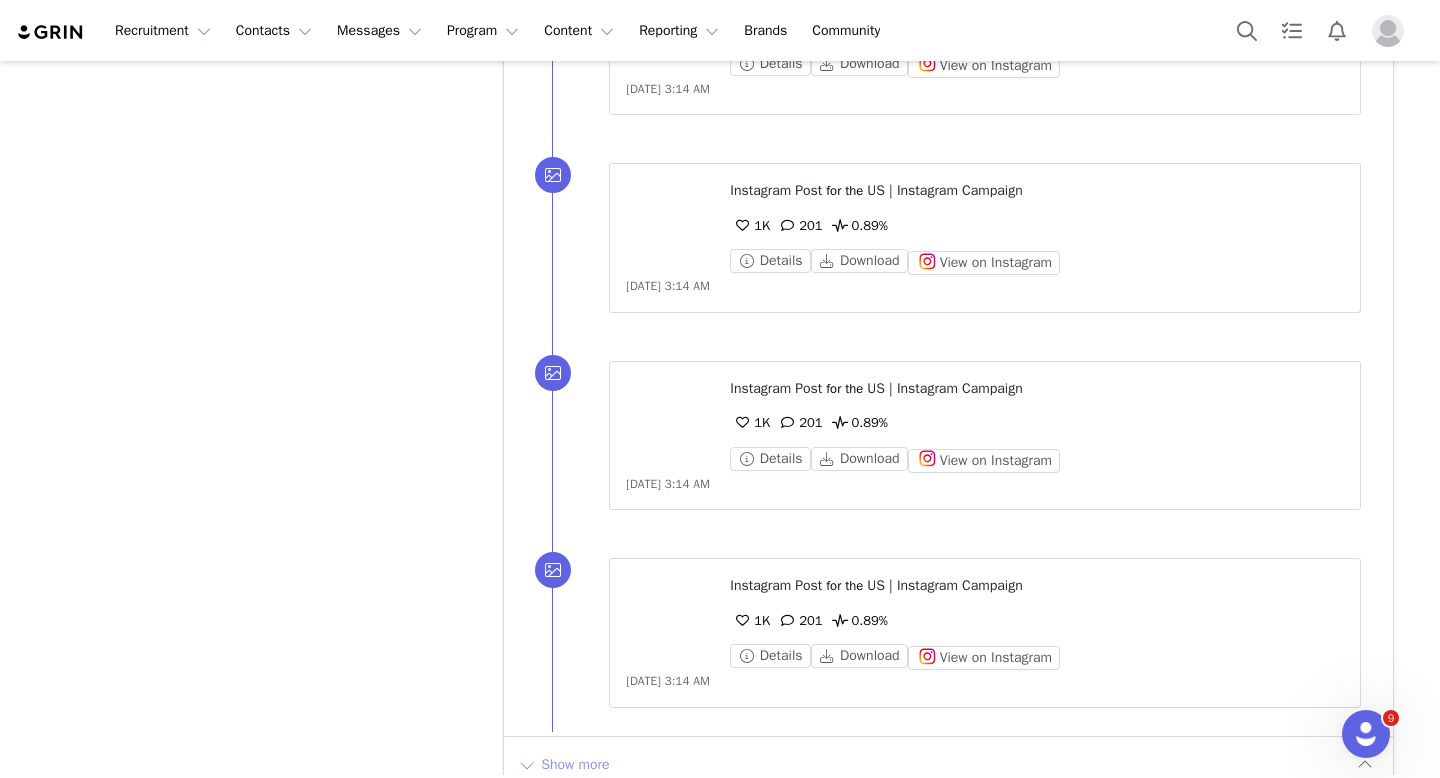 scroll, scrollTop: 7766, scrollLeft: 0, axis: vertical 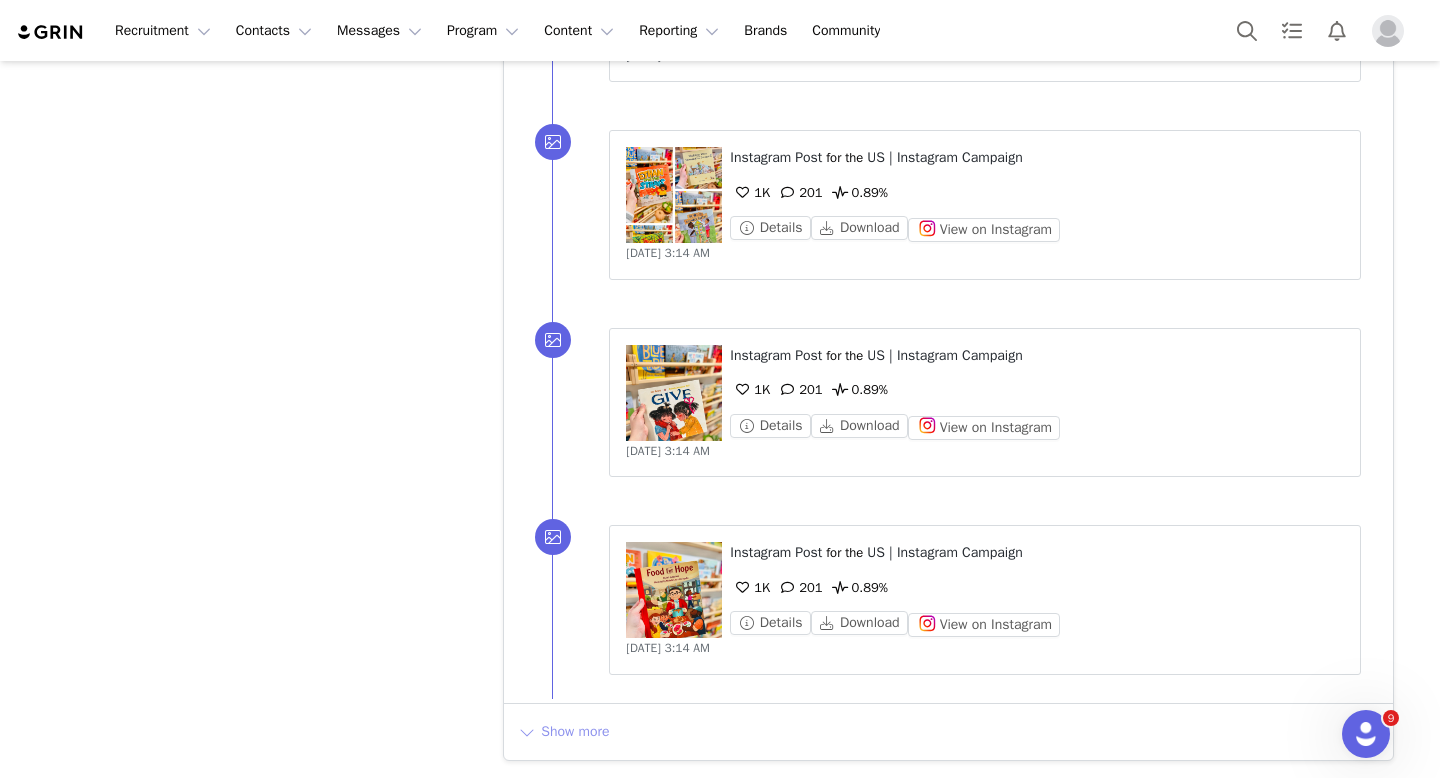 click on "Show more" at bounding box center [563, 732] 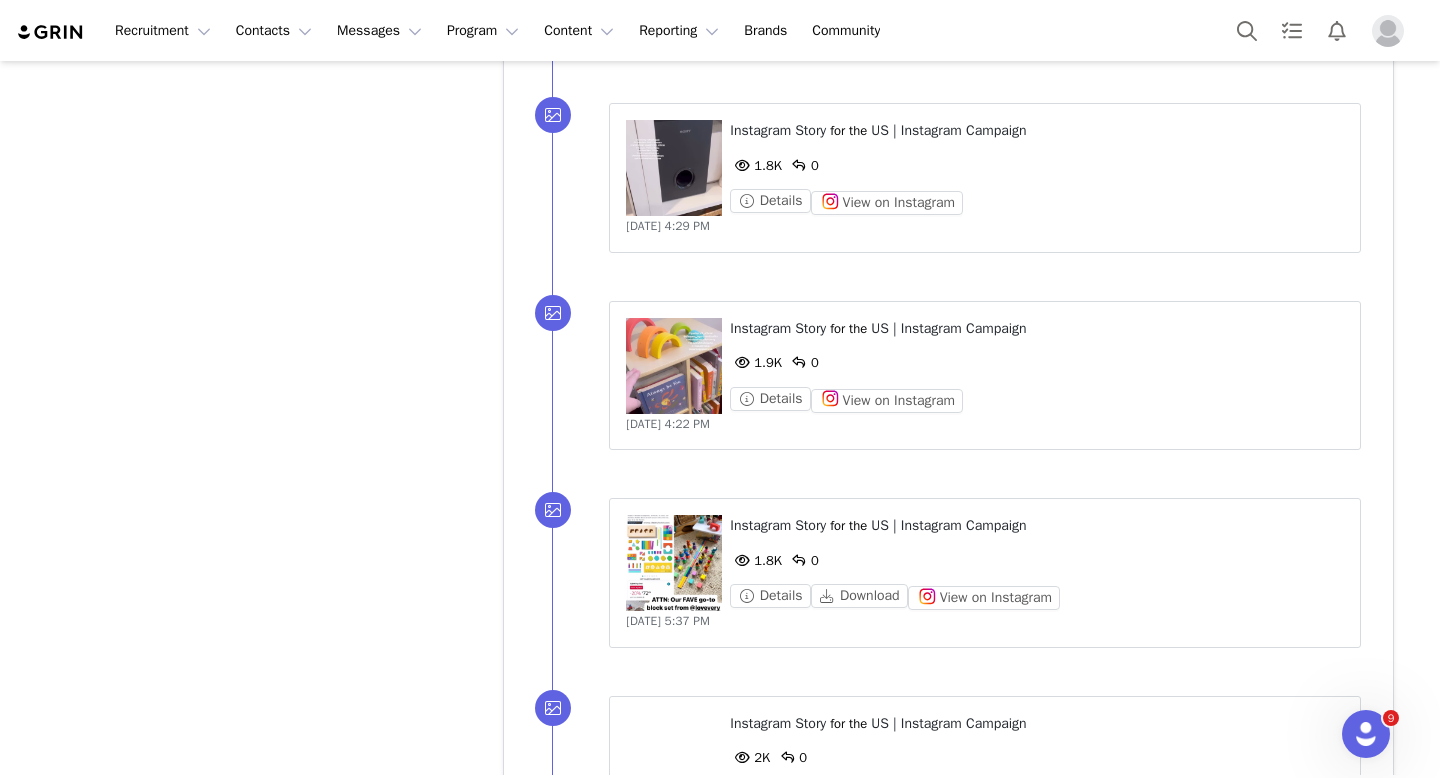 scroll, scrollTop: 9741, scrollLeft: 0, axis: vertical 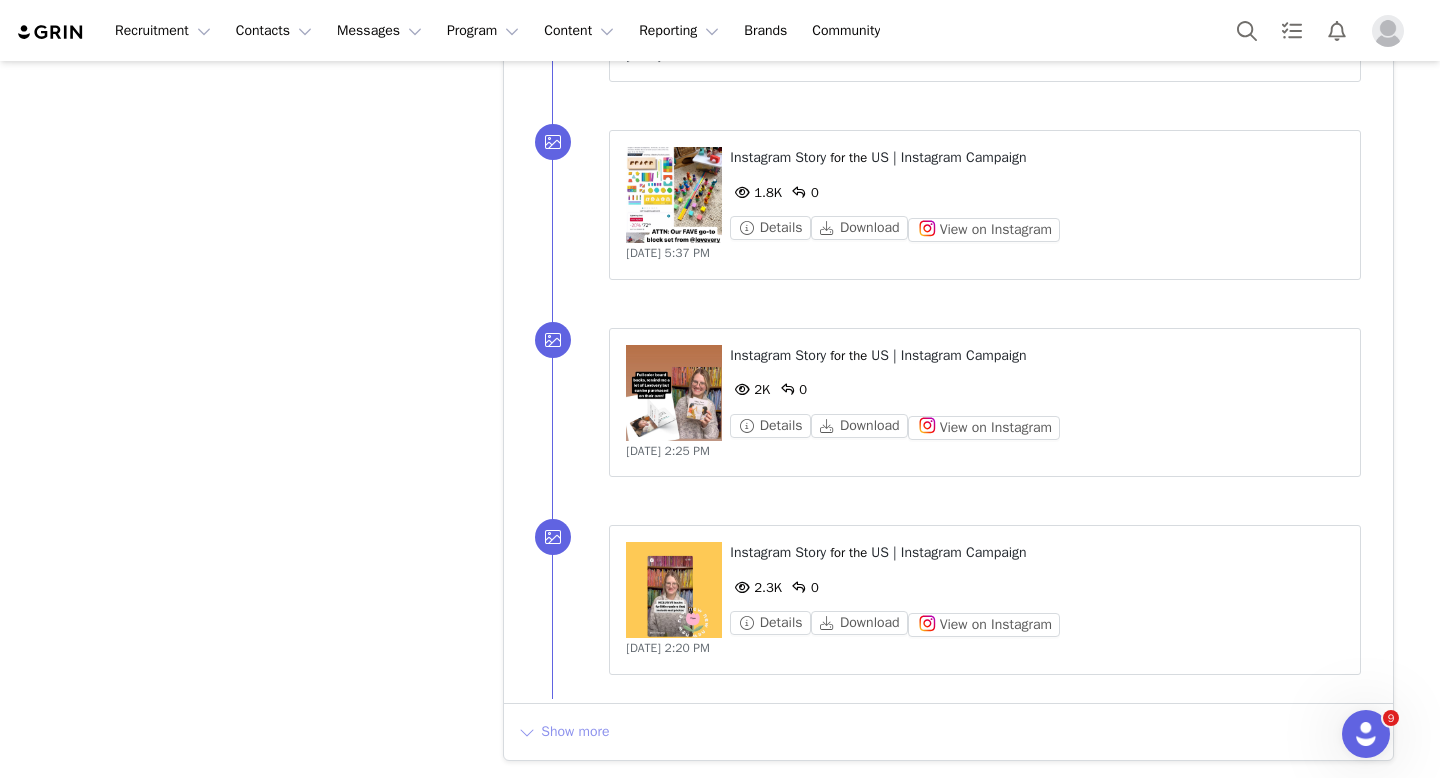 click on "Show more" at bounding box center (563, 732) 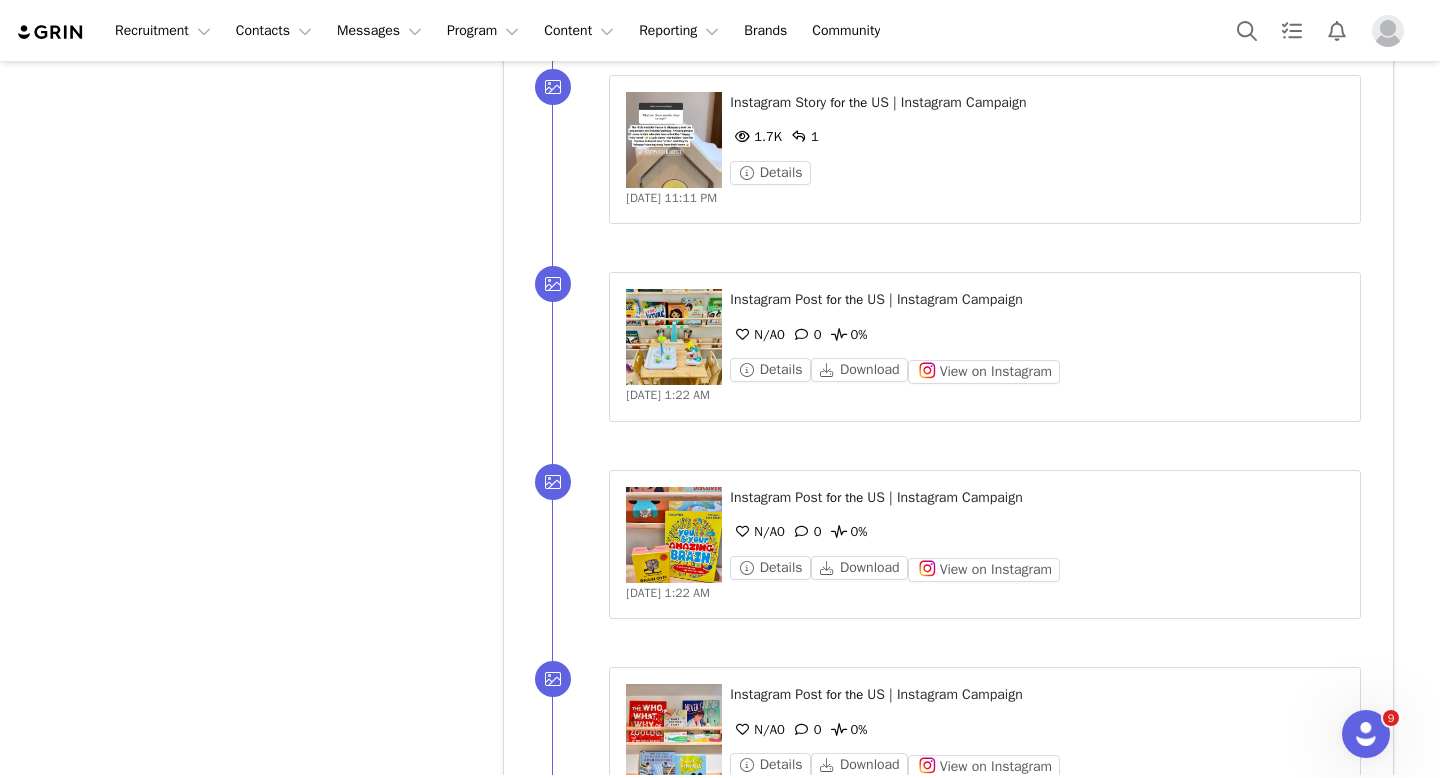 scroll, scrollTop: 11716, scrollLeft: 0, axis: vertical 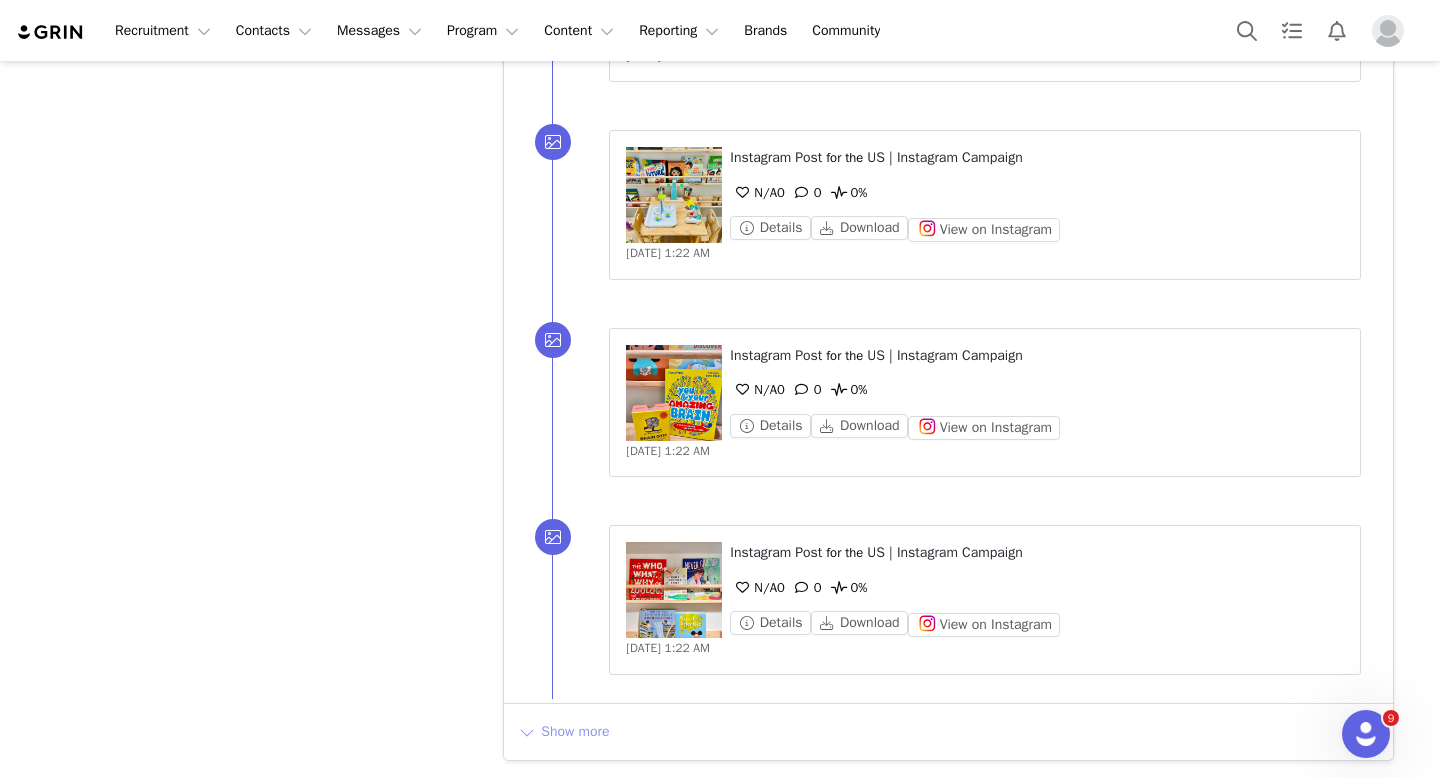 click on "Show more" at bounding box center [563, 732] 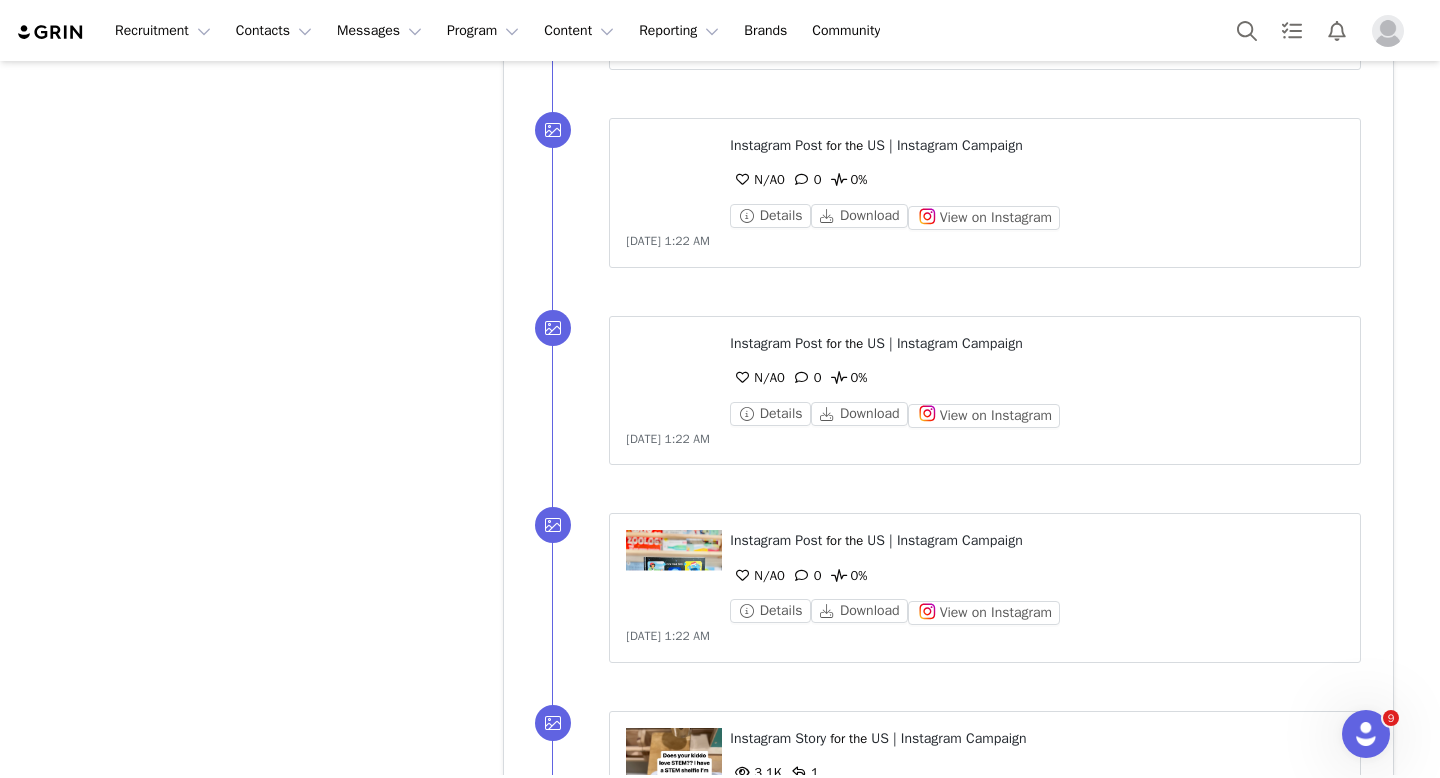 scroll, scrollTop: 13691, scrollLeft: 0, axis: vertical 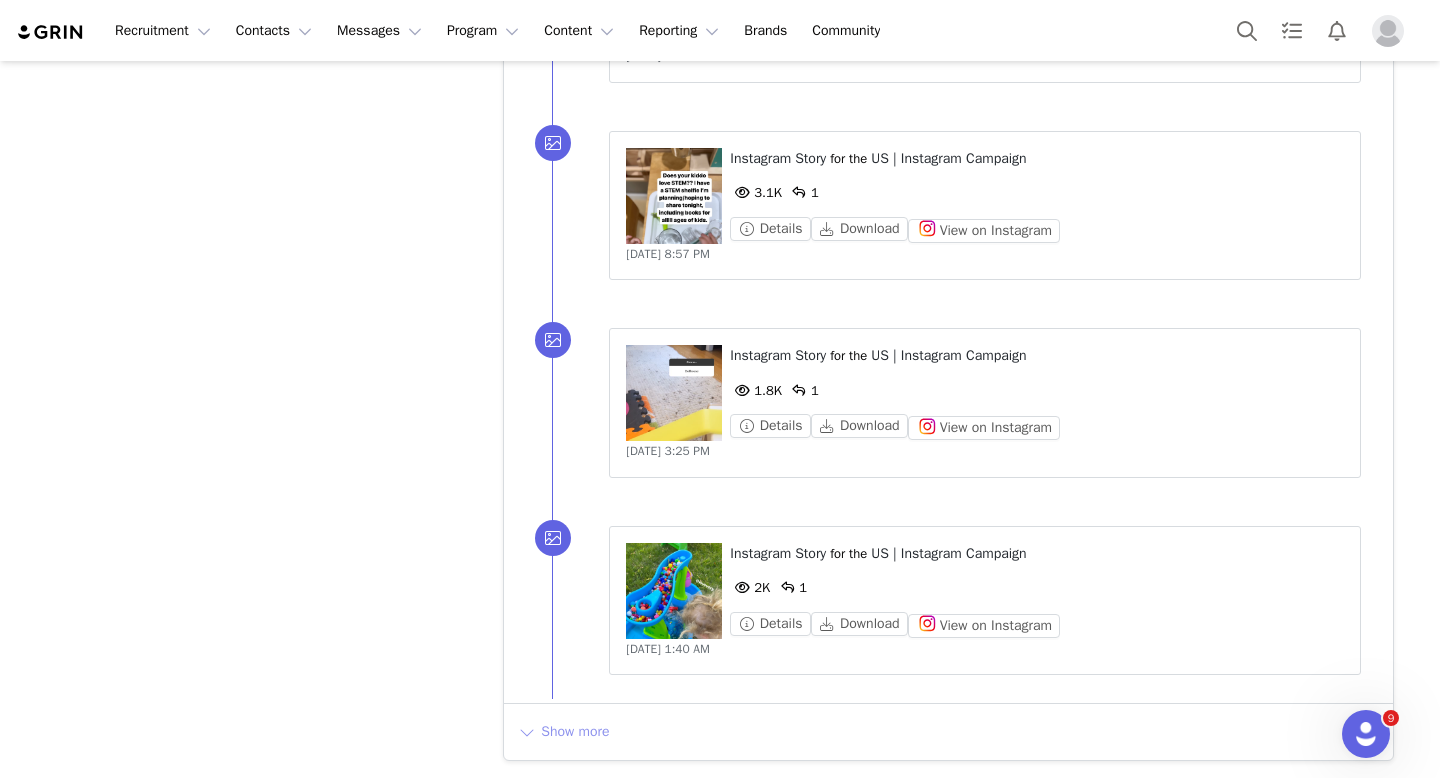 click on "Show more" at bounding box center [563, 732] 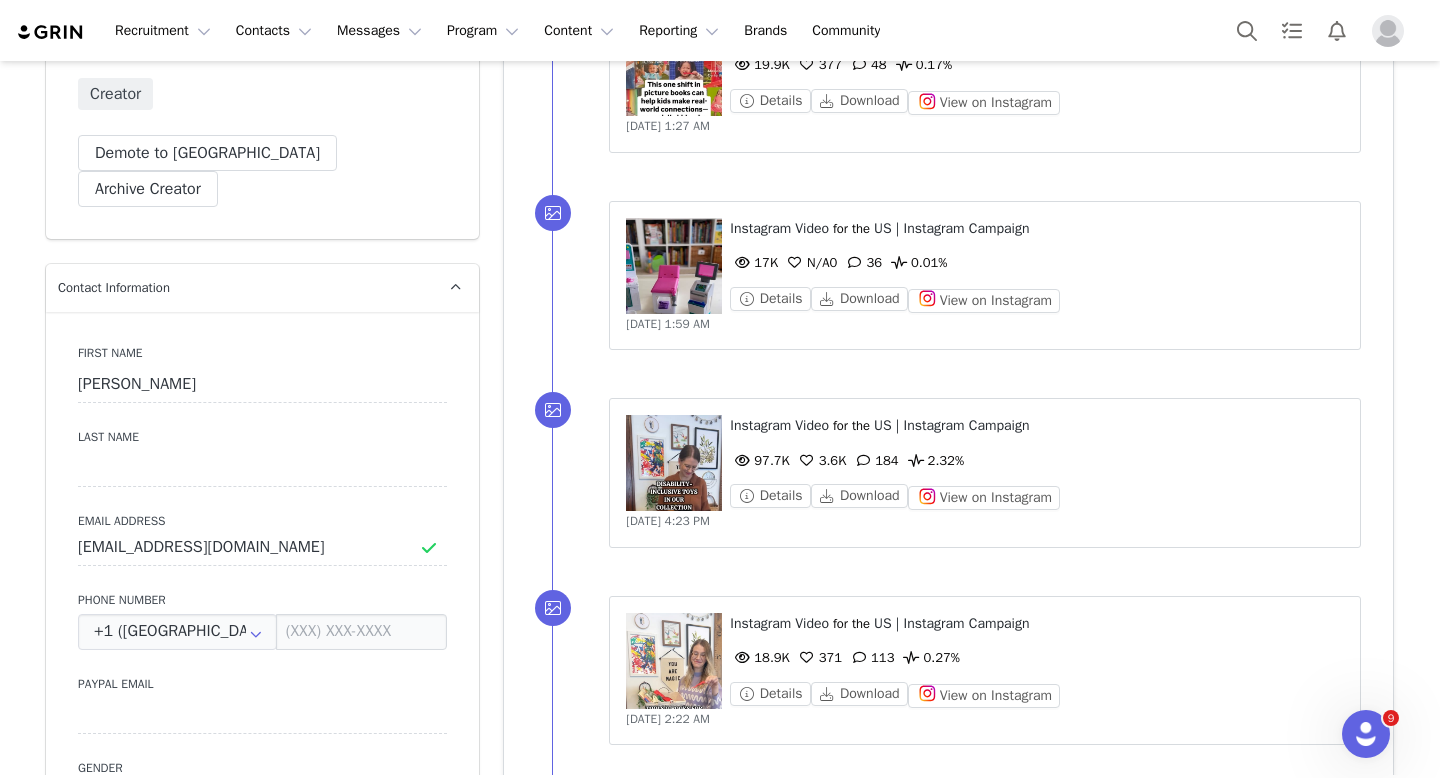 scroll, scrollTop: 0, scrollLeft: 0, axis: both 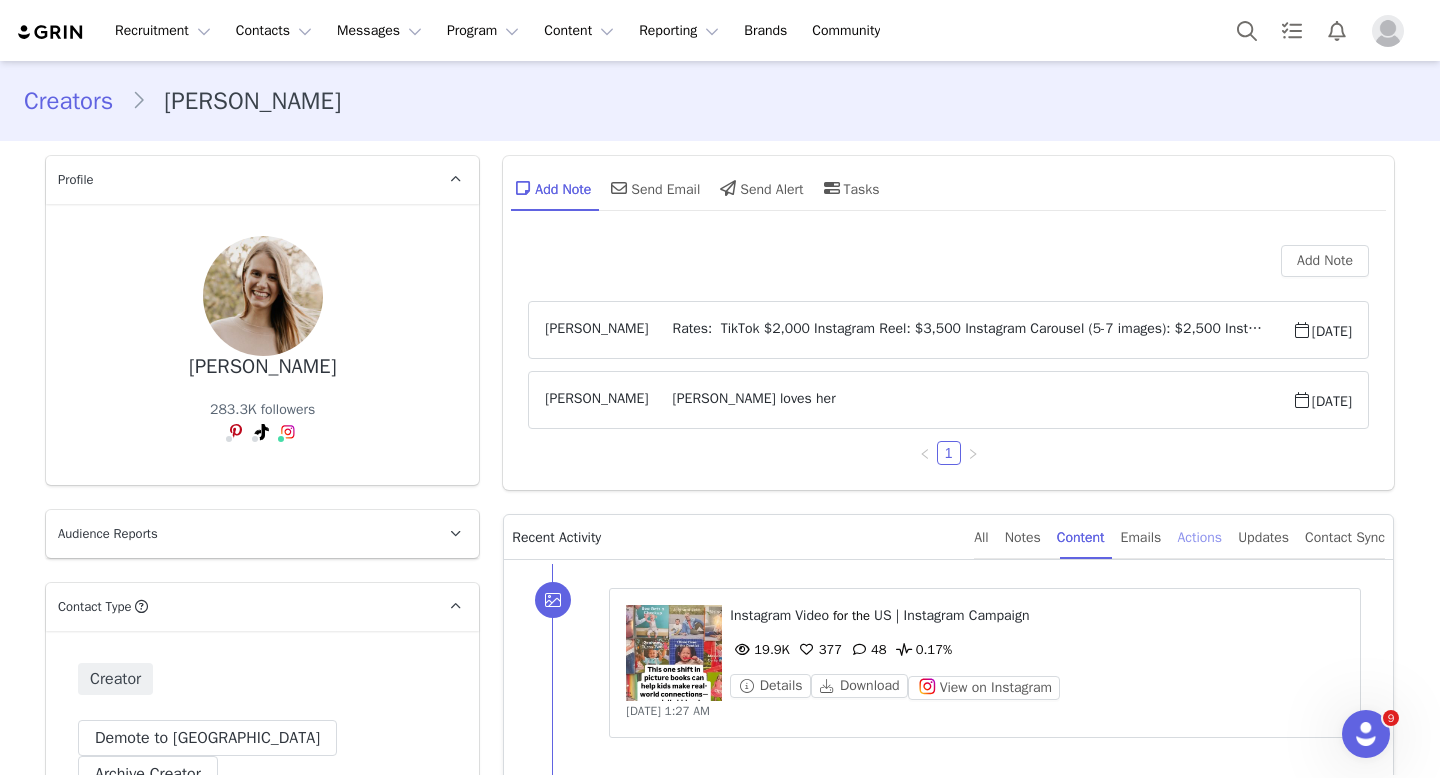 click on "Actions" at bounding box center [1199, 537] 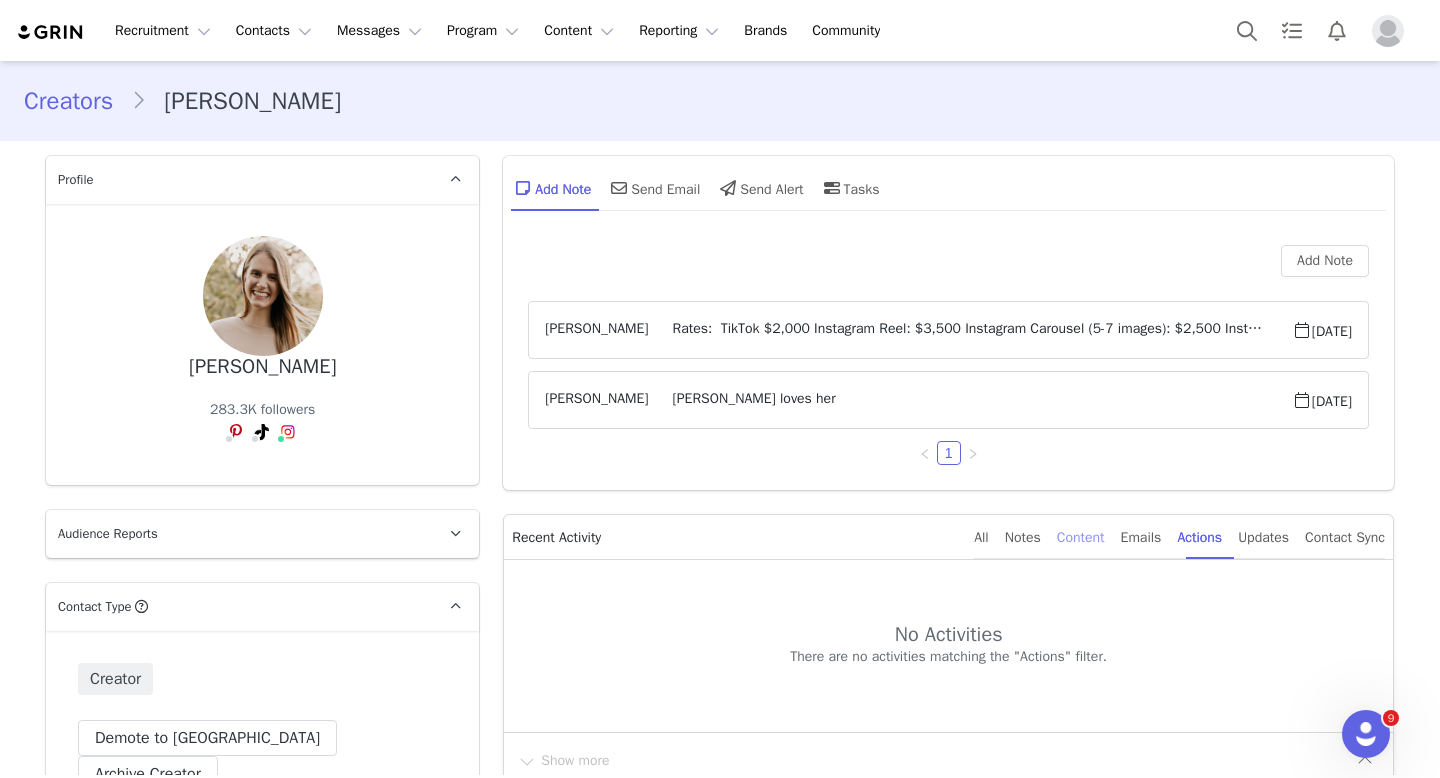click on "Content" at bounding box center [1081, 537] 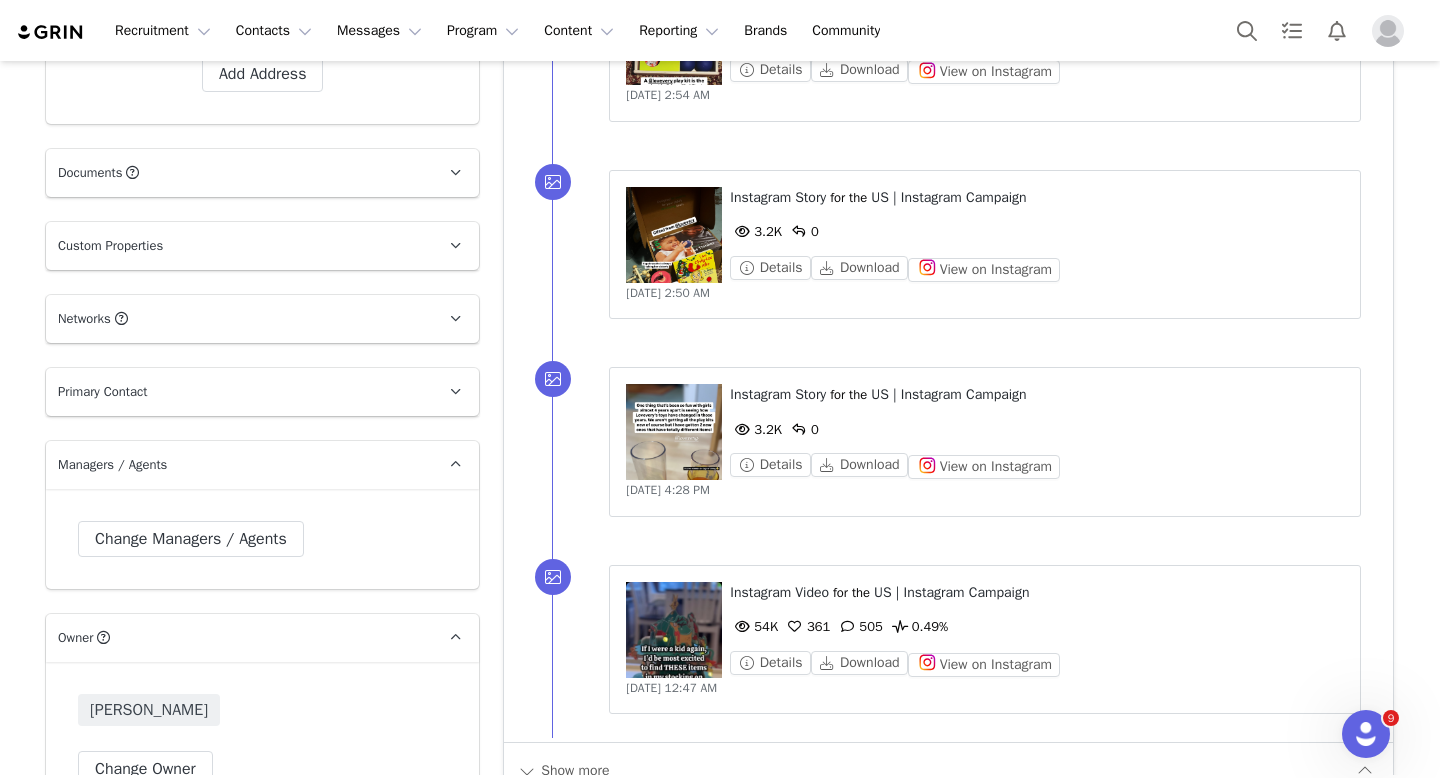 scroll, scrollTop: 1919, scrollLeft: 0, axis: vertical 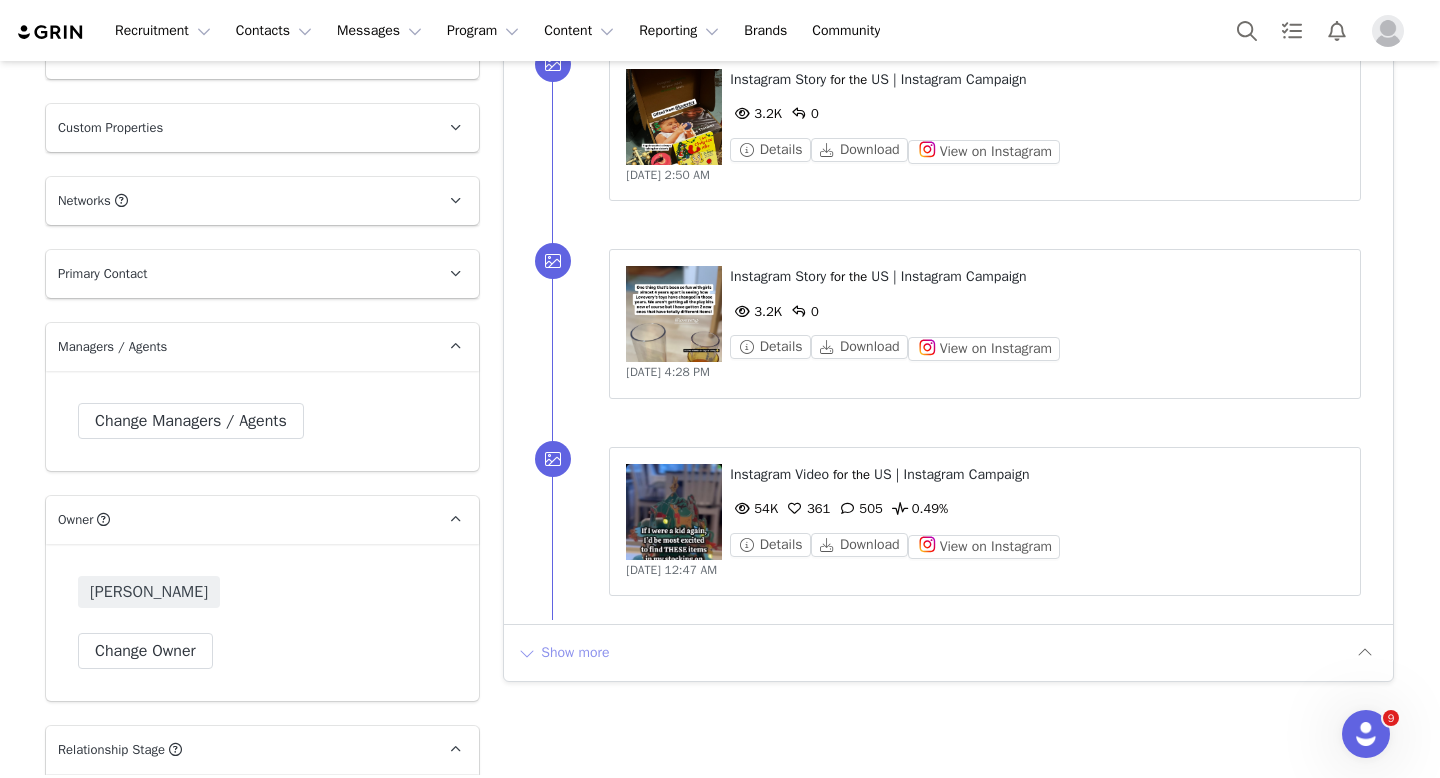 click on "Show more" at bounding box center (563, 653) 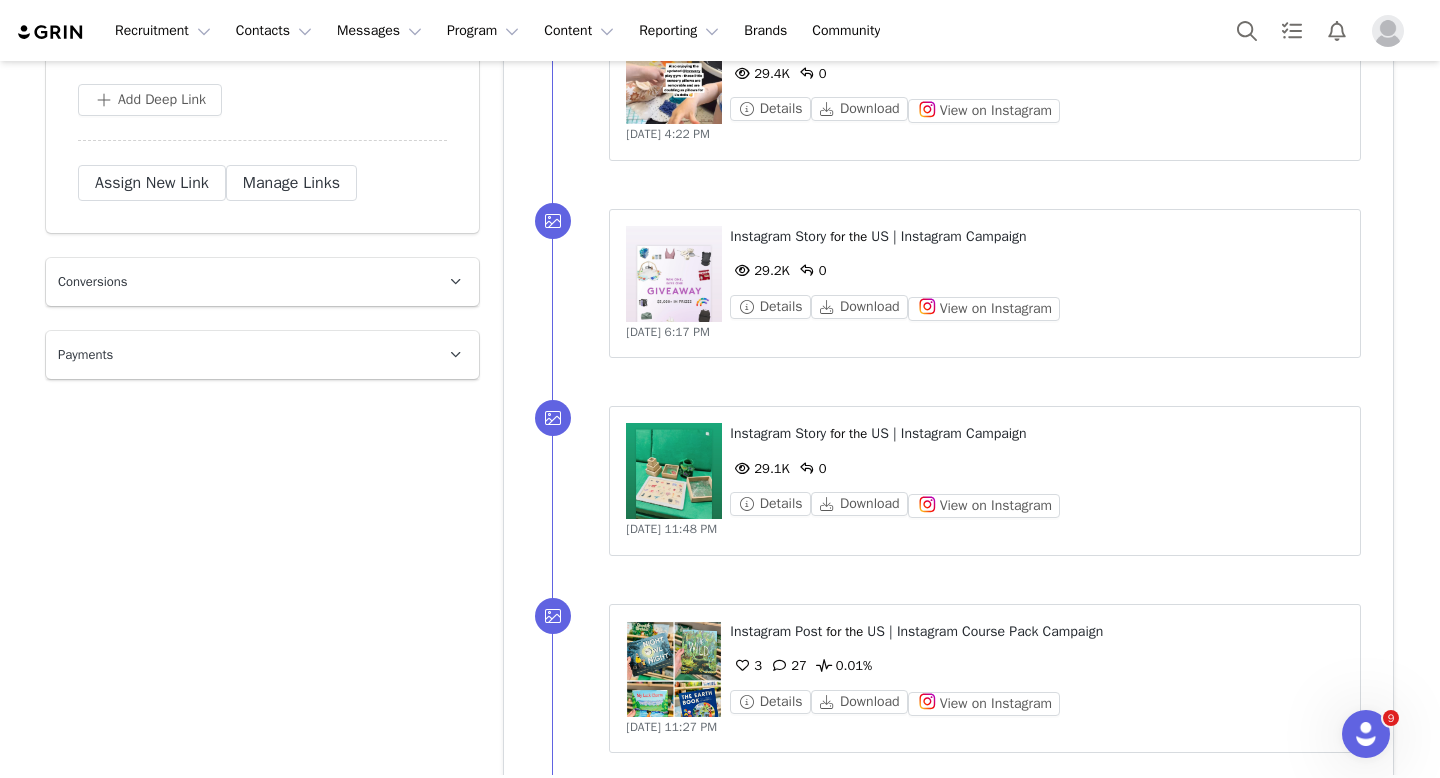 scroll, scrollTop: 3816, scrollLeft: 0, axis: vertical 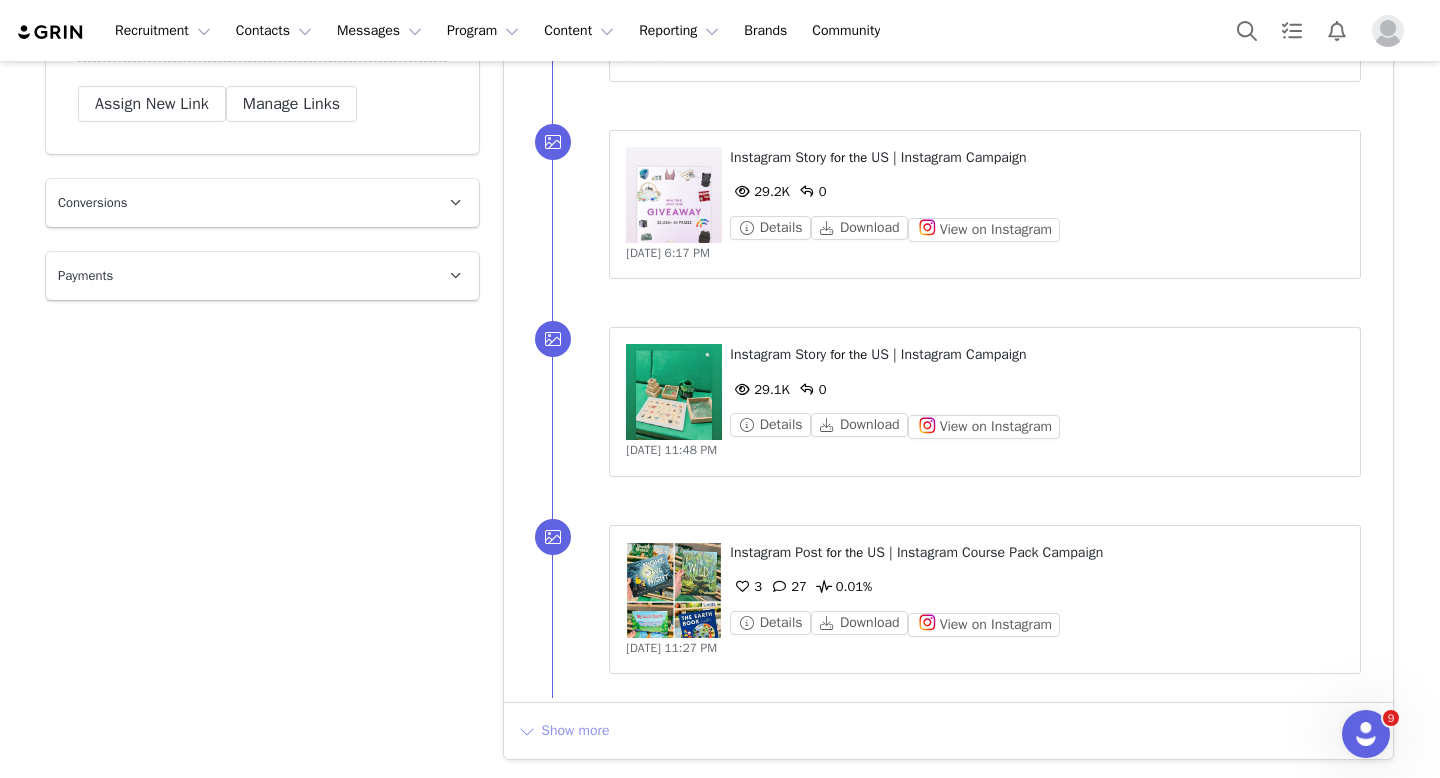 click on "Show more" at bounding box center [563, 731] 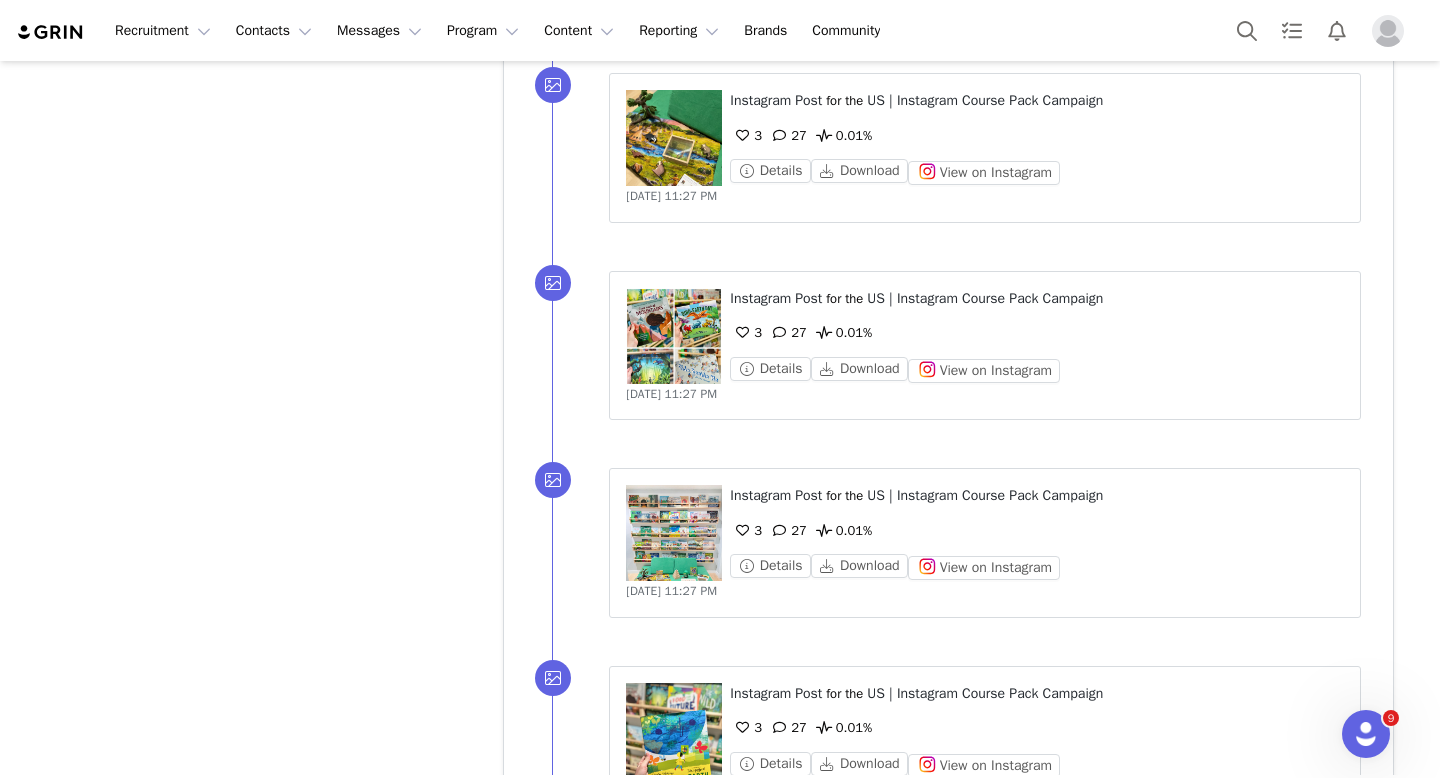 scroll, scrollTop: 5791, scrollLeft: 0, axis: vertical 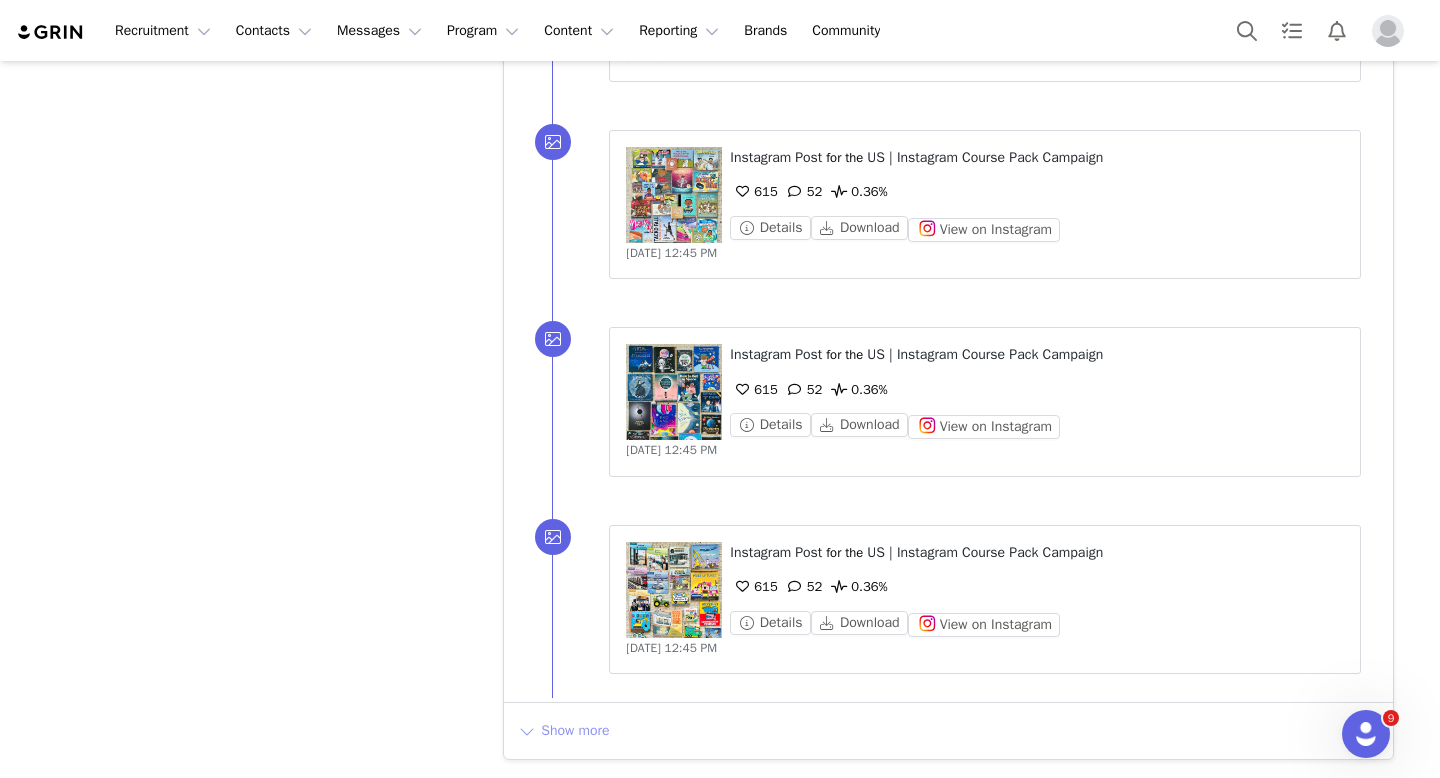 click on "Show more" at bounding box center [563, 731] 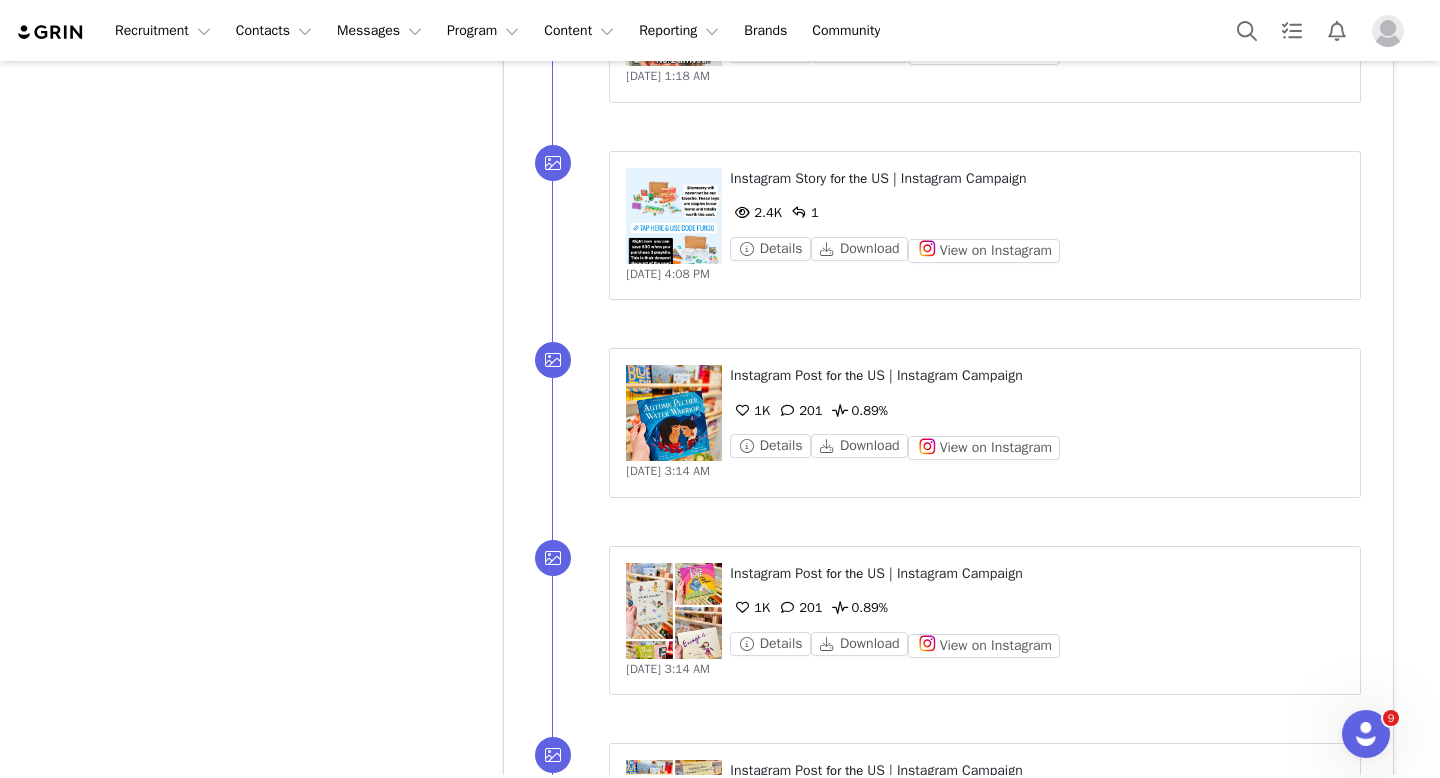 scroll, scrollTop: 7766, scrollLeft: 0, axis: vertical 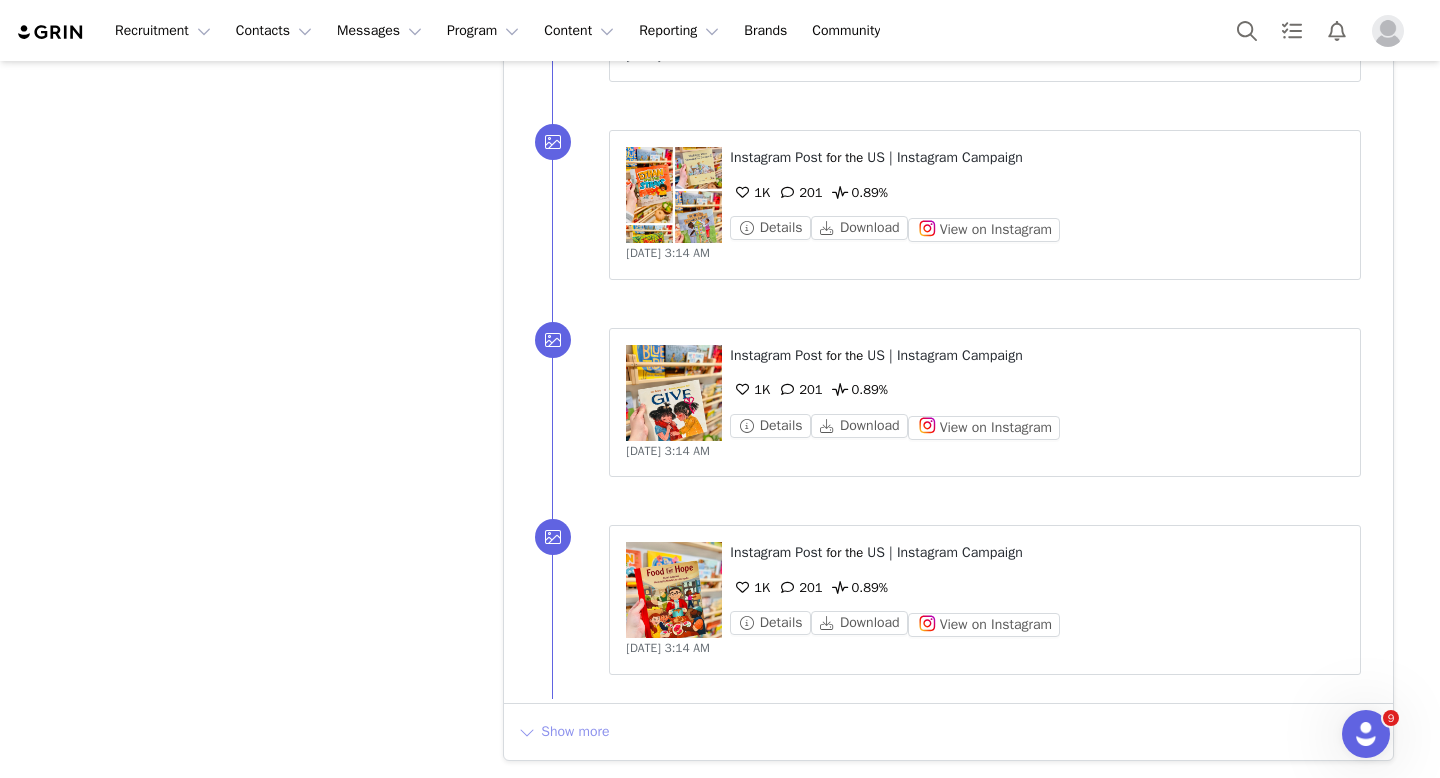 click on "Show more" at bounding box center [563, 732] 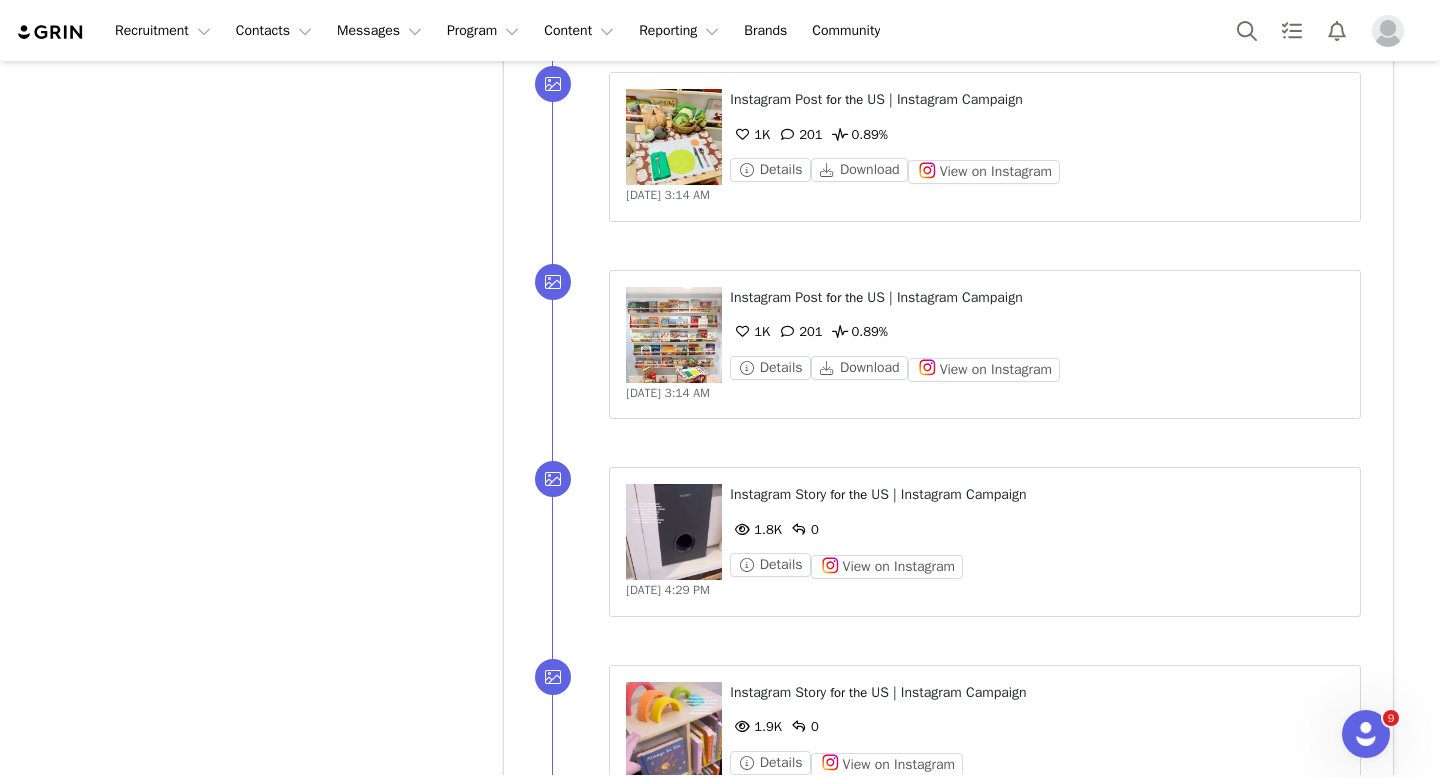 scroll, scrollTop: 9741, scrollLeft: 0, axis: vertical 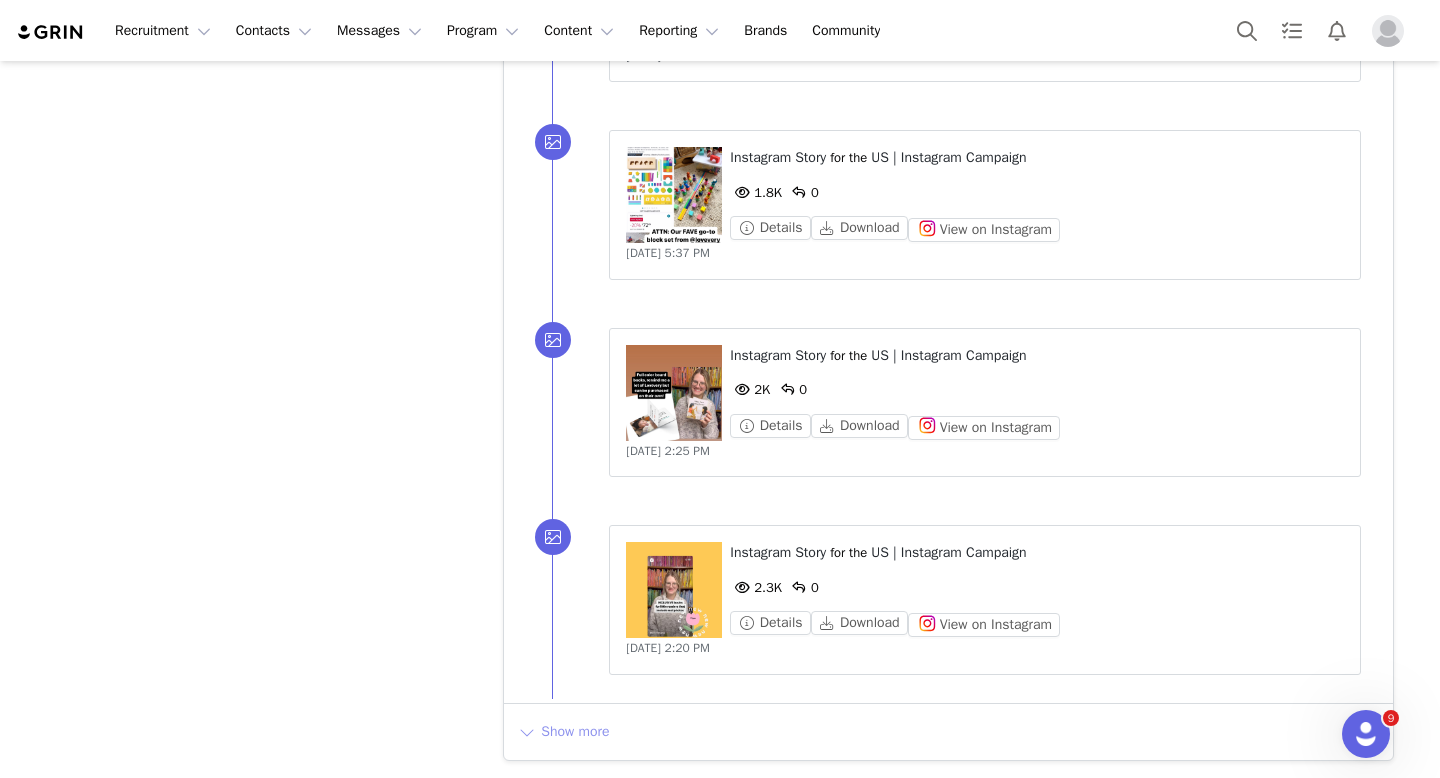 click on "Show more" at bounding box center (563, 732) 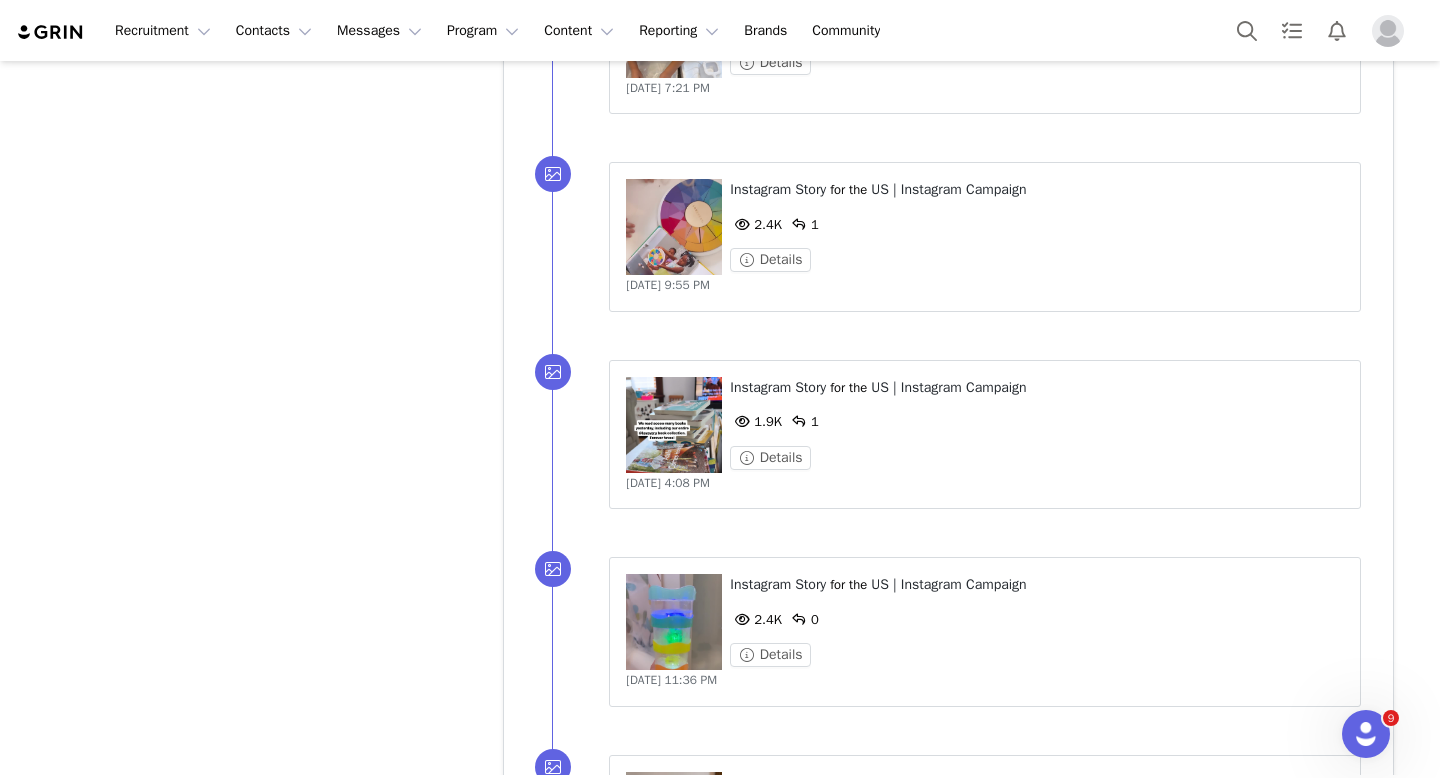 scroll, scrollTop: 11716, scrollLeft: 0, axis: vertical 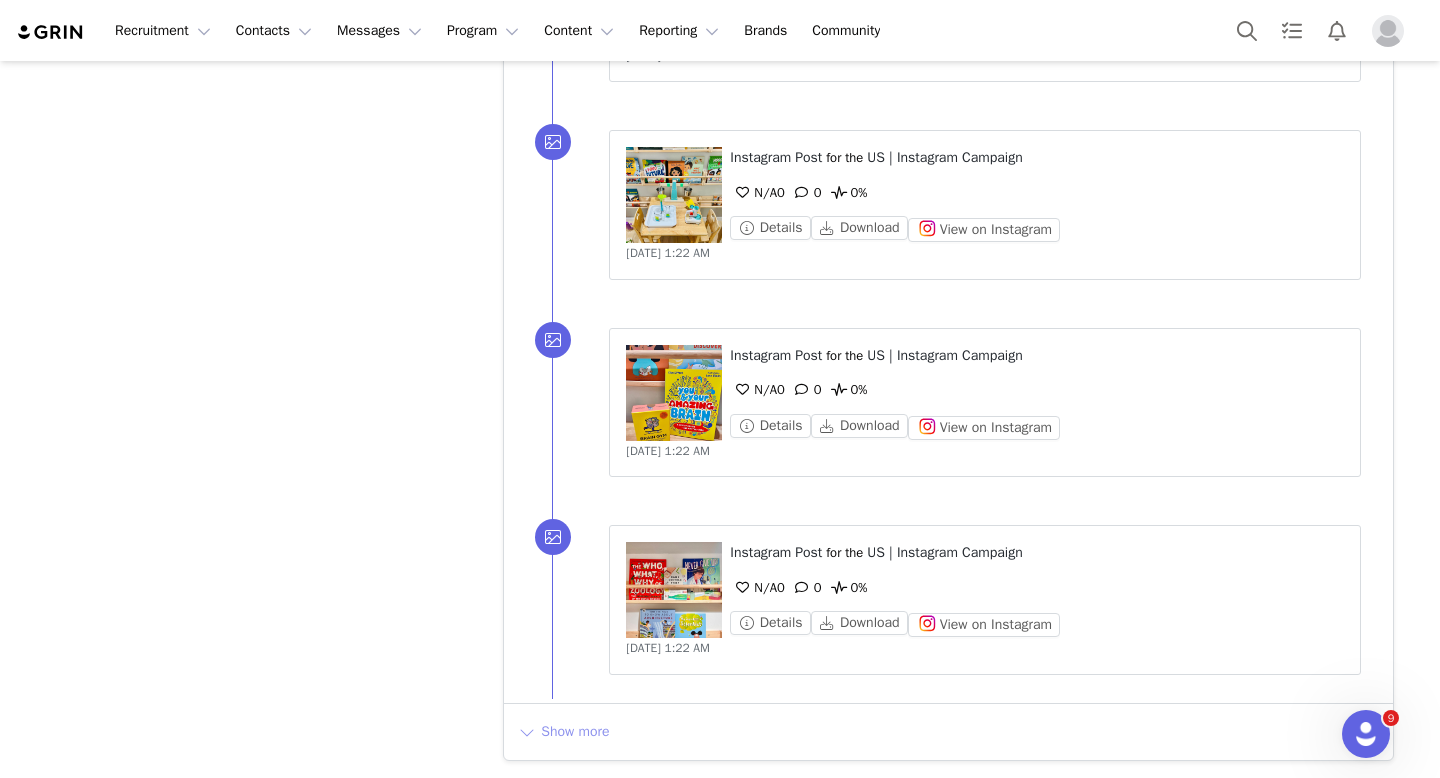 click on "Show more" at bounding box center [563, 732] 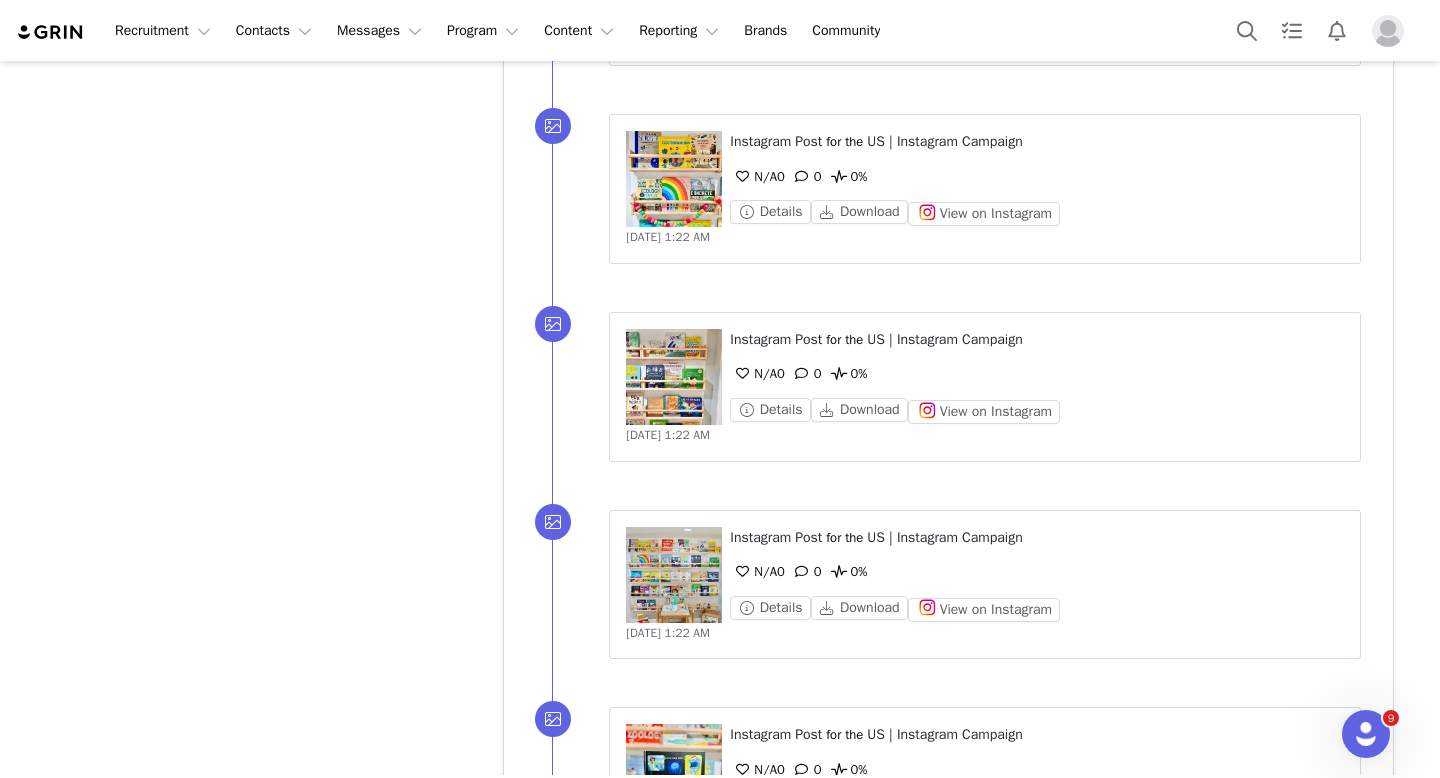 scroll, scrollTop: 13691, scrollLeft: 0, axis: vertical 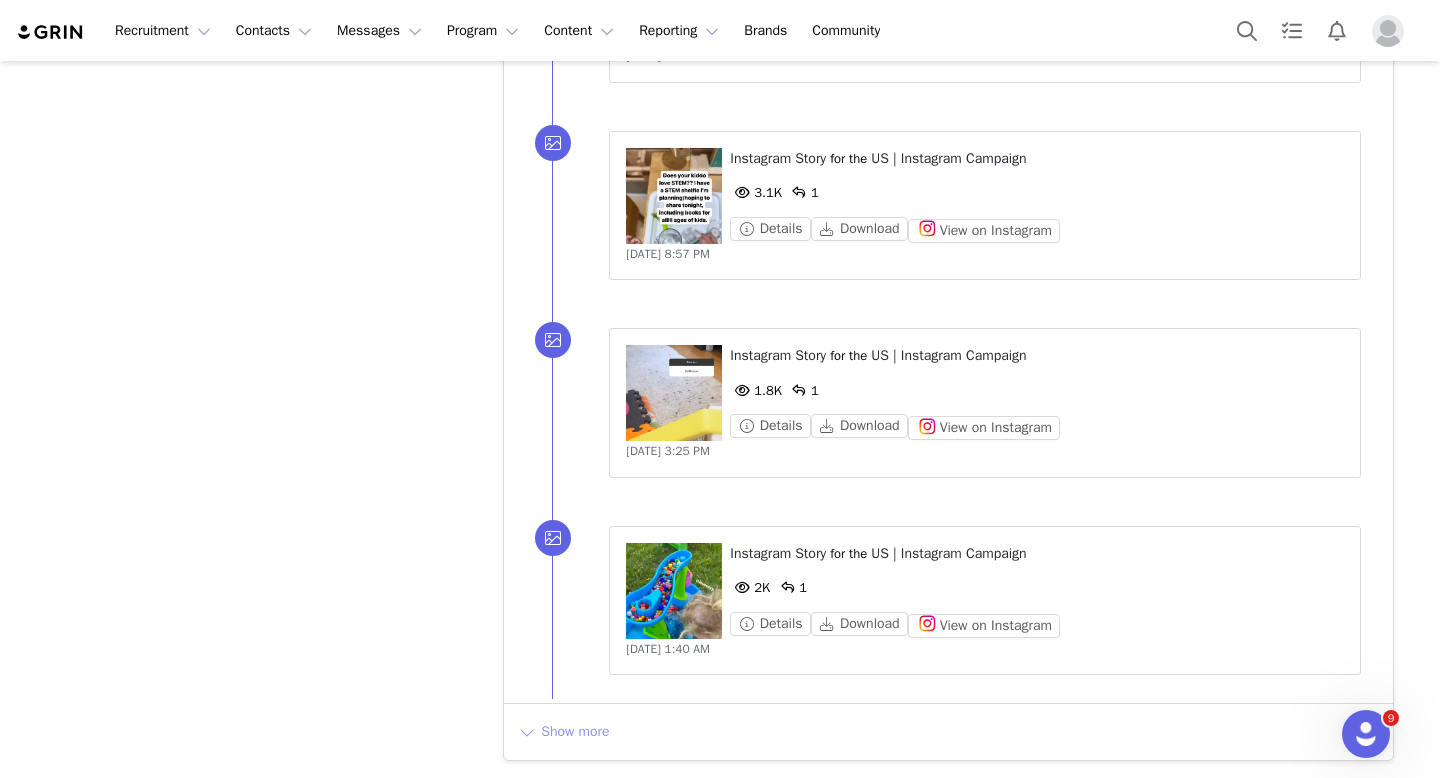 click on "Show more" at bounding box center (563, 732) 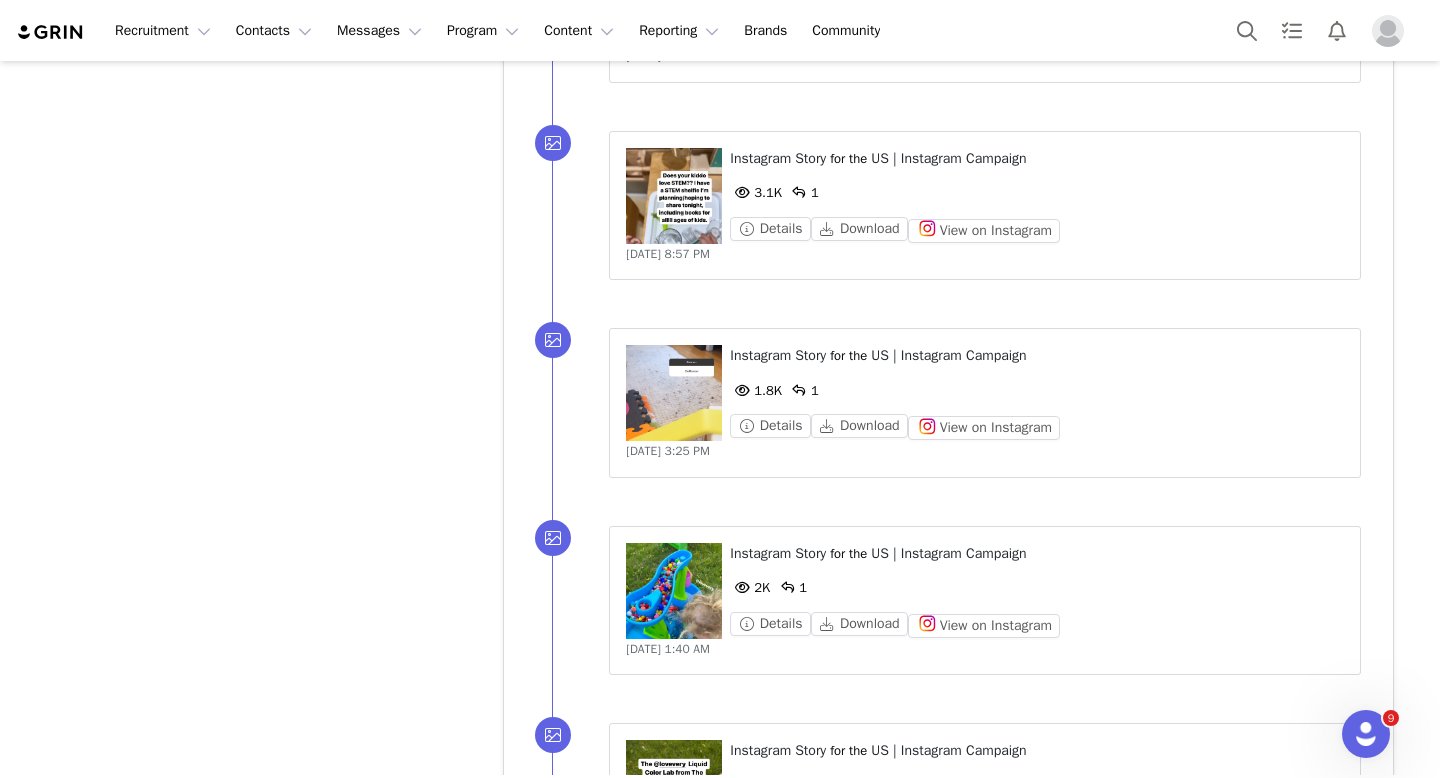 scroll, scrollTop: 15666, scrollLeft: 0, axis: vertical 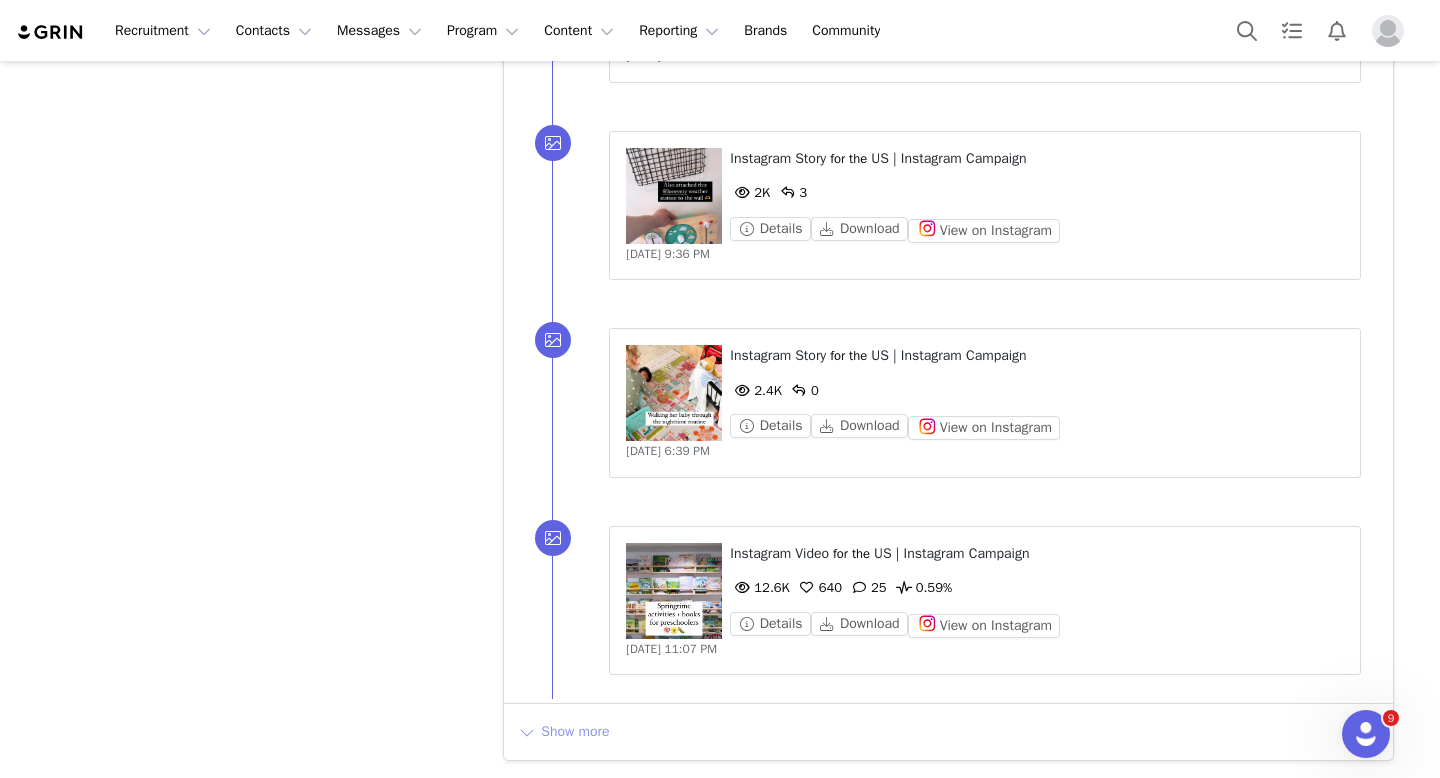 click on "Show more" at bounding box center [563, 732] 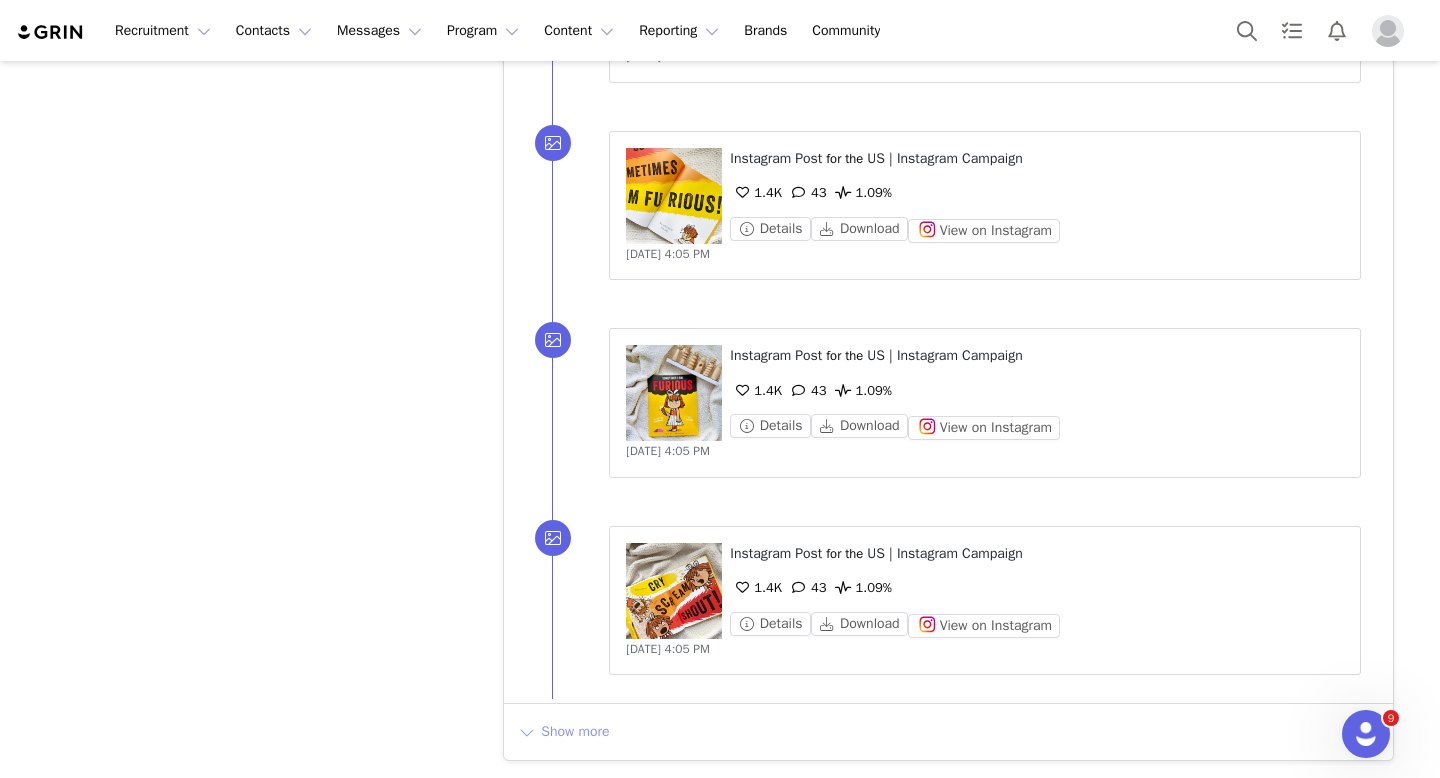 click on "Show more" at bounding box center [563, 732] 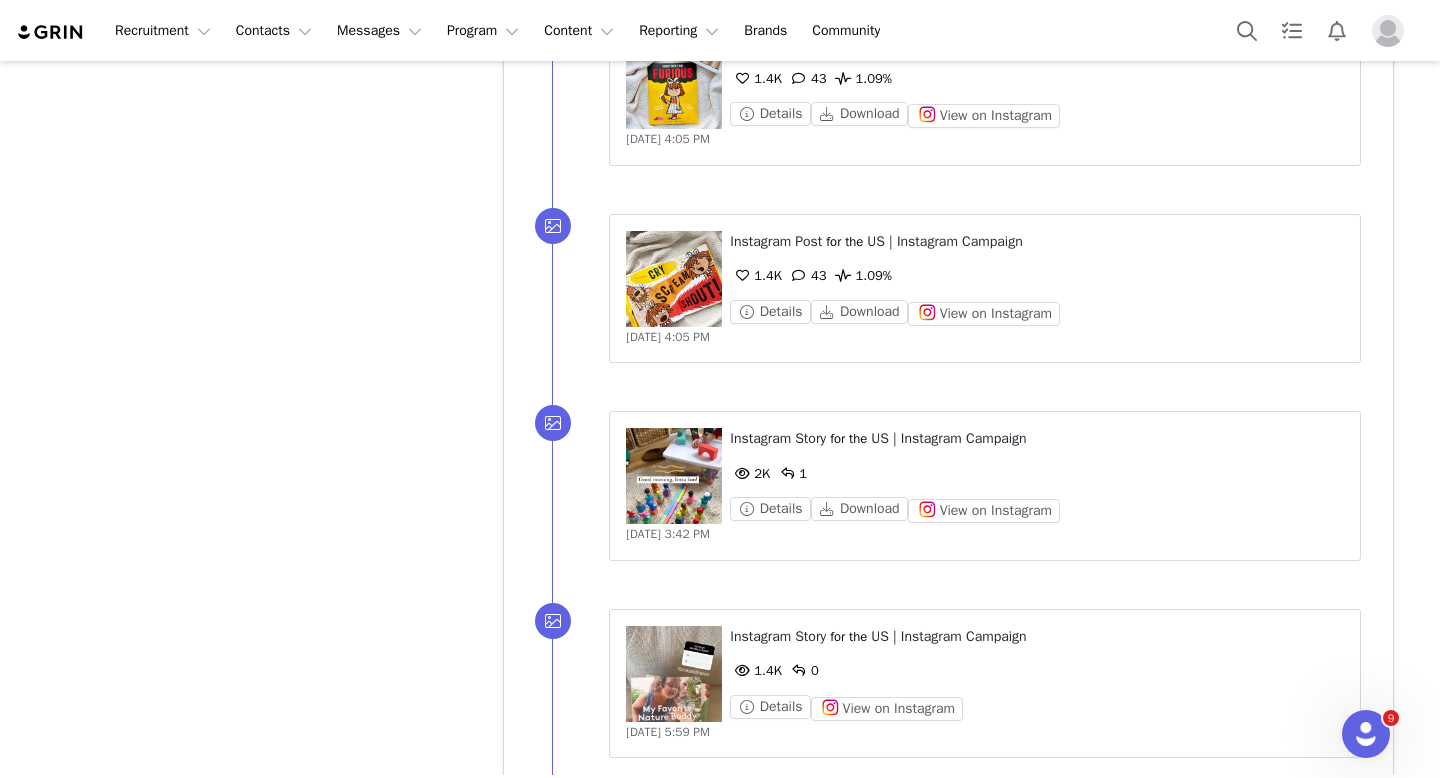 scroll, scrollTop: 19617, scrollLeft: 0, axis: vertical 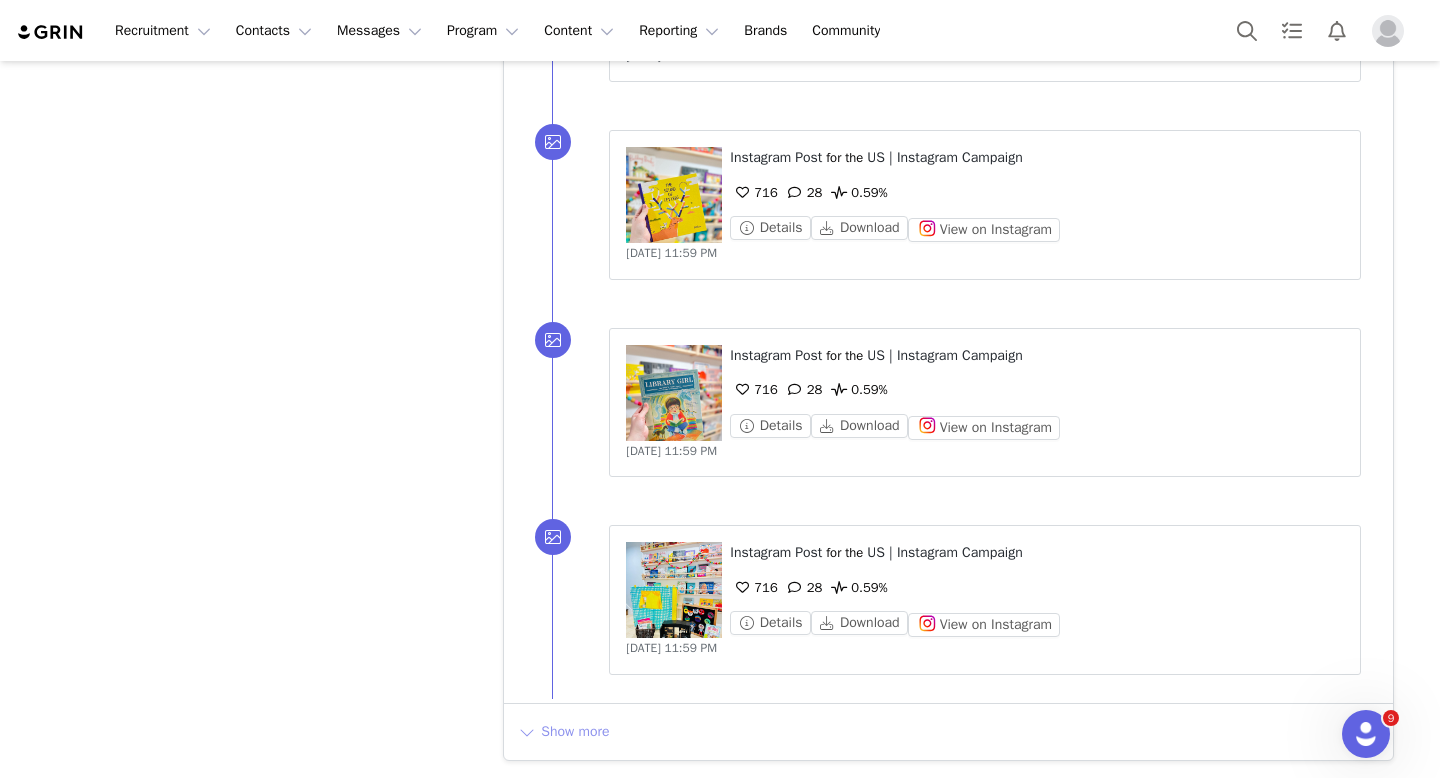 click on "Show more" at bounding box center [563, 732] 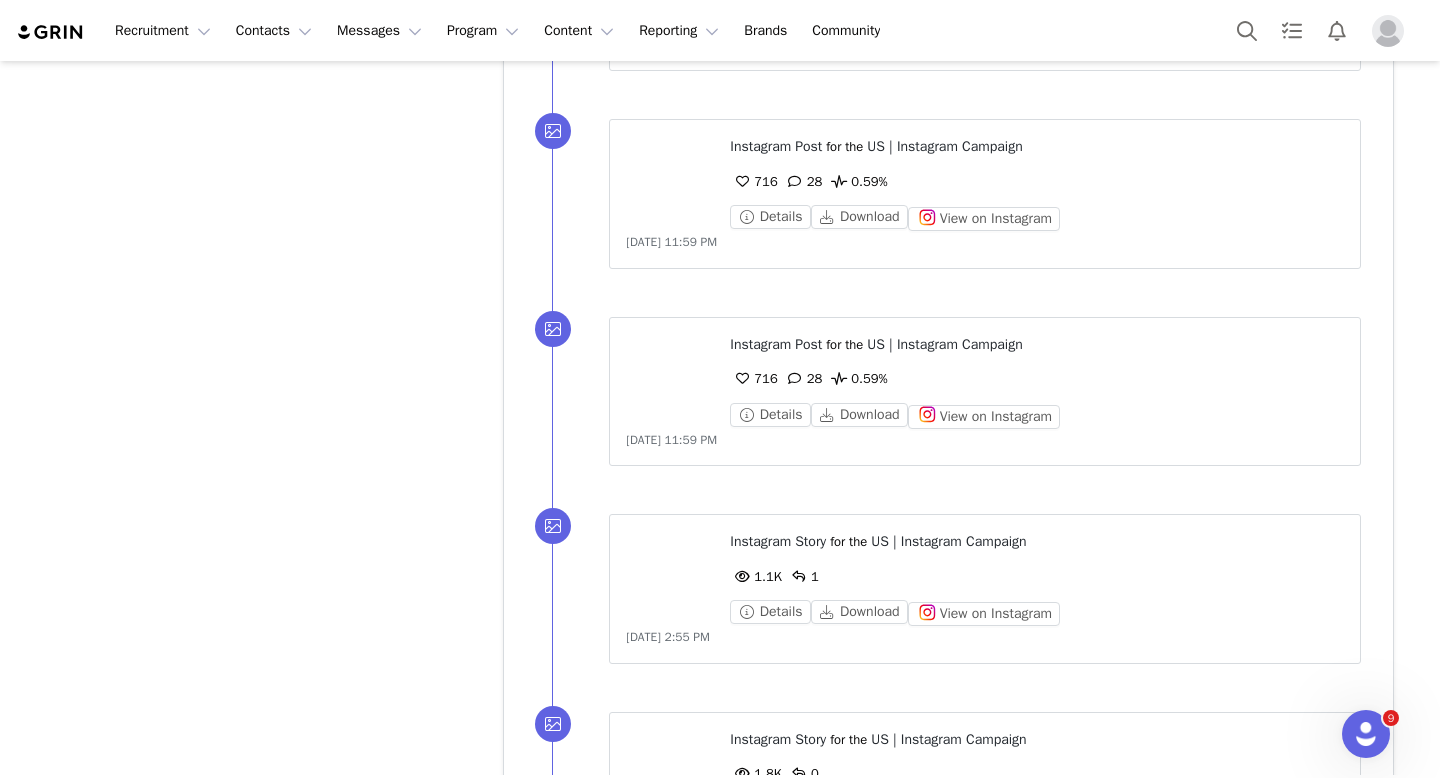scroll, scrollTop: 21592, scrollLeft: 0, axis: vertical 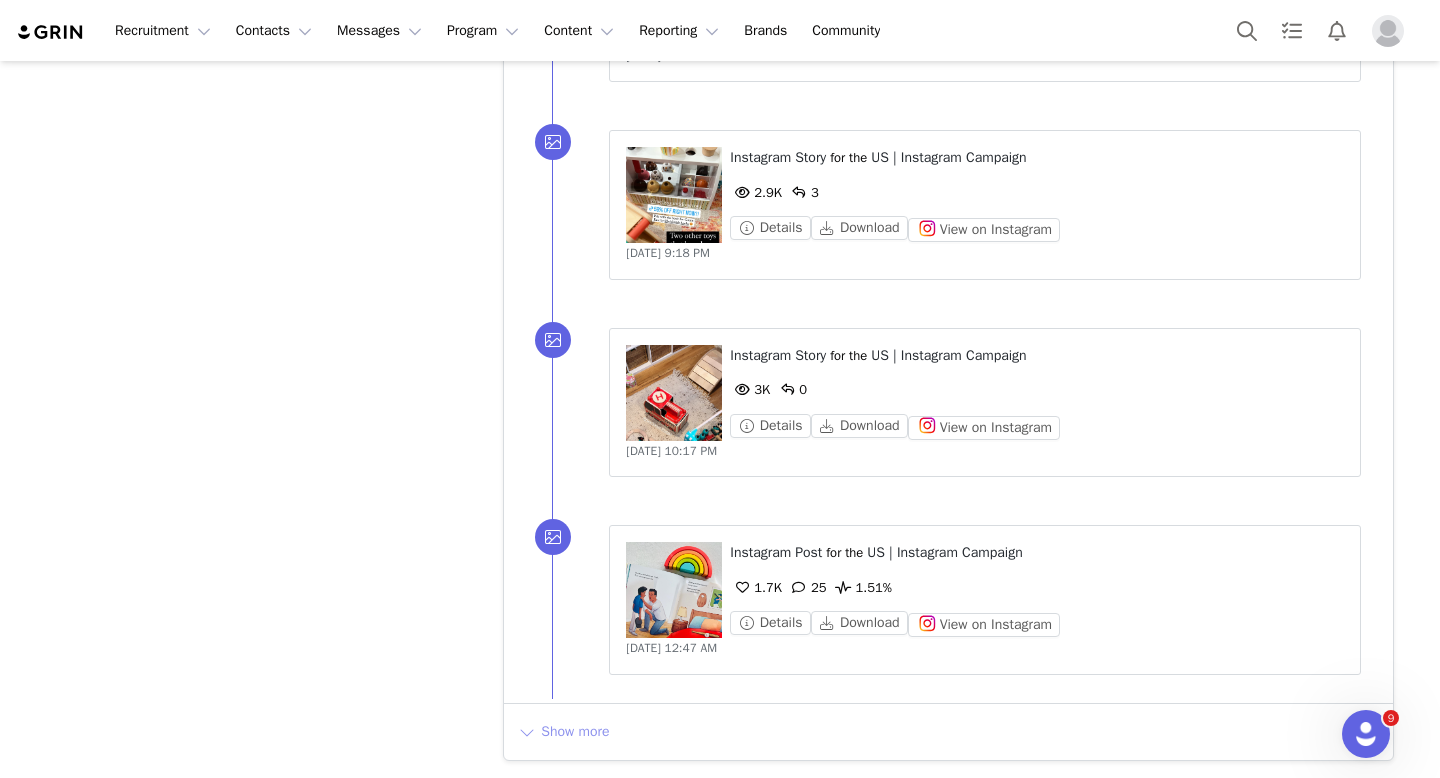 click on "Show more" at bounding box center [563, 732] 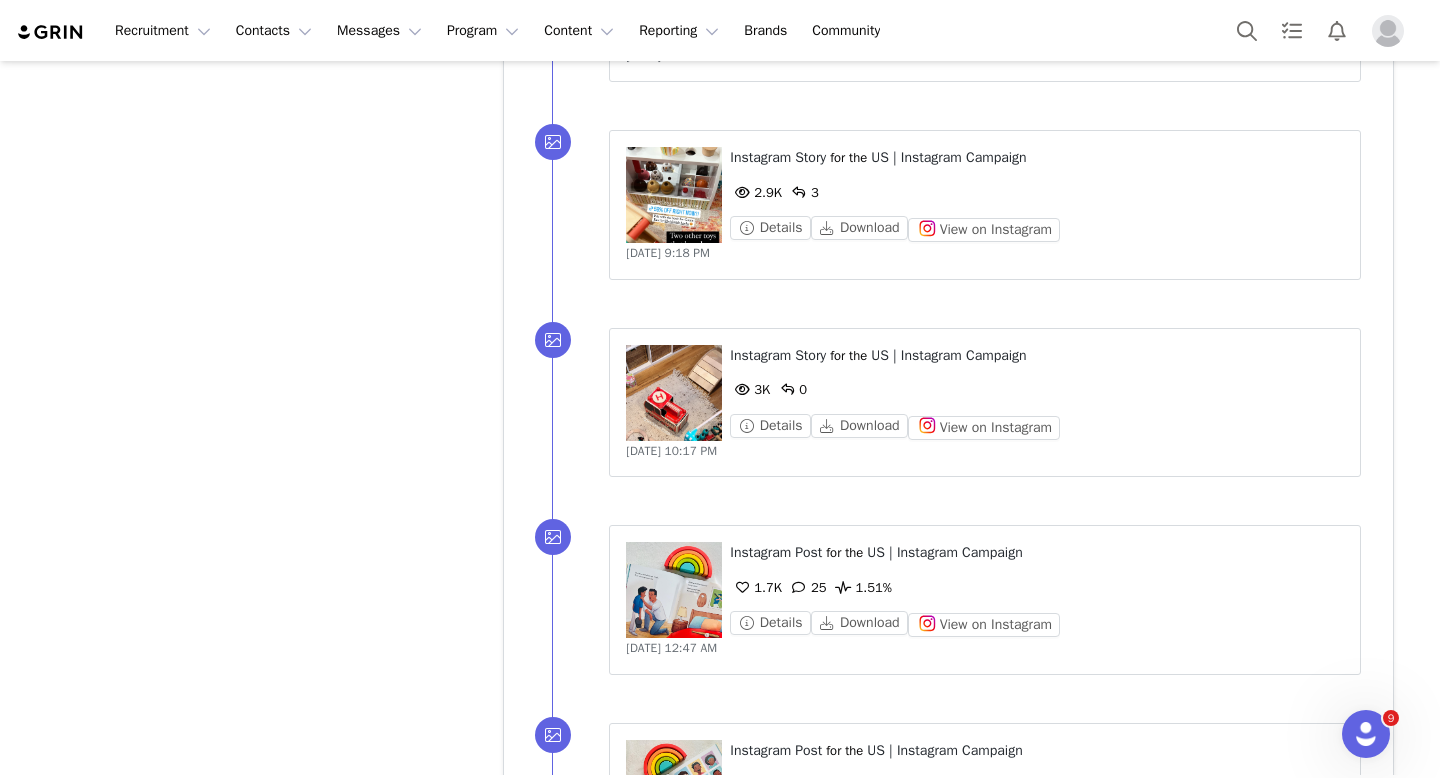 scroll, scrollTop: 23567, scrollLeft: 0, axis: vertical 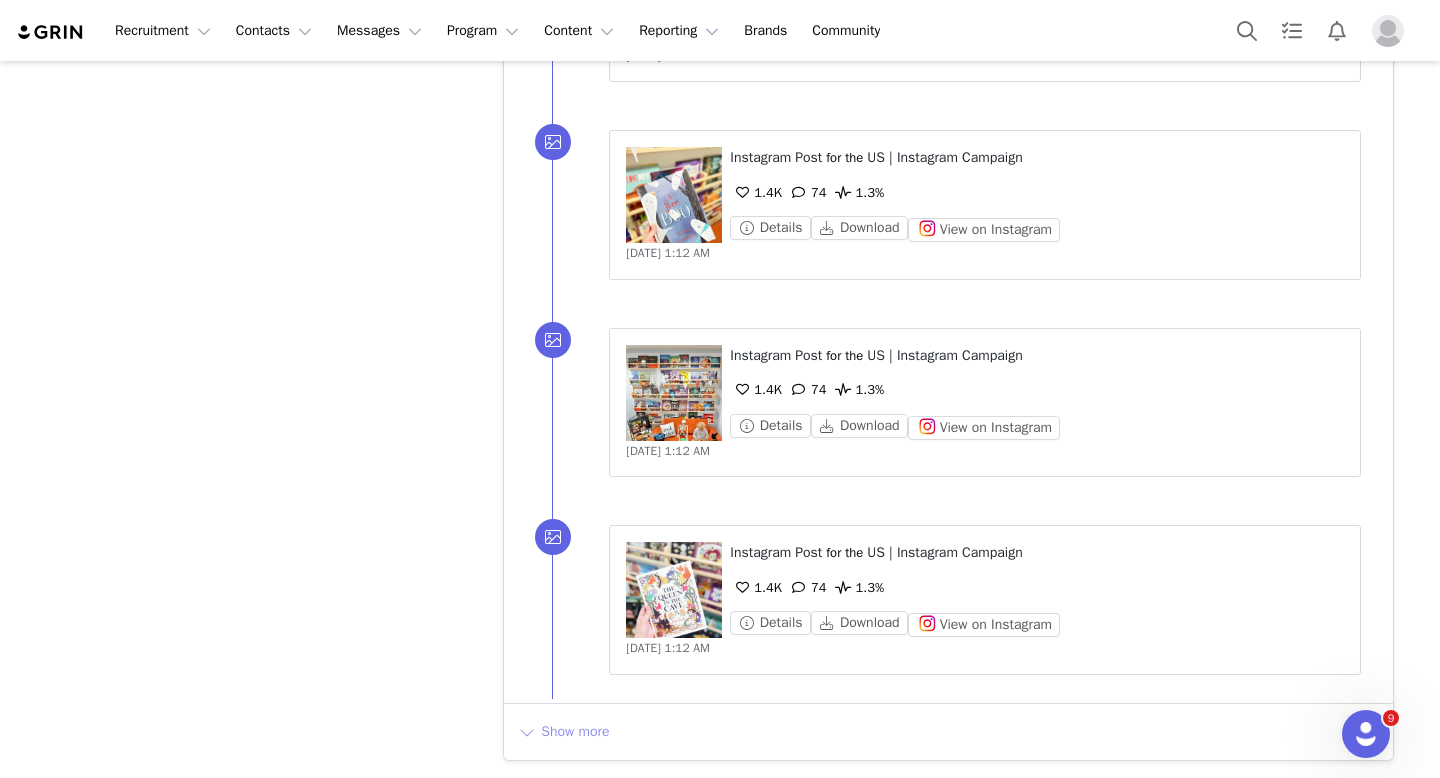 click on "Show more" at bounding box center [563, 732] 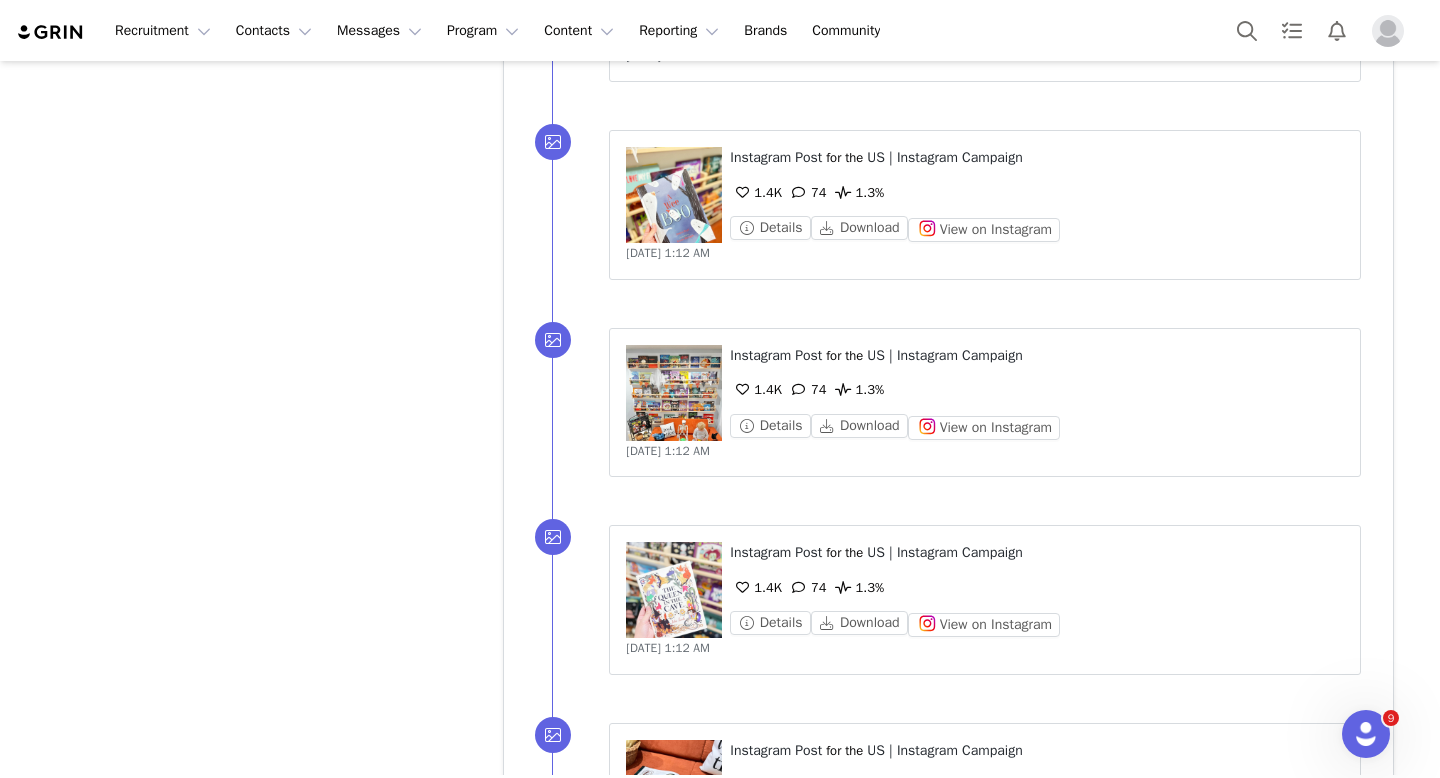scroll, scrollTop: 25542, scrollLeft: 0, axis: vertical 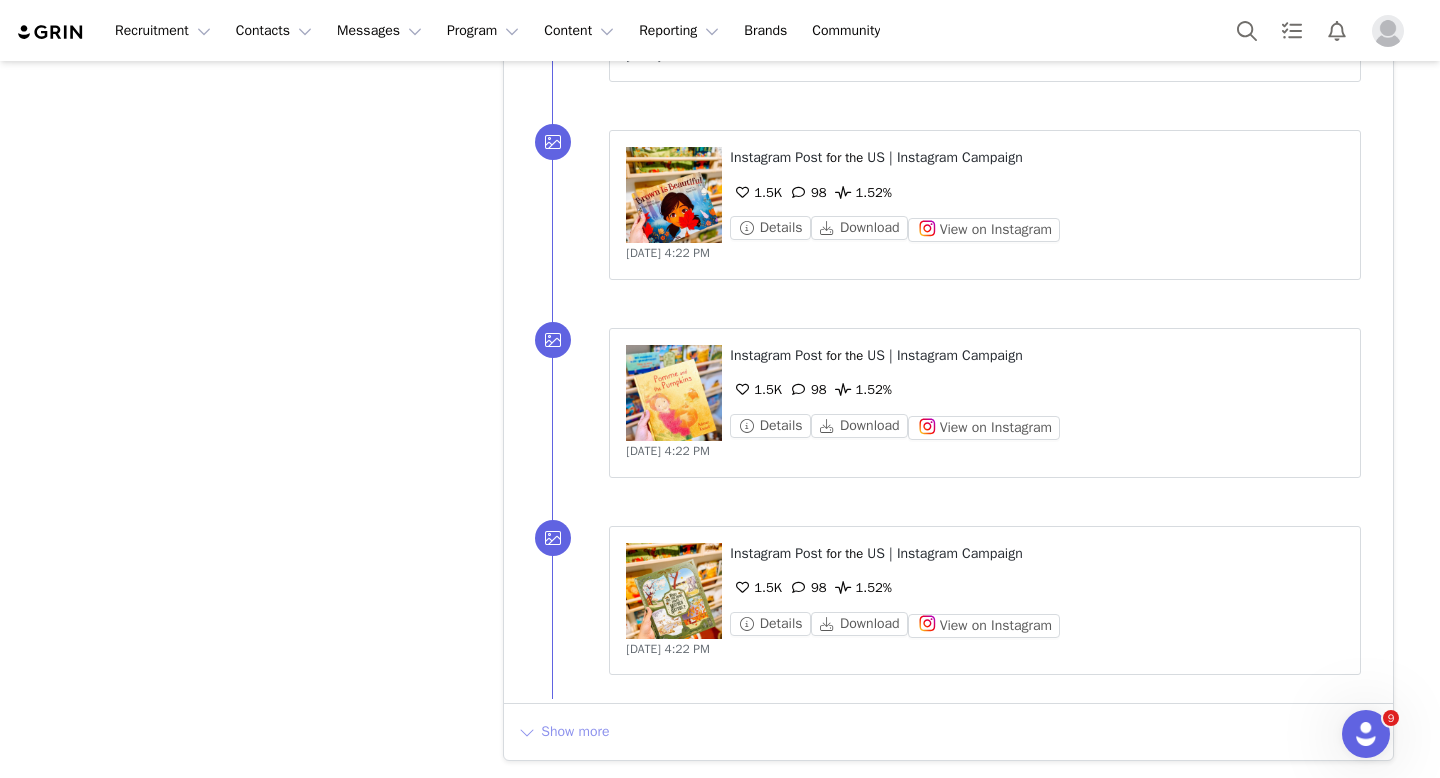 click on "Show more" at bounding box center [563, 732] 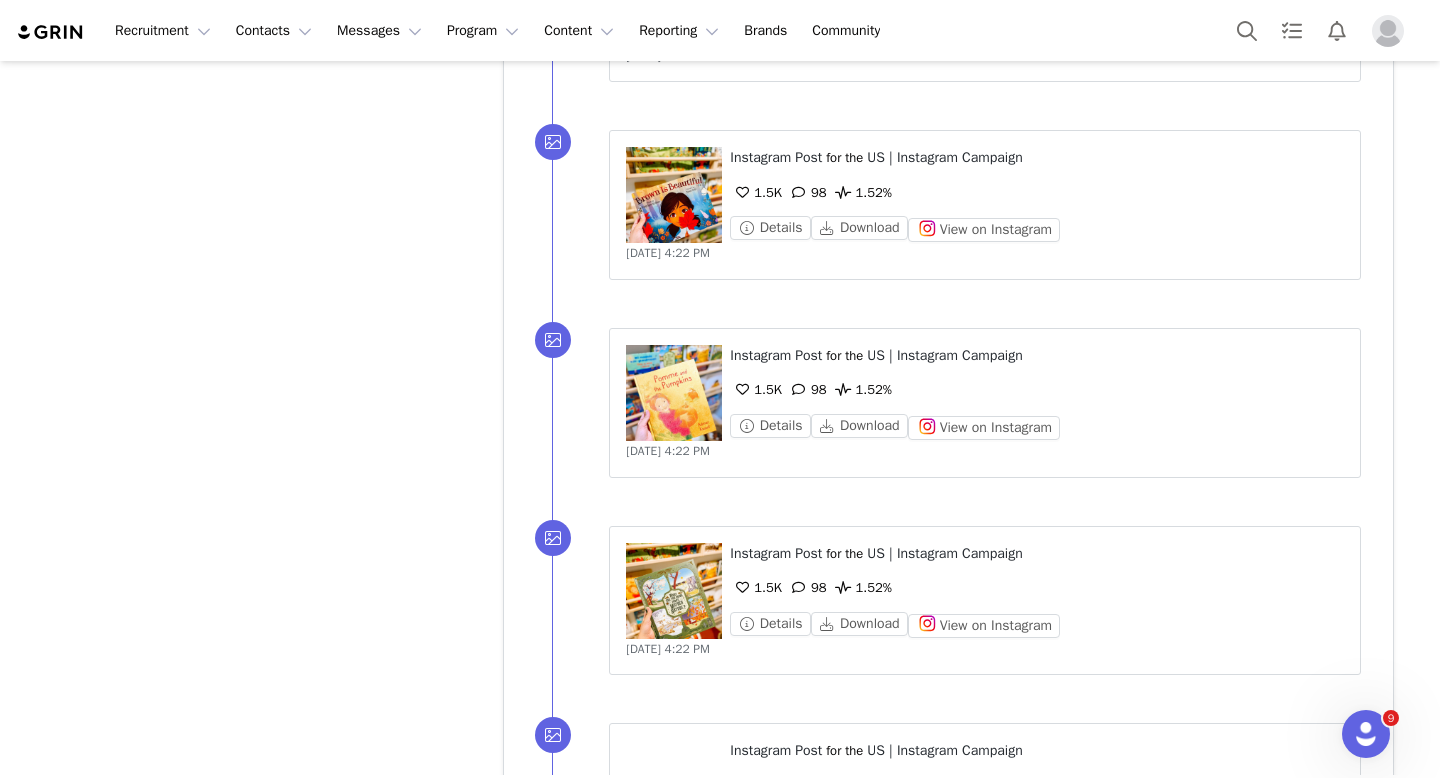 scroll, scrollTop: 27517, scrollLeft: 0, axis: vertical 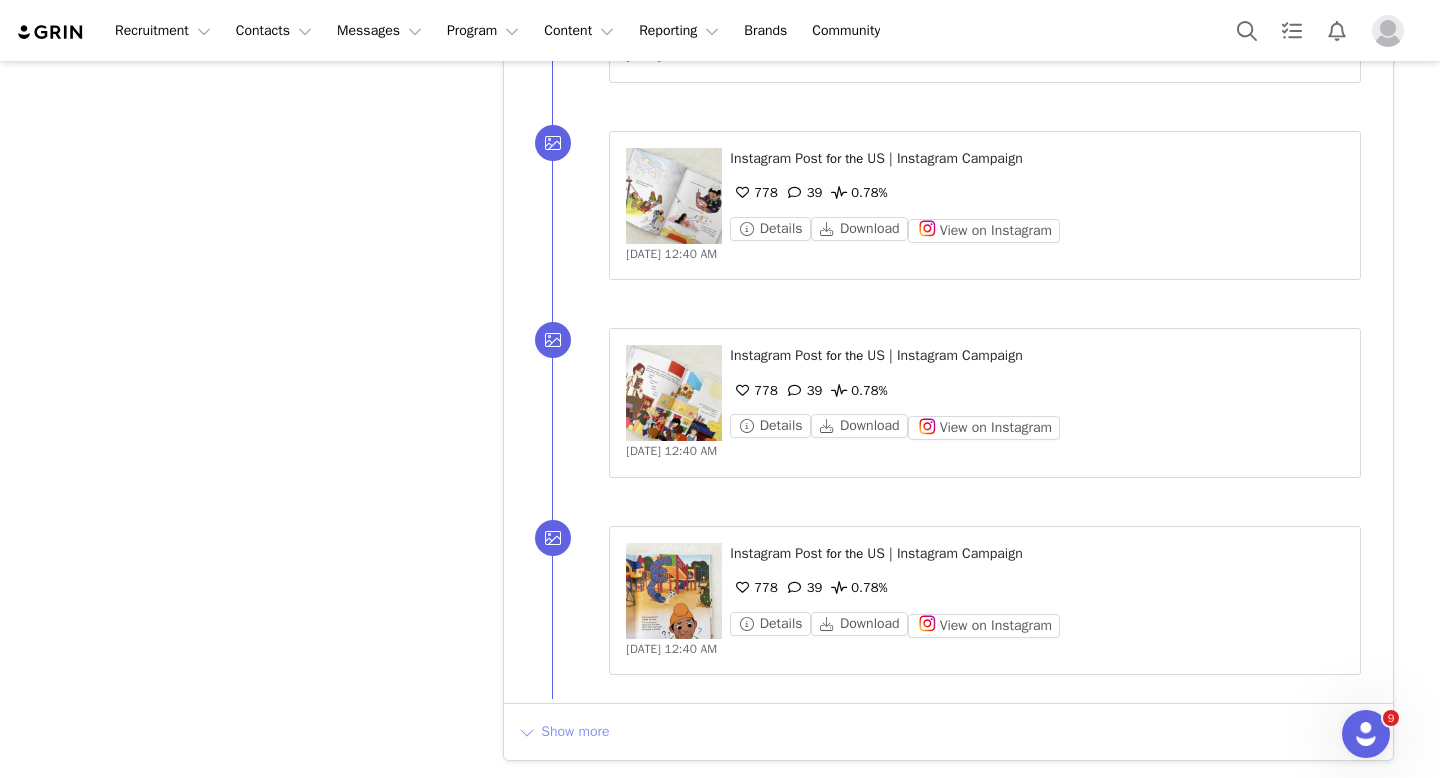 click on "Show more" at bounding box center (563, 732) 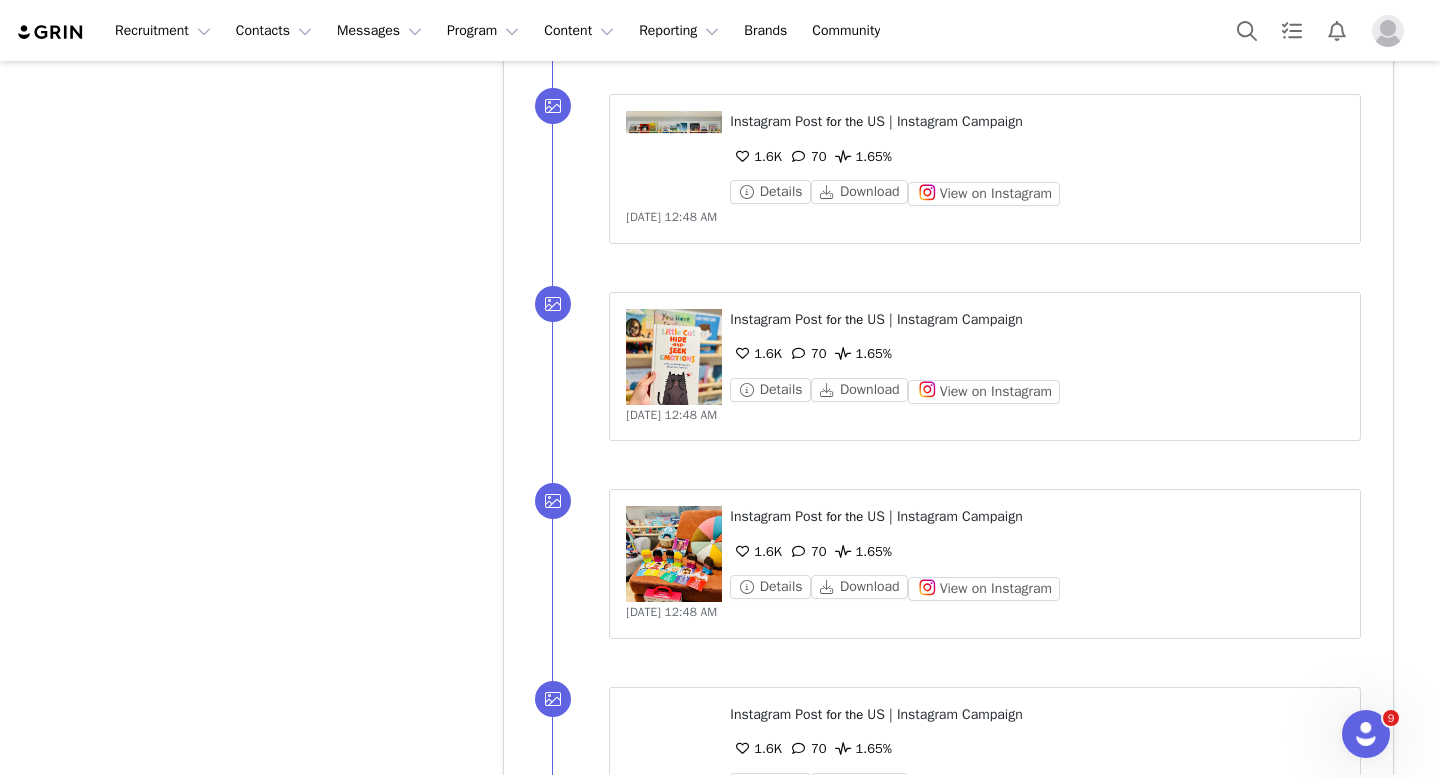 scroll, scrollTop: 29492, scrollLeft: 0, axis: vertical 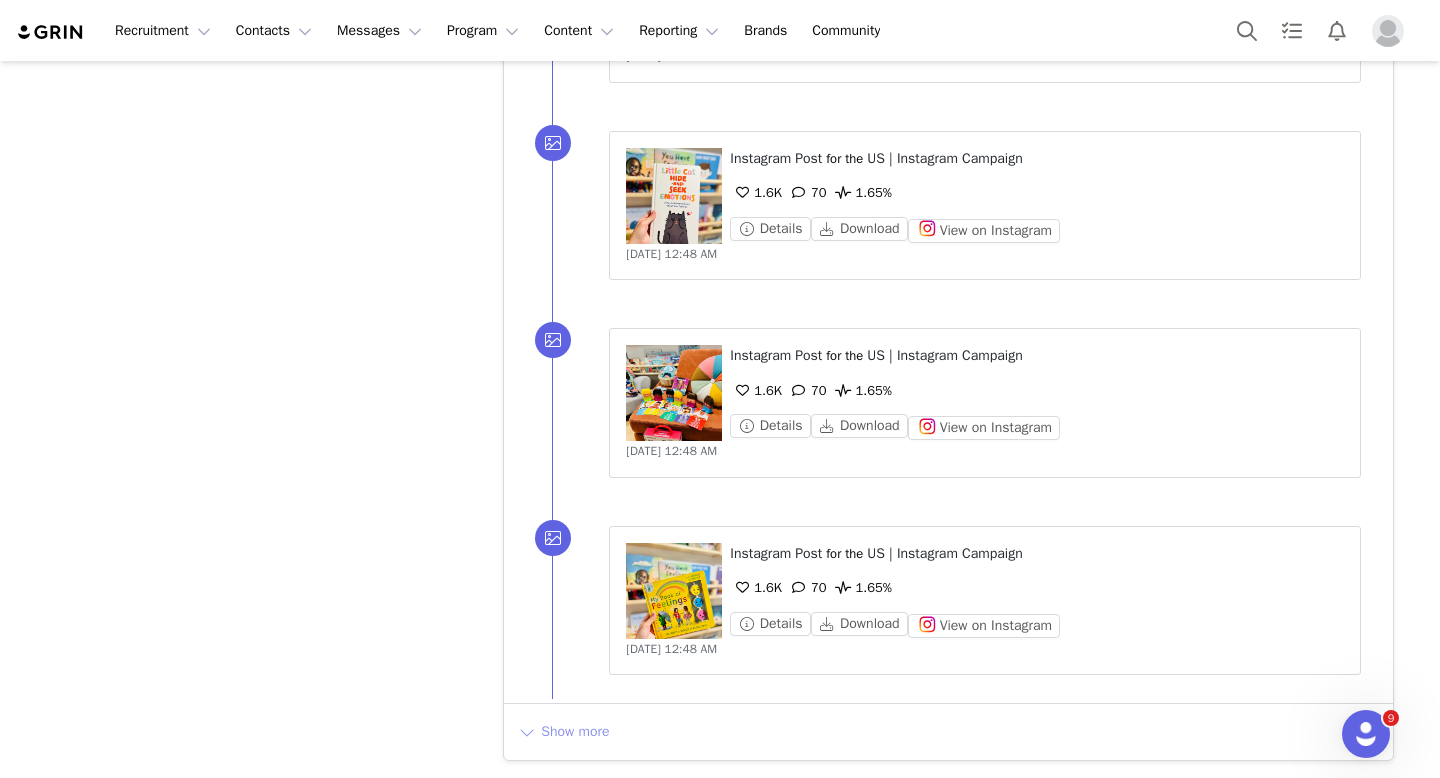 click on "Show more" at bounding box center (563, 732) 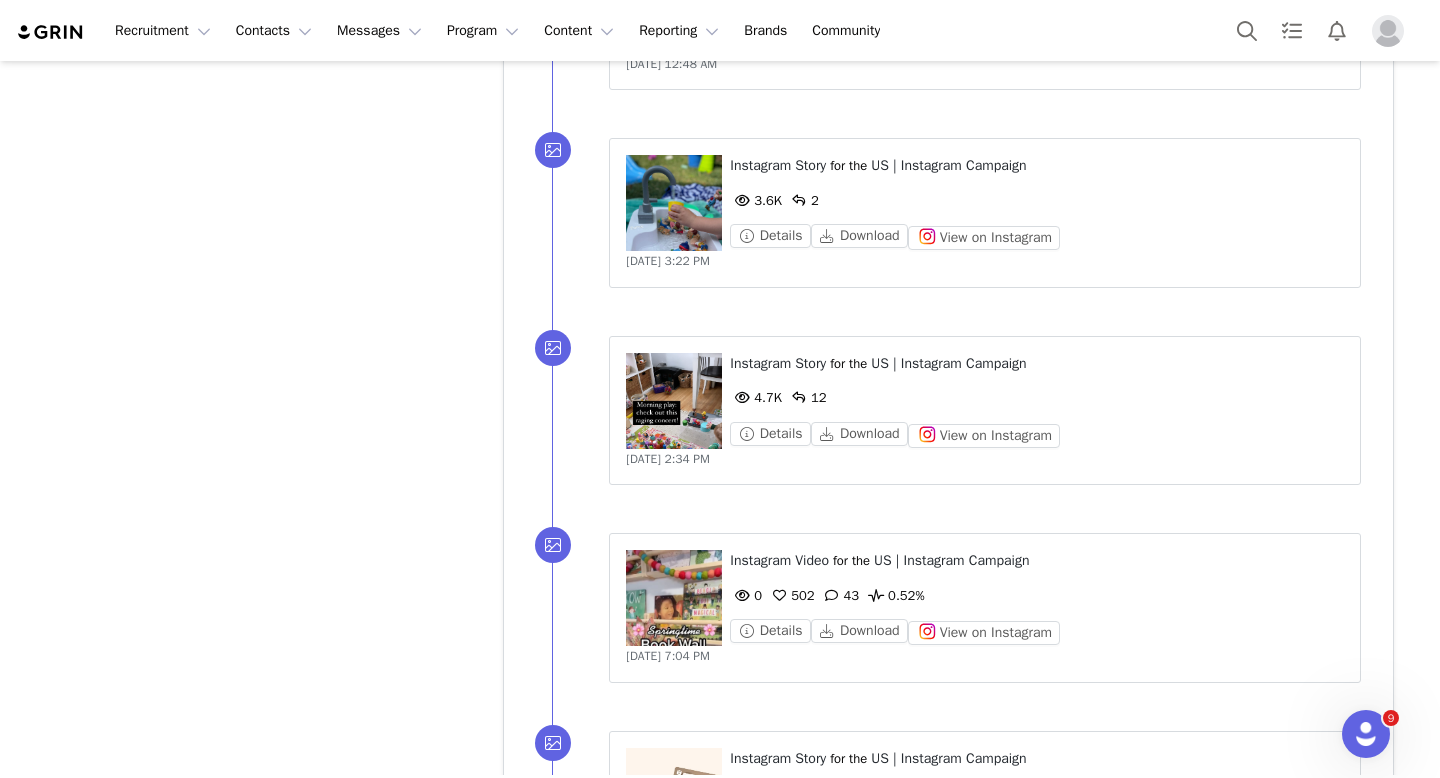 scroll, scrollTop: 31467, scrollLeft: 0, axis: vertical 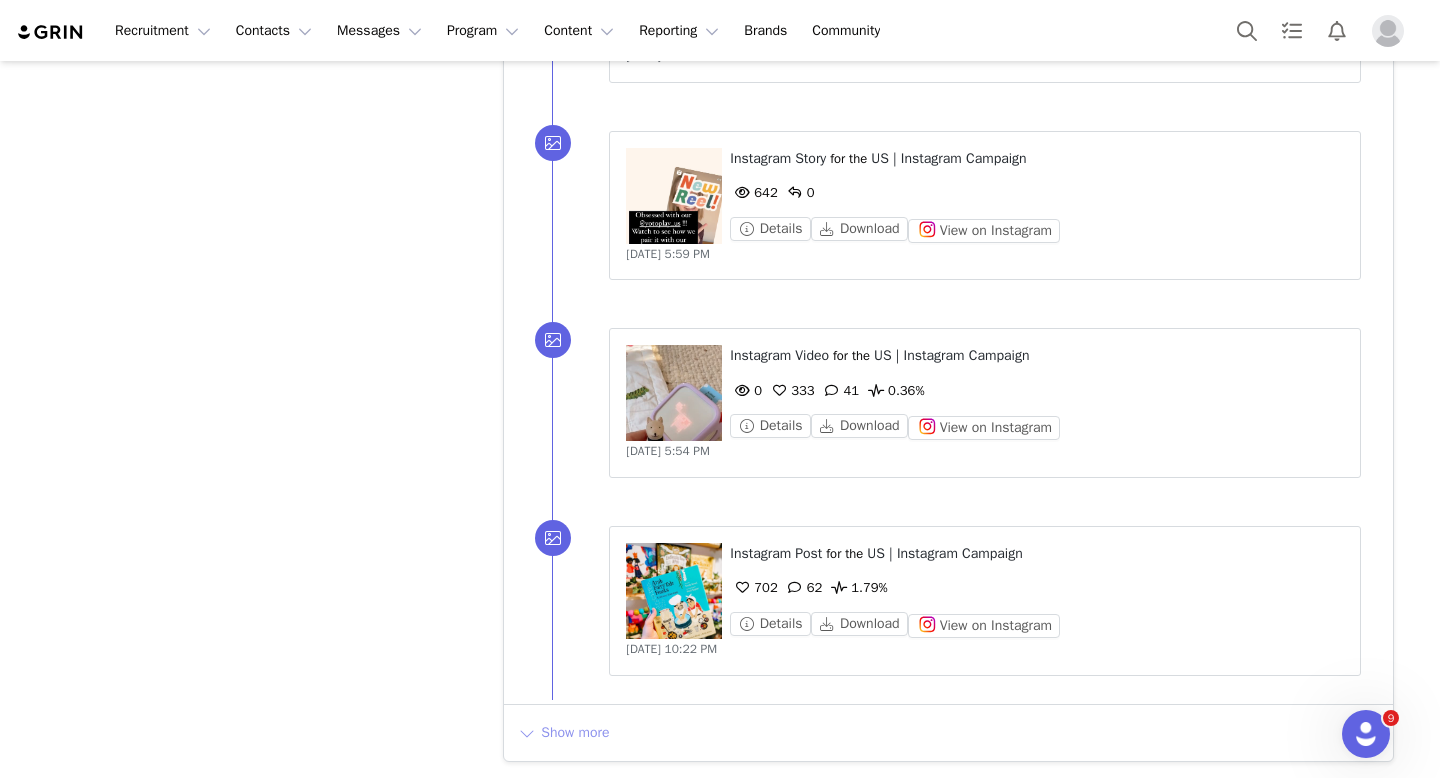click on "Show more" at bounding box center [563, 733] 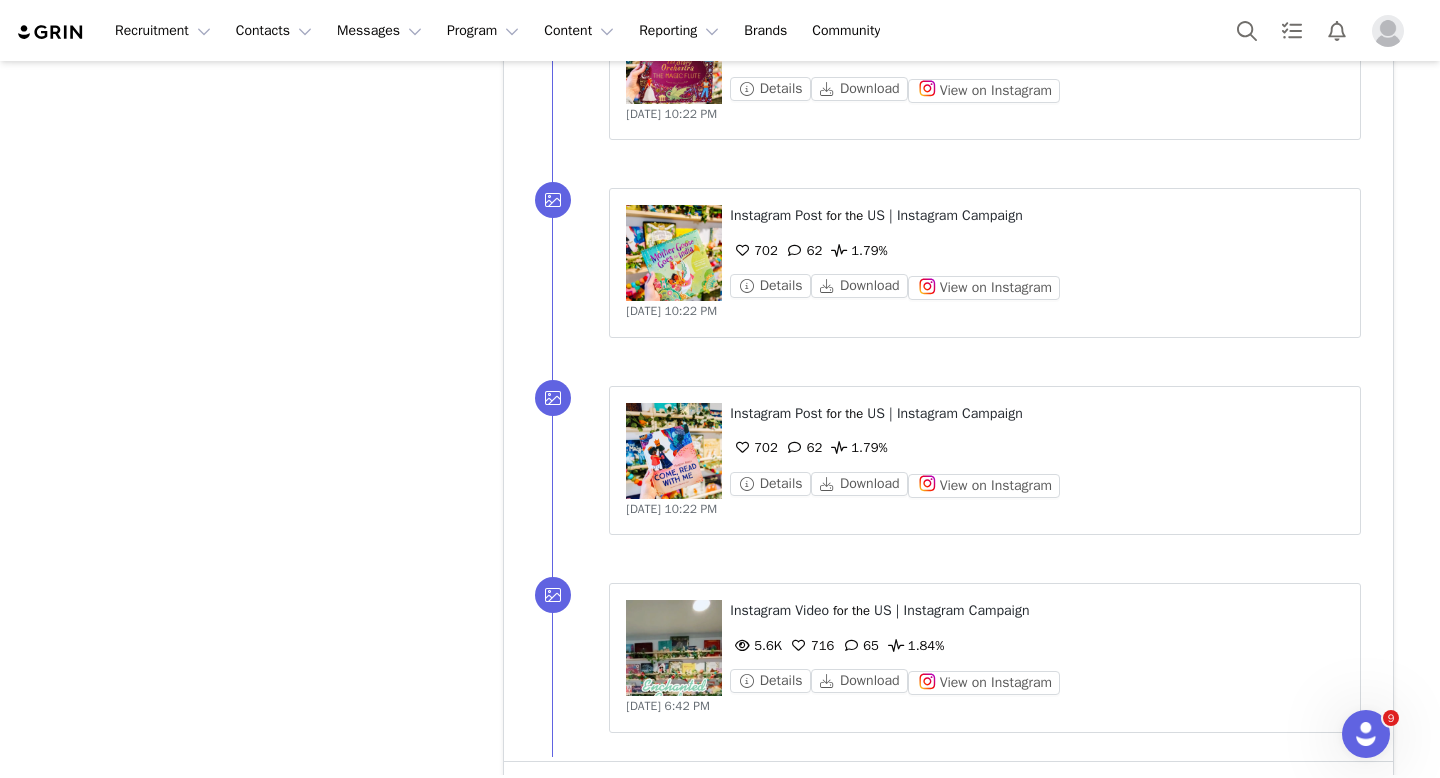 click on "Show more" at bounding box center (563, 790) 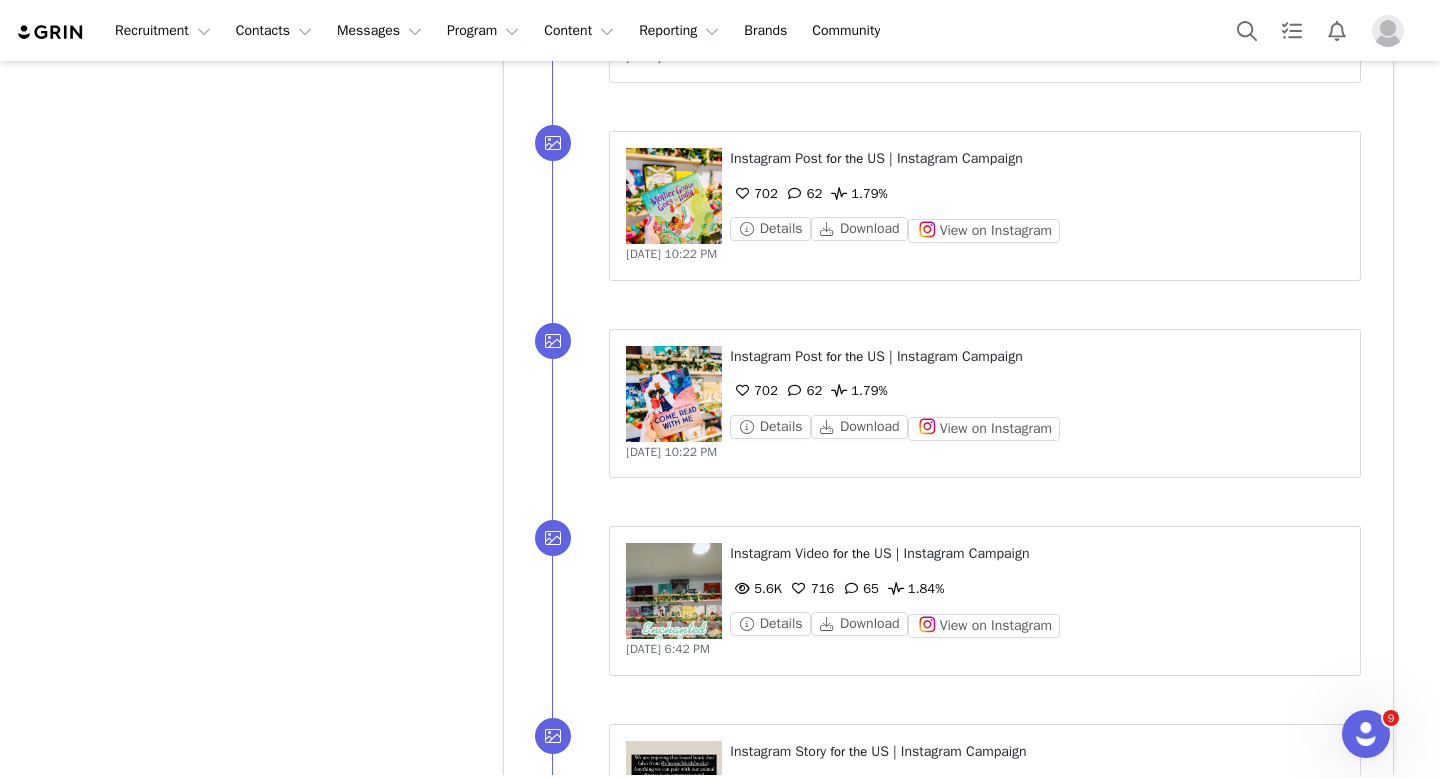 click on "Show more" at bounding box center (563, 2708) 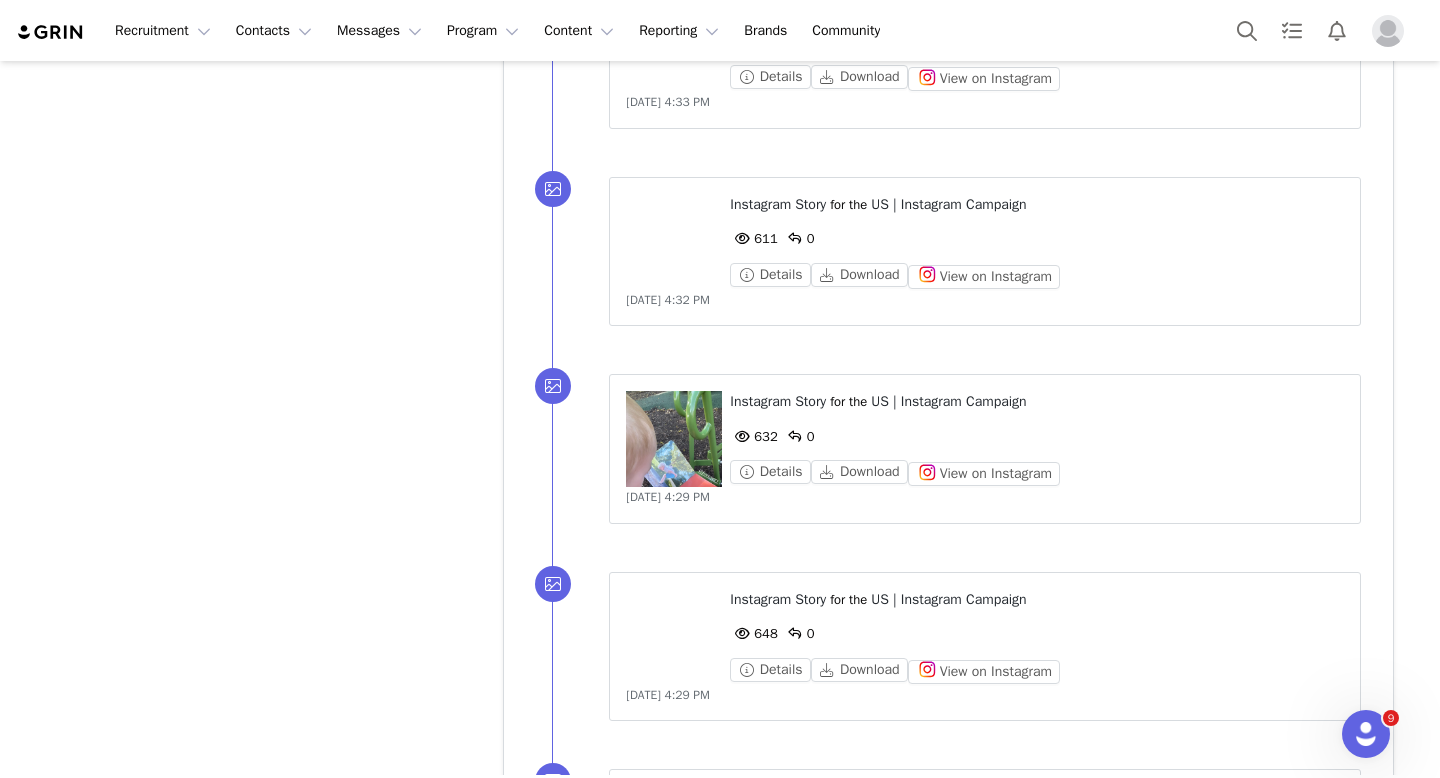 click on "Show more" at bounding box center (563, 2556) 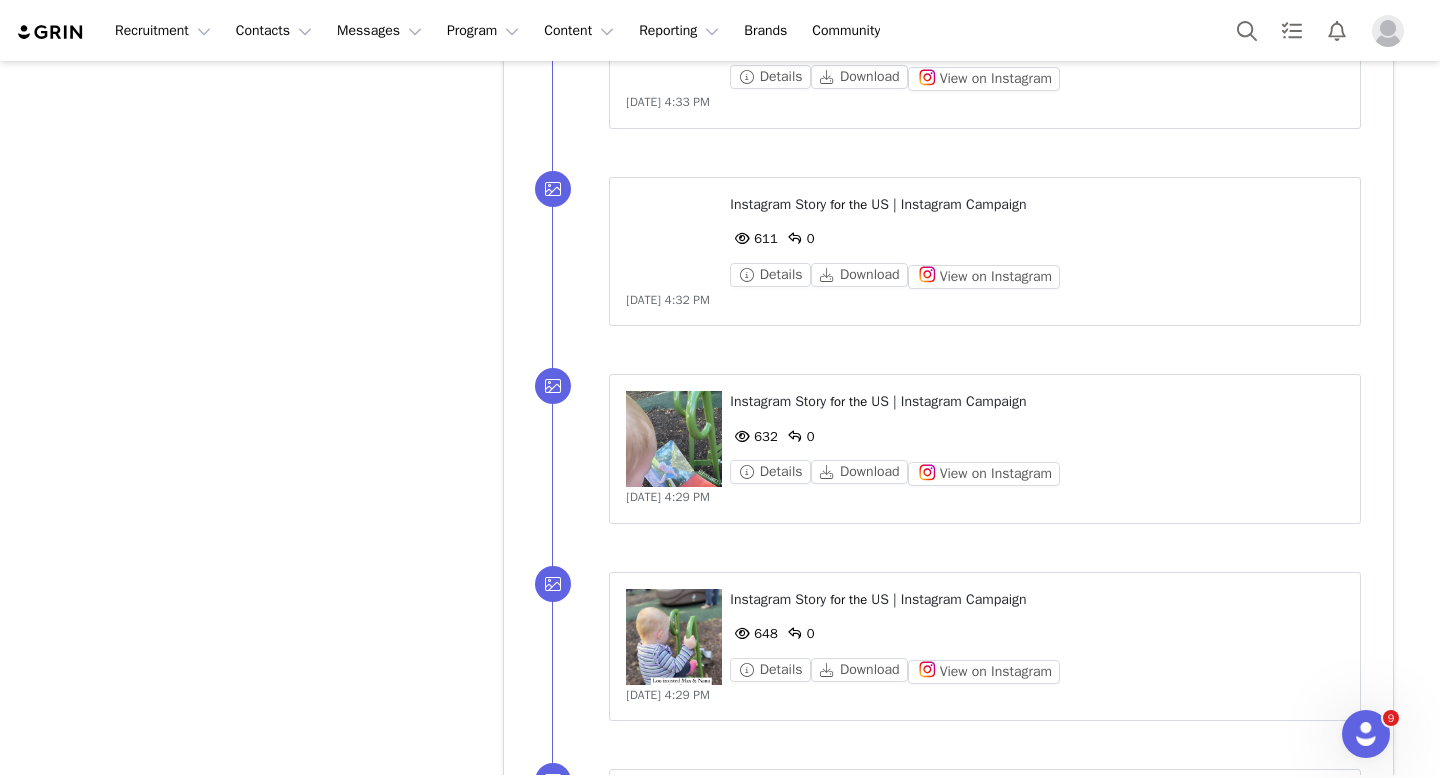 scroll, scrollTop: 38259, scrollLeft: 0, axis: vertical 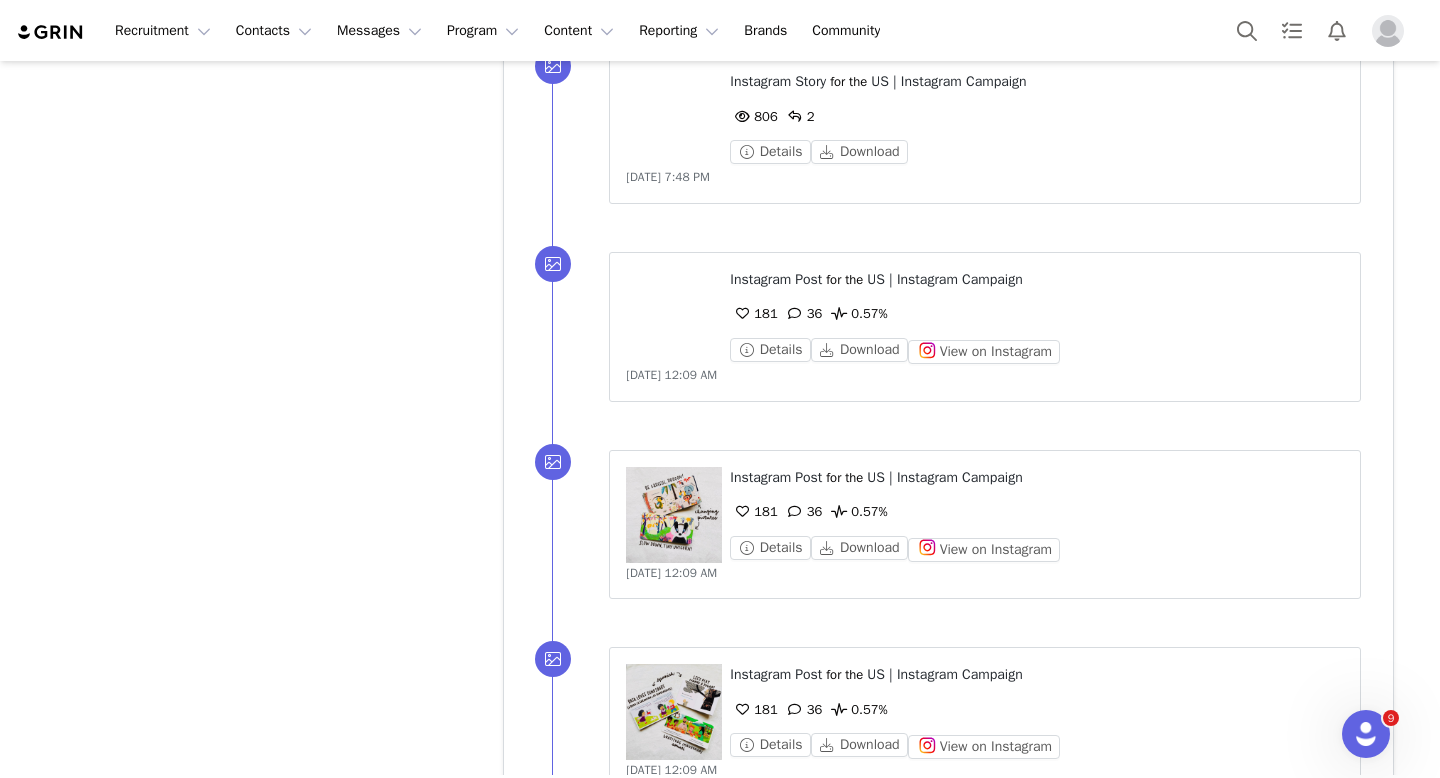 click on "Show more" at bounding box center [563, 1841] 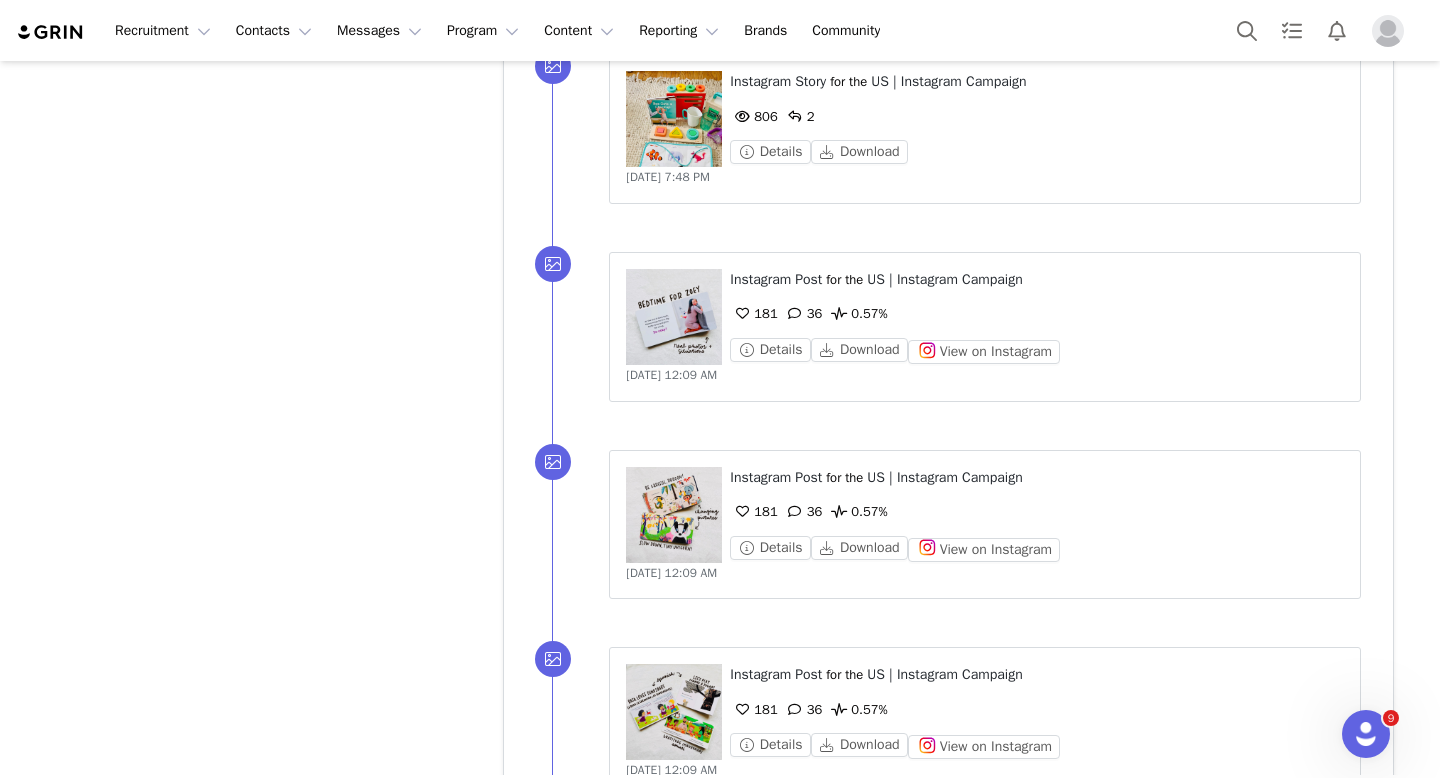 click on "Show more" at bounding box center (563, 3816) 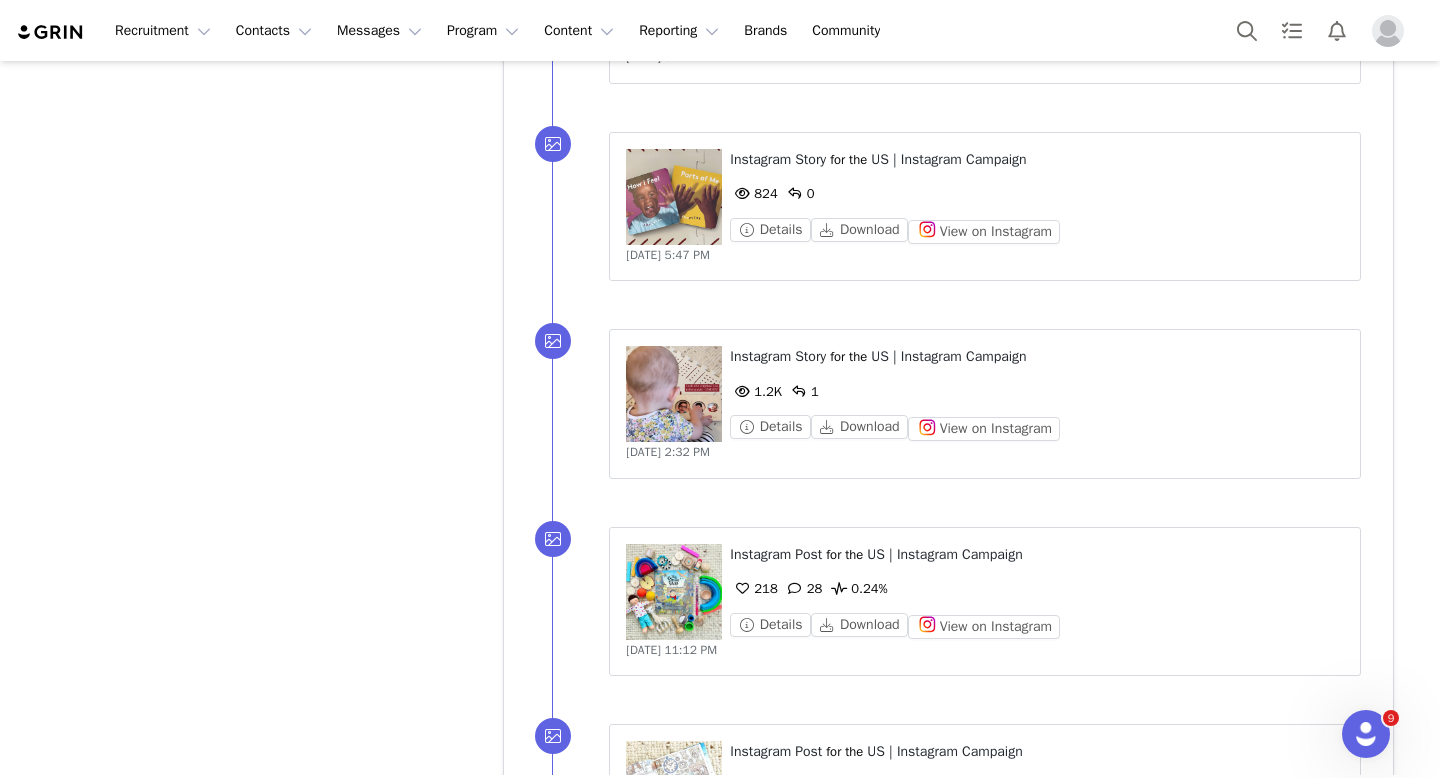 click on "Show more" at bounding box center [563, 2708] 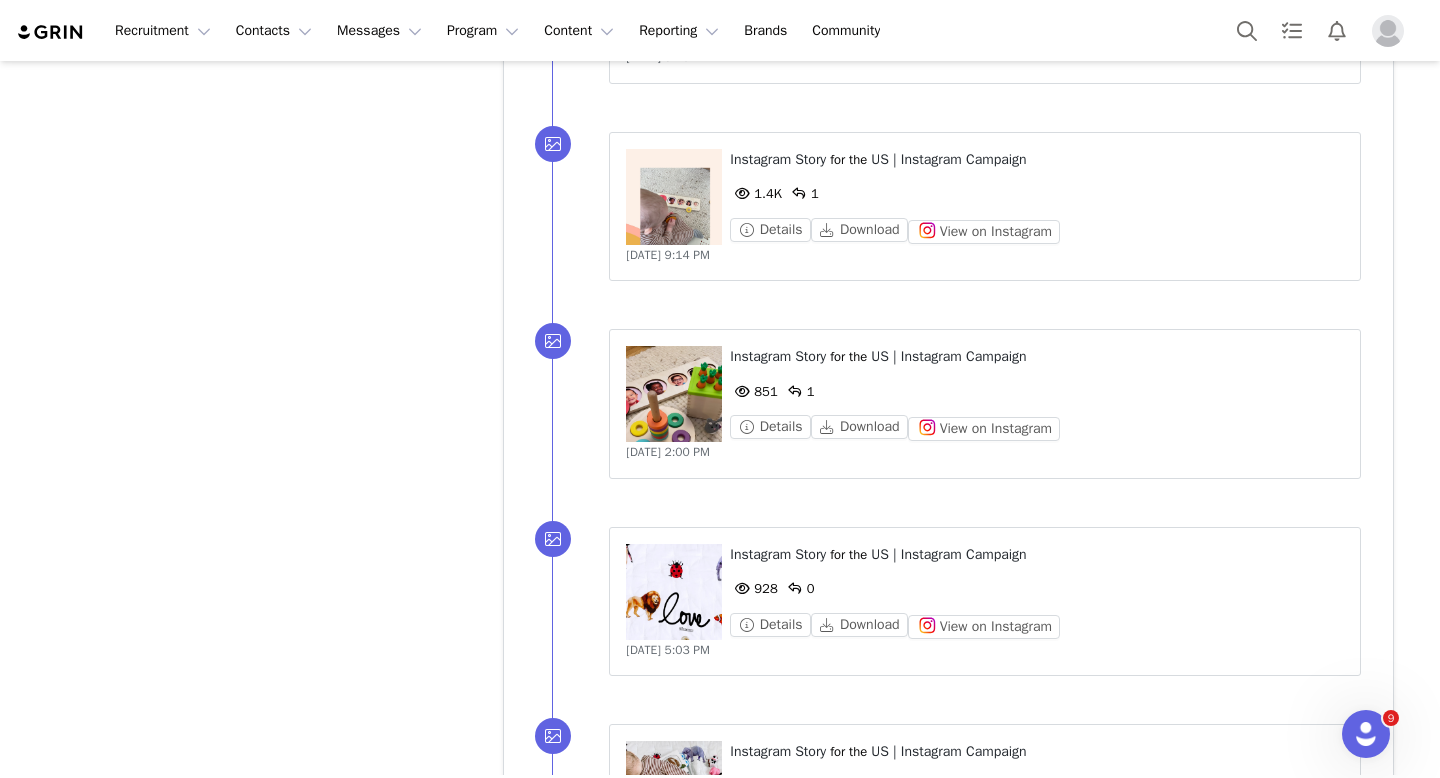 click on "Show more" at bounding box center (563, 2709) 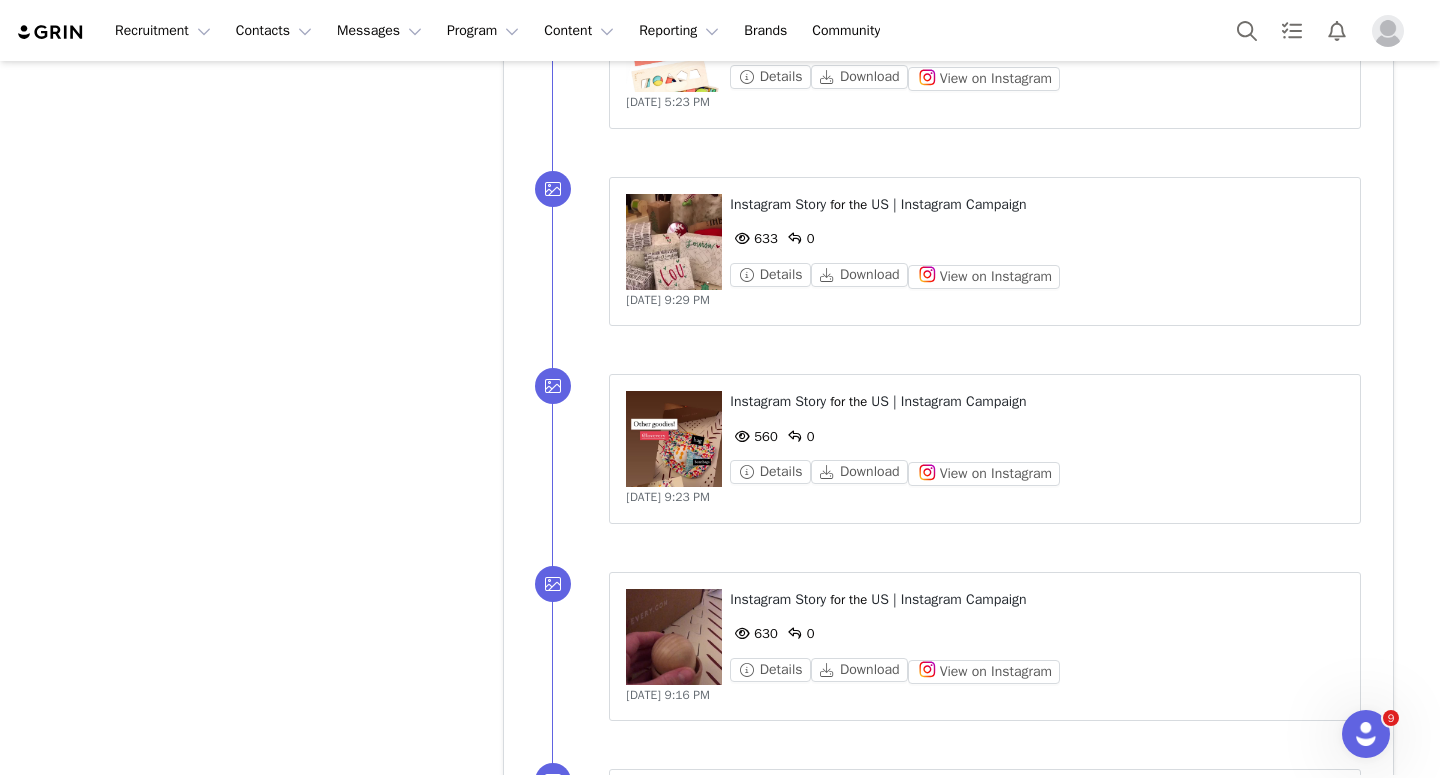 click on "Show more" at bounding box center (563, 2556) 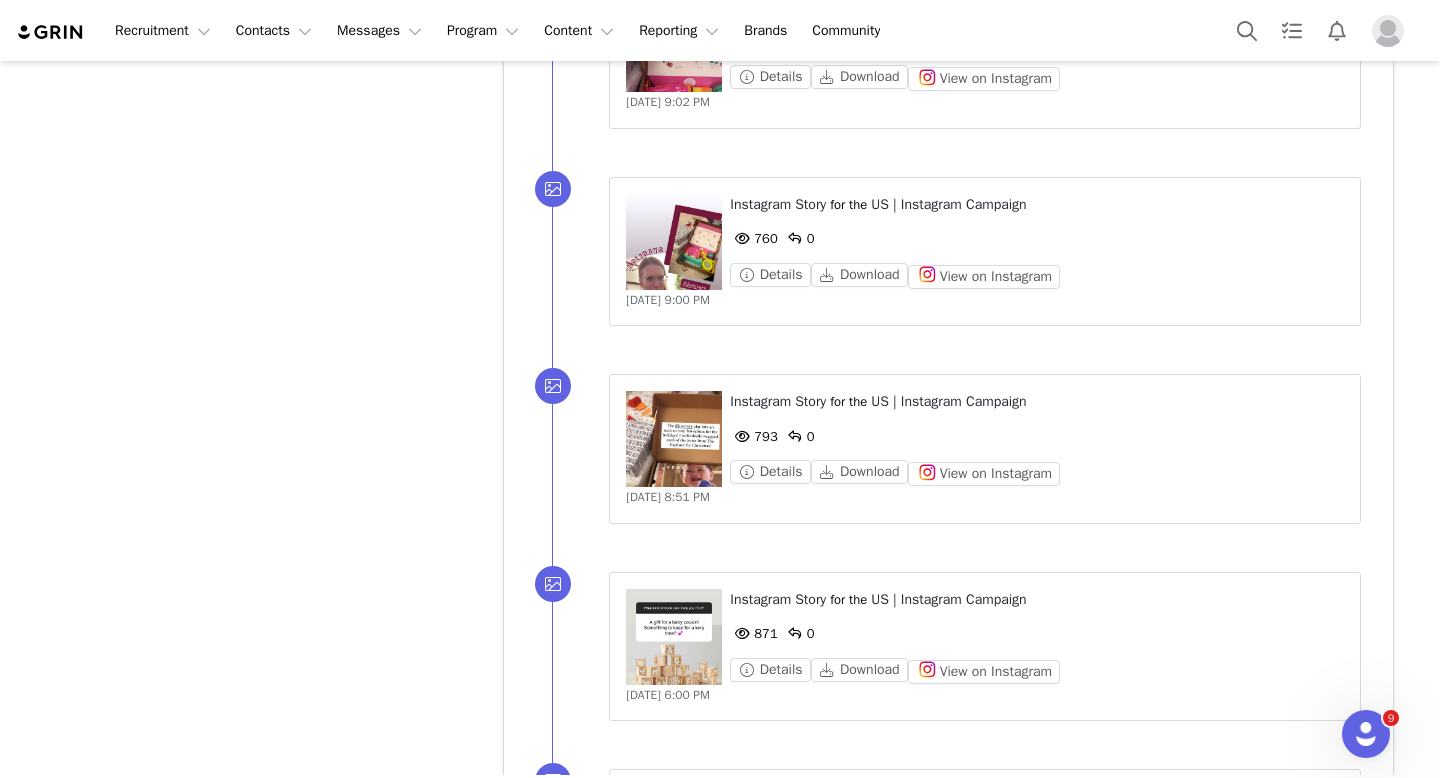 click on "Show more" at bounding box center (563, 2556) 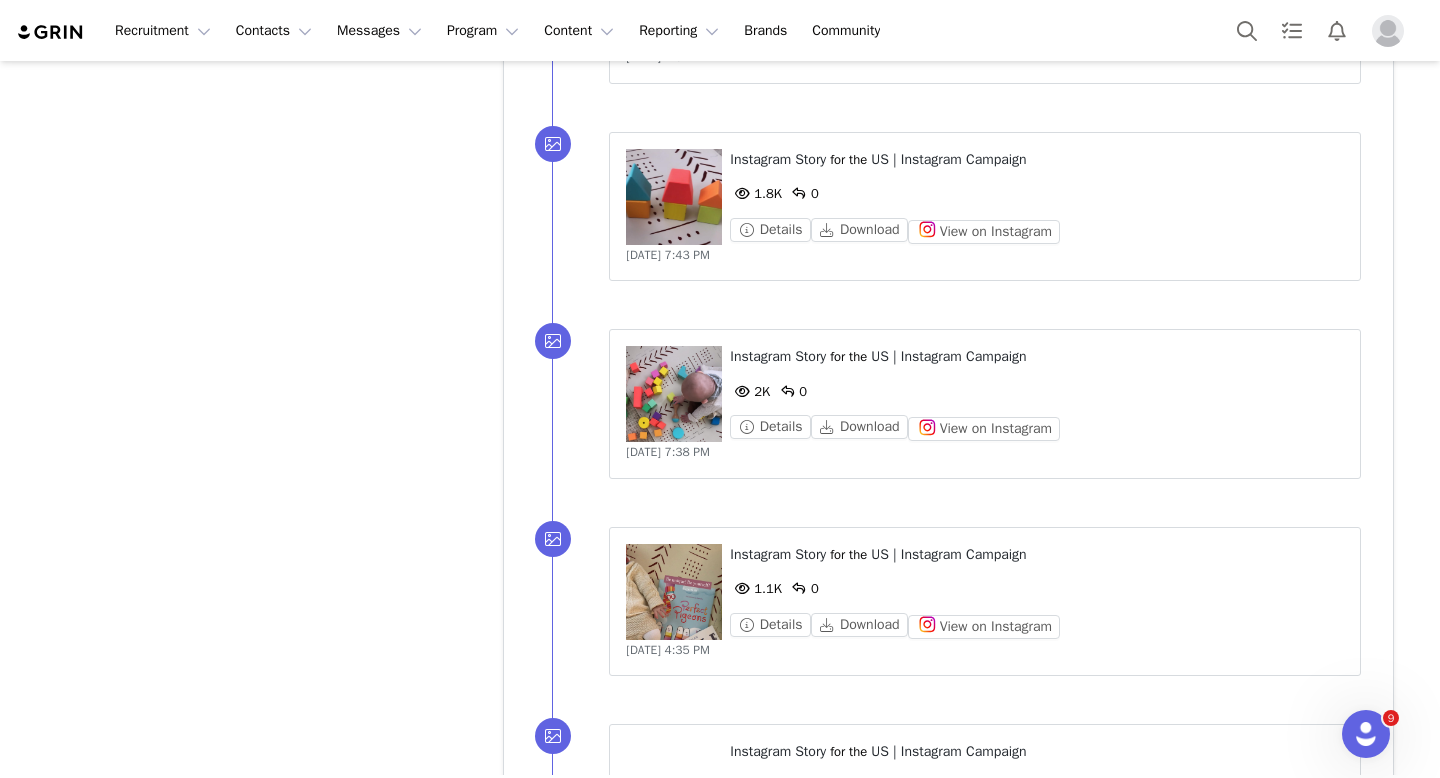 scroll, scrollTop: 53193, scrollLeft: 0, axis: vertical 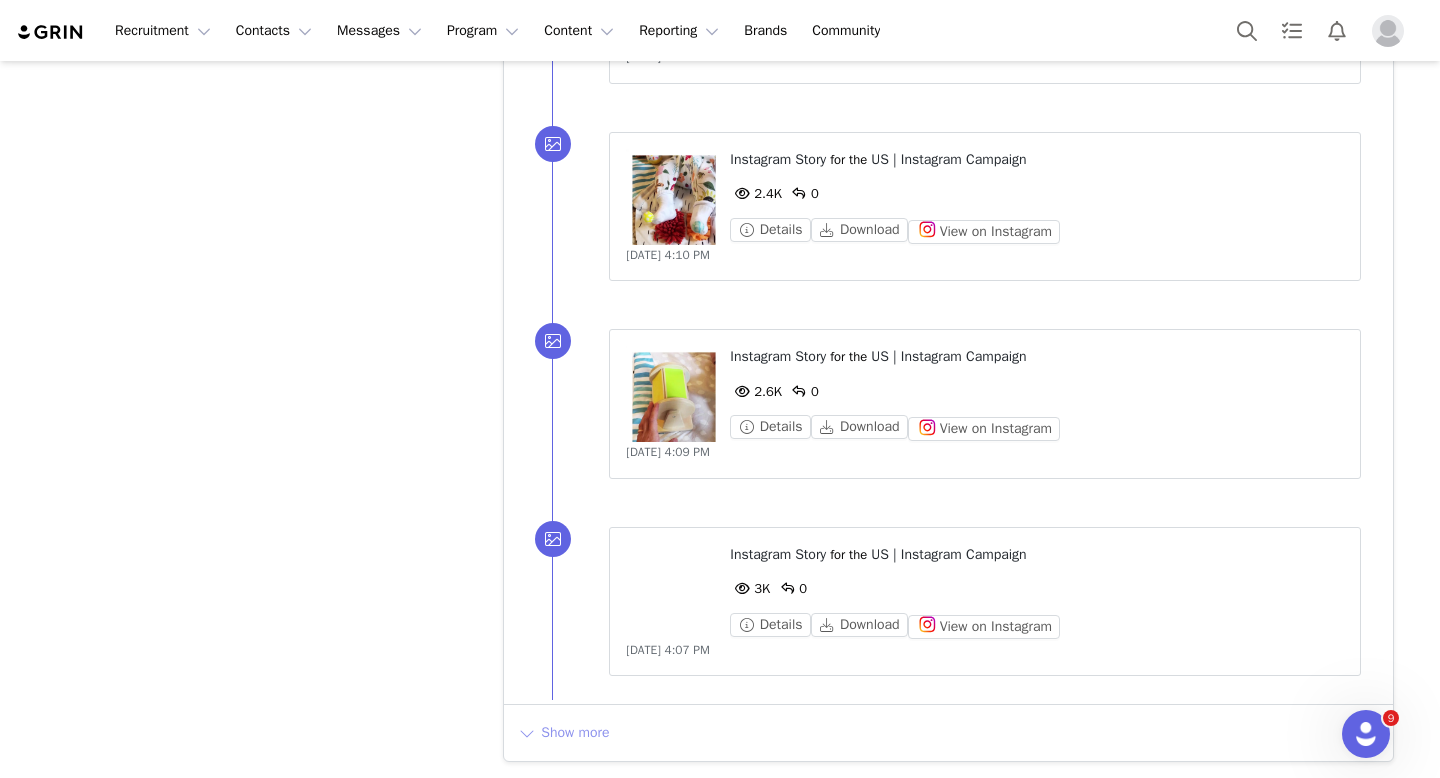 click on "Show more" at bounding box center (563, 733) 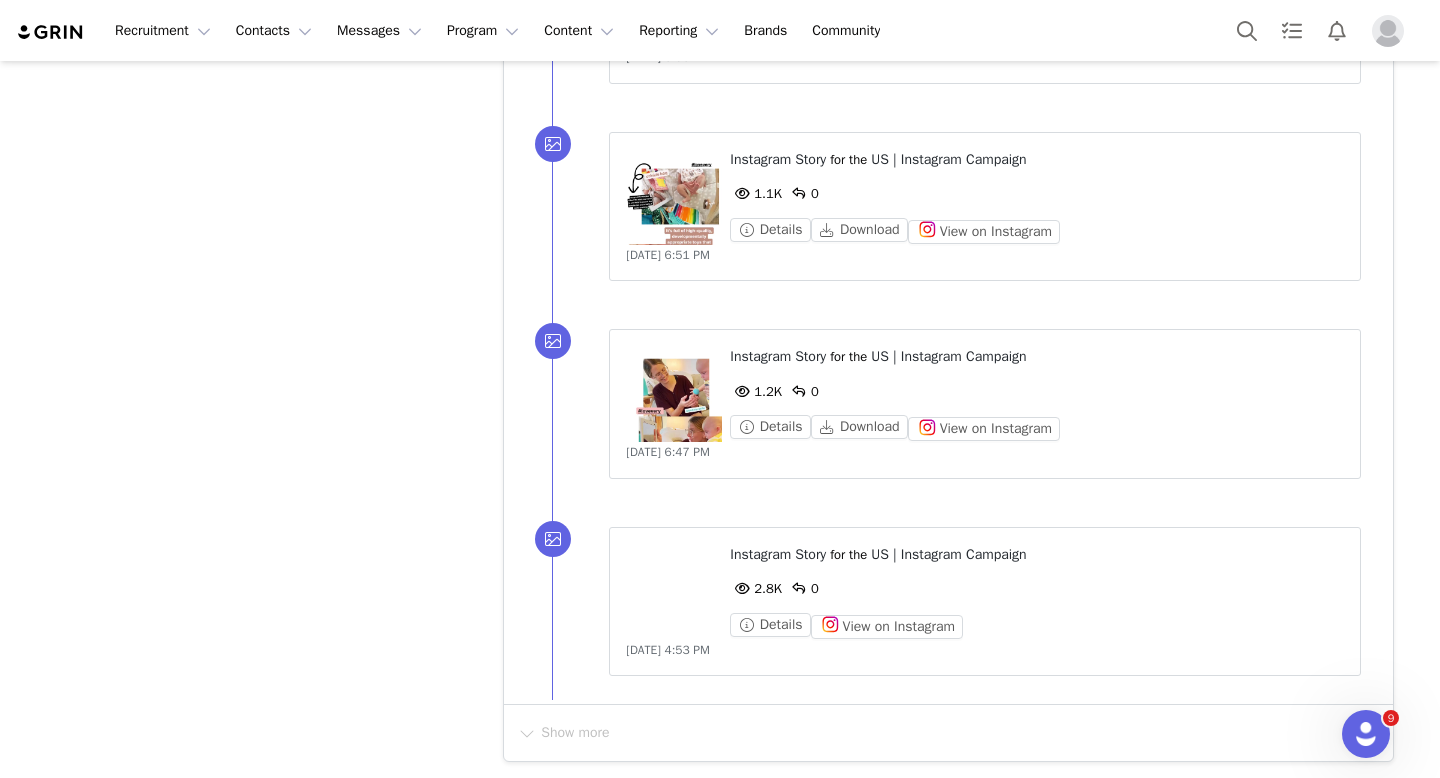 scroll, scrollTop: 53888, scrollLeft: 0, axis: vertical 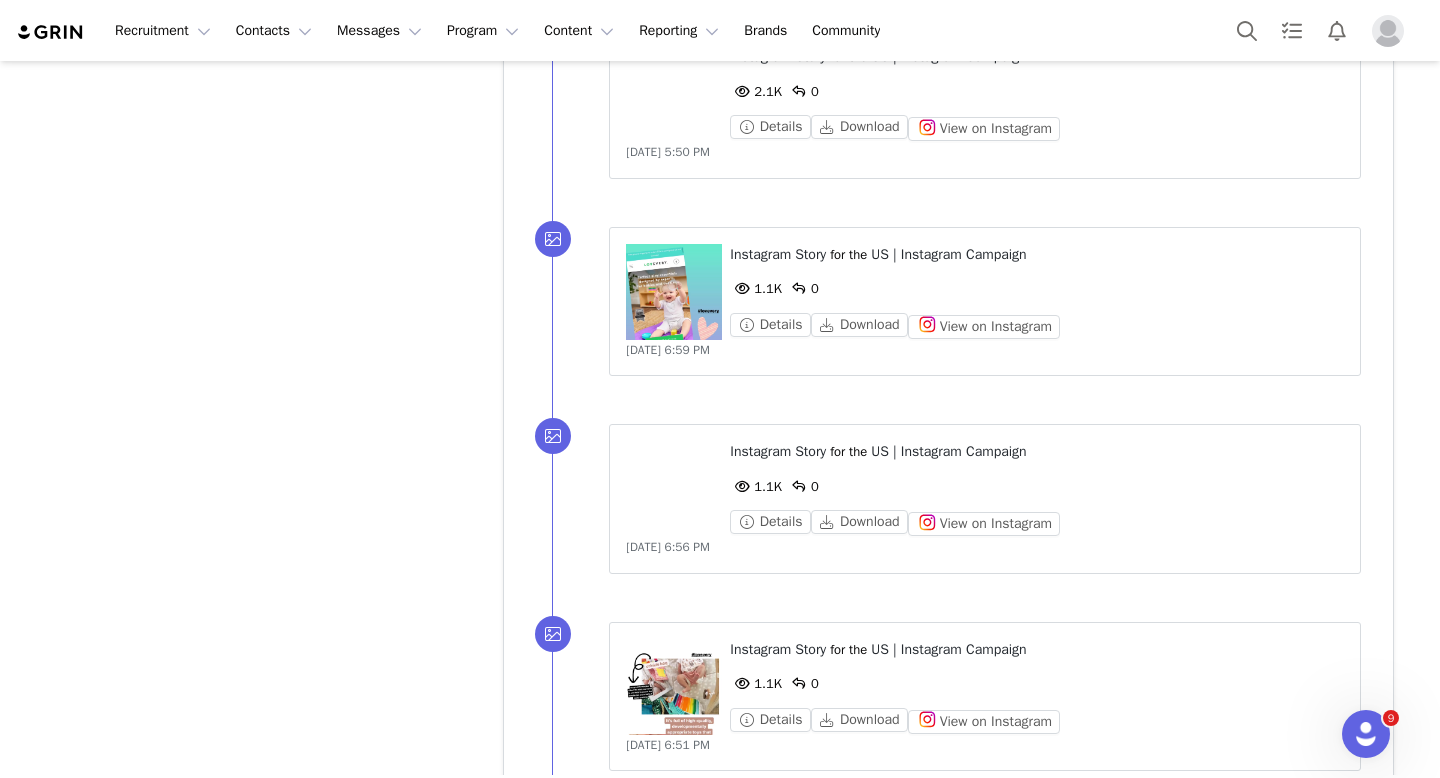 click at bounding box center [553, 436] 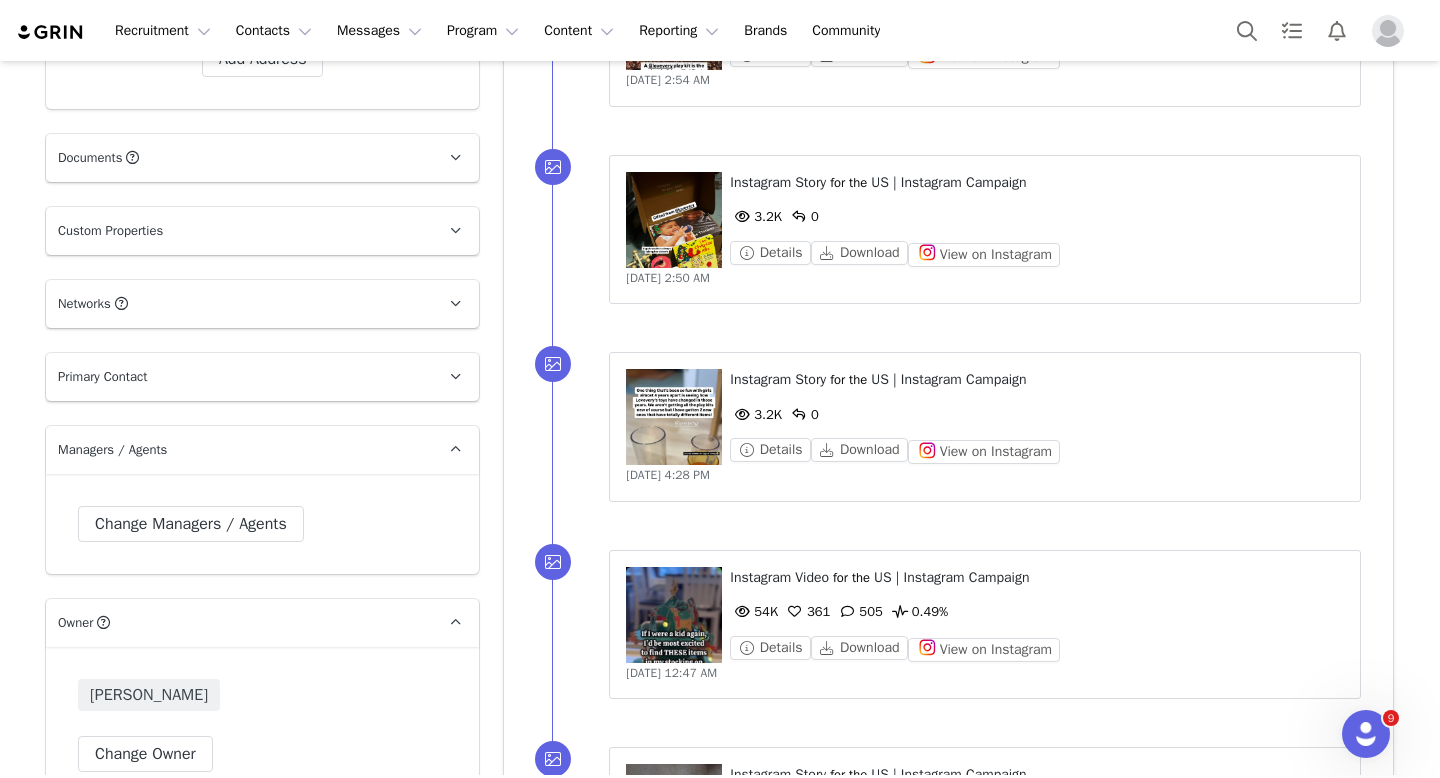 scroll, scrollTop: 1815, scrollLeft: 0, axis: vertical 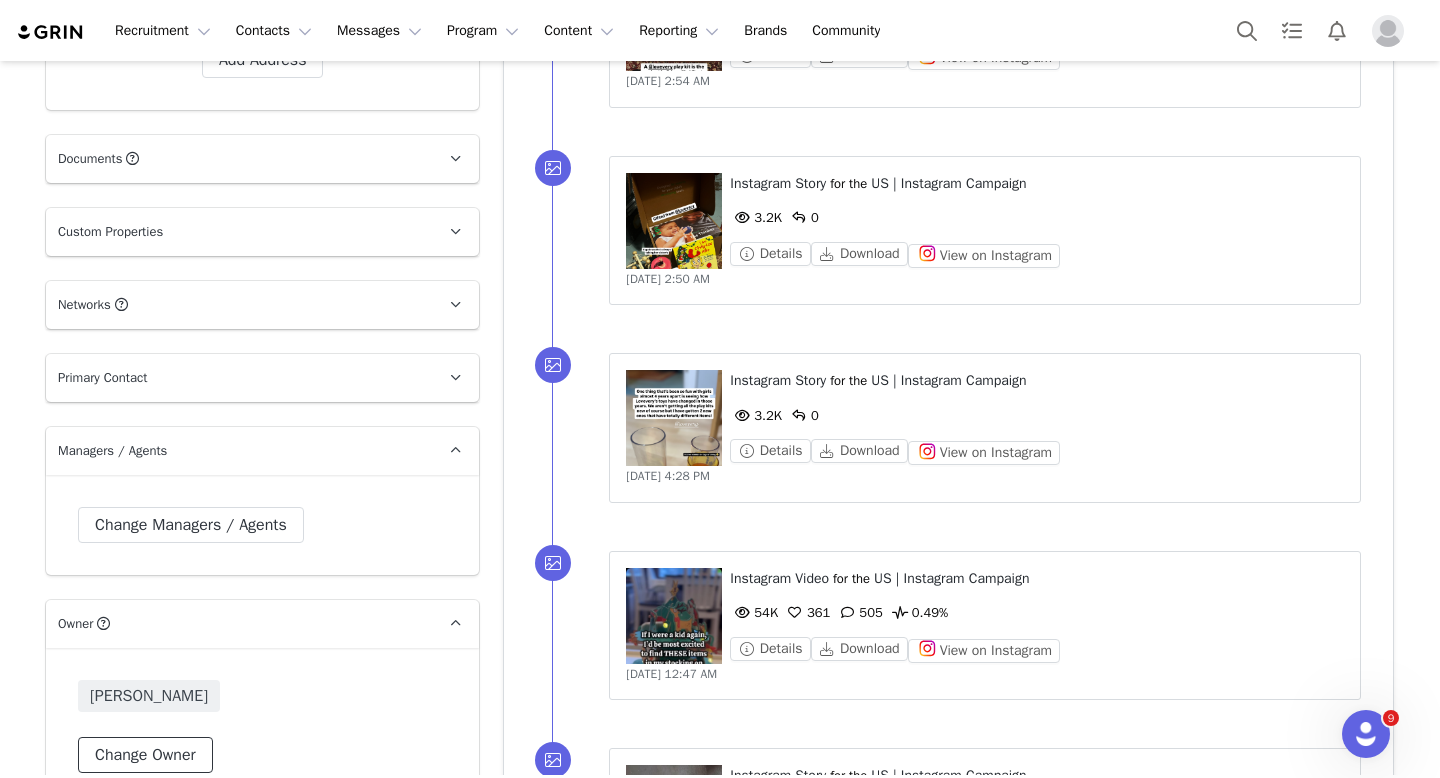 click on "Change Owner" at bounding box center [145, 755] 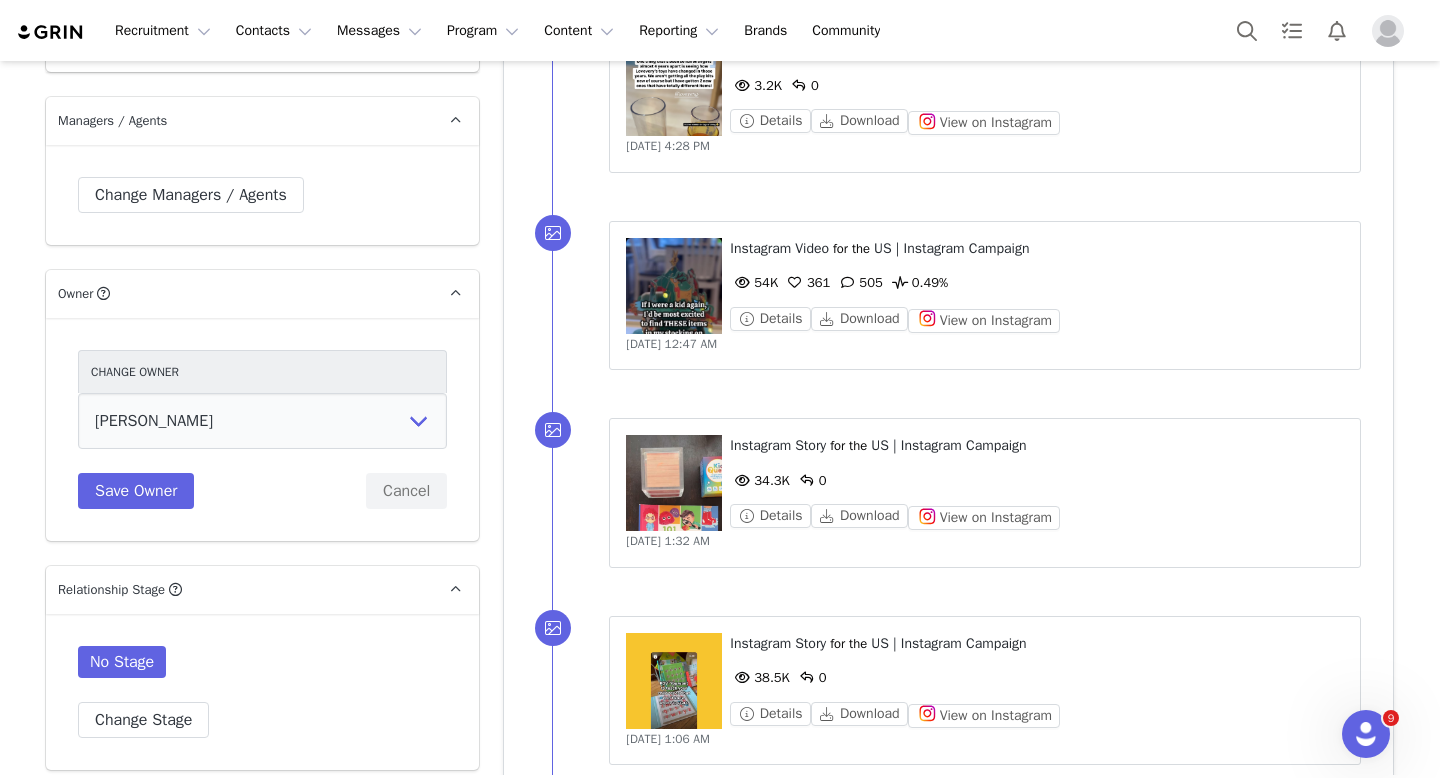 scroll, scrollTop: 2149, scrollLeft: 0, axis: vertical 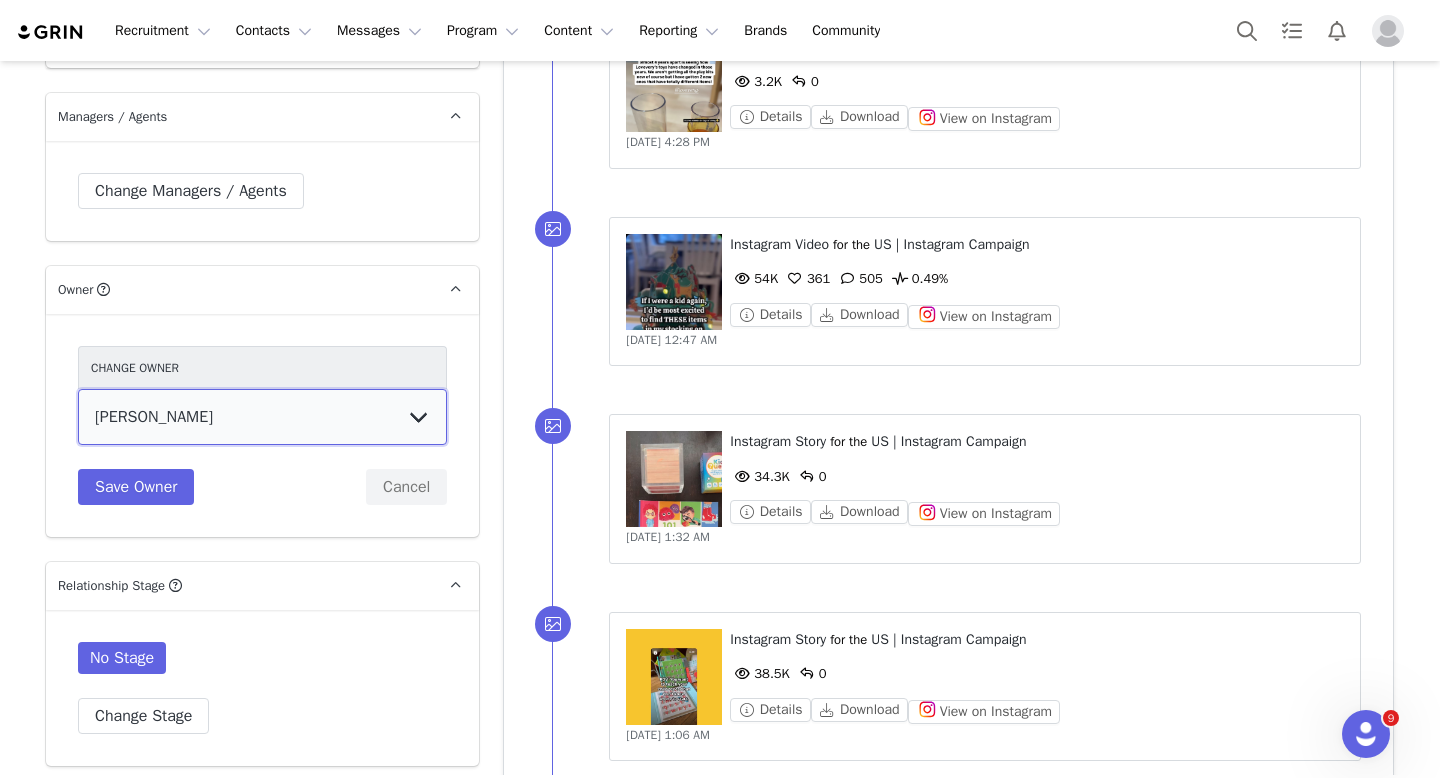 click on "Collab Lovevery   Lovevery EU   [PERSON_NAME] [PERSON_NAME]   [PERSON_NAME]   [PERSON_NAME]   Lovevery Collective   [PERSON_NAME]   [PERSON_NAME]   [PERSON_NAME]   [PERSON_NAME]" at bounding box center [262, 417] 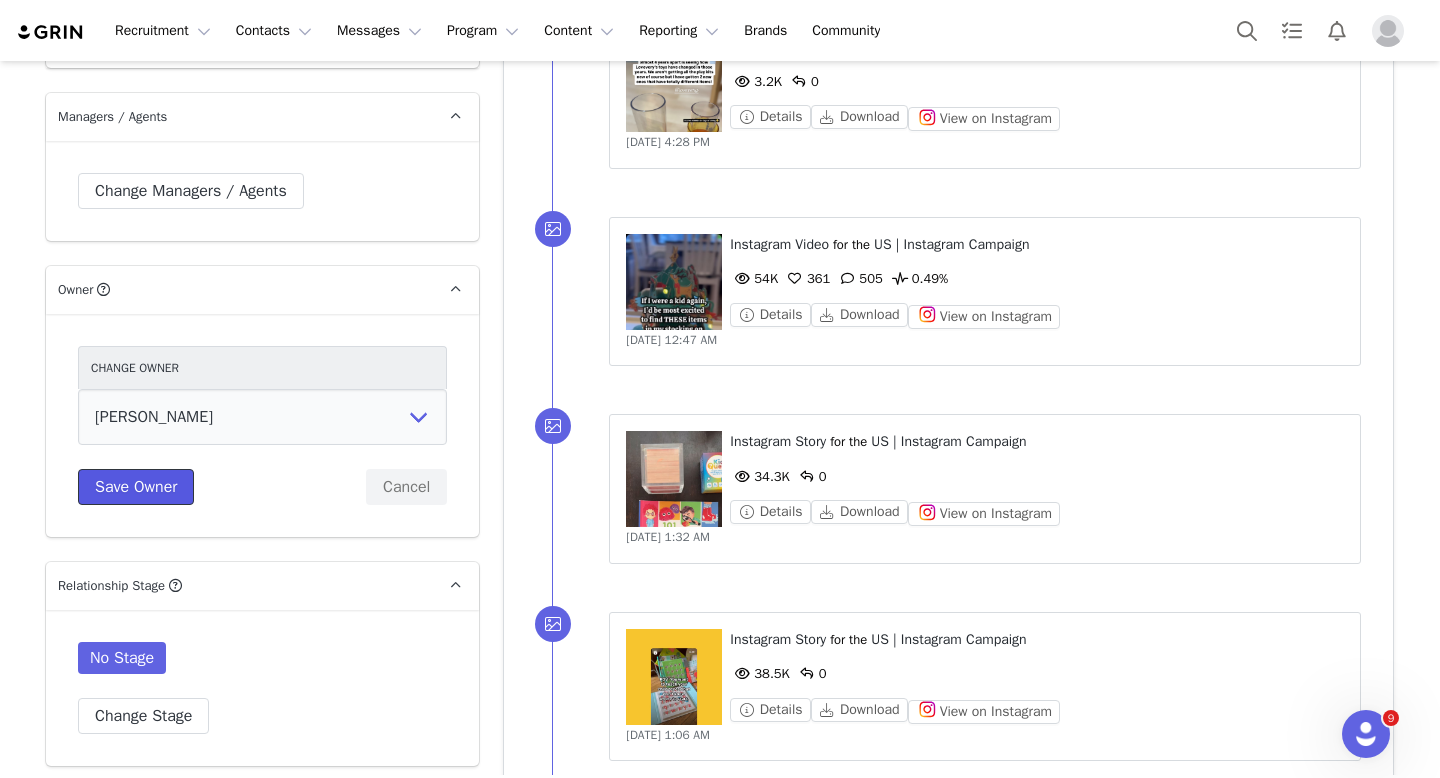click on "Save Owner" at bounding box center [136, 487] 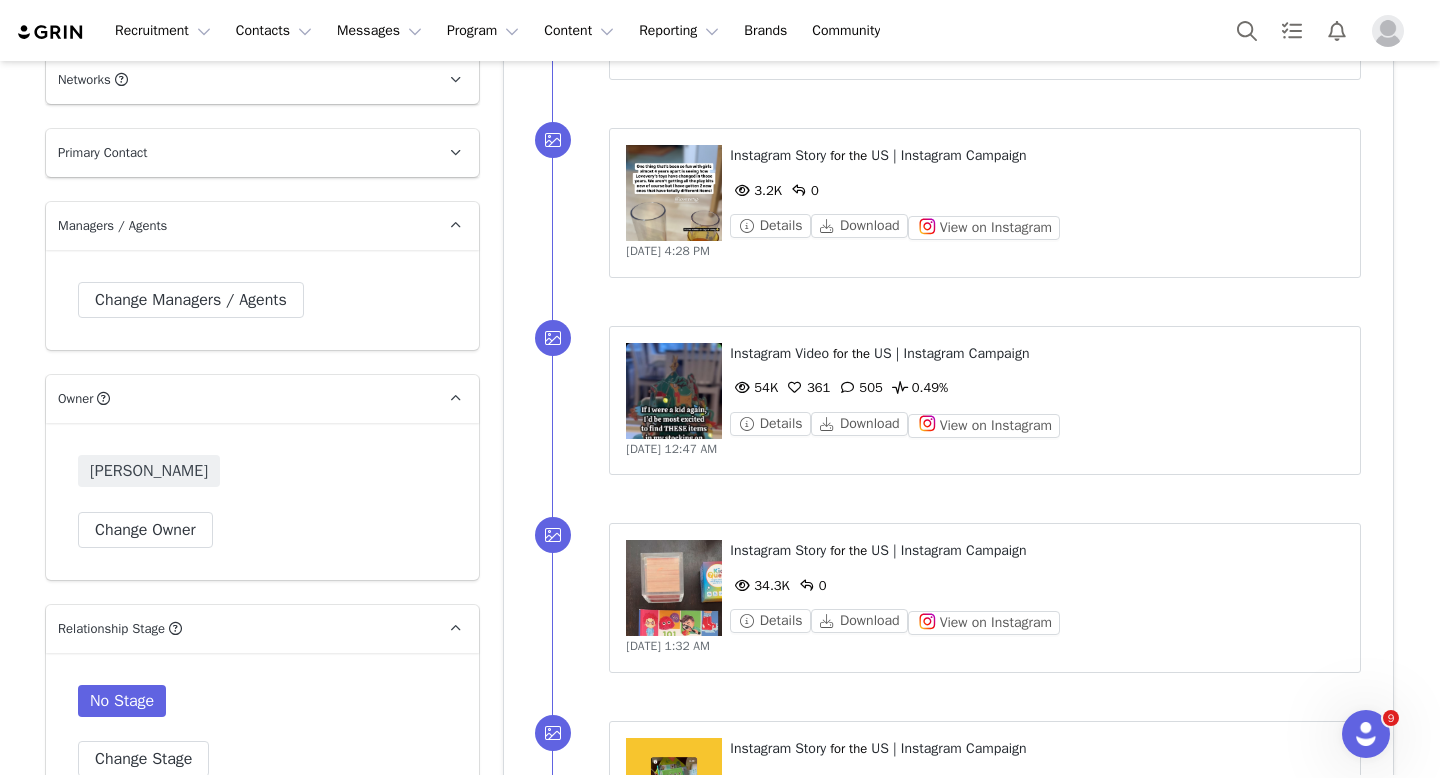 scroll, scrollTop: 2056, scrollLeft: 0, axis: vertical 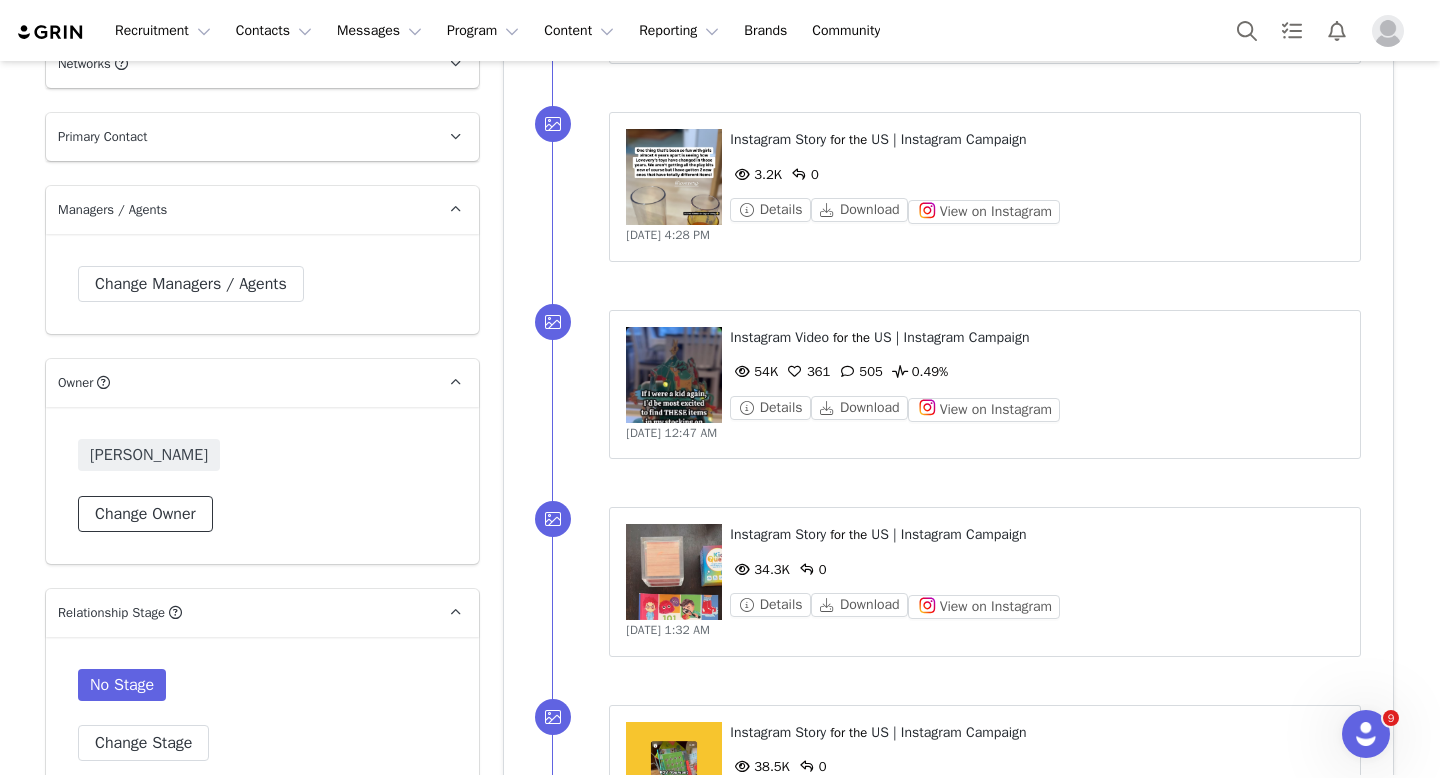 click on "Change Owner" at bounding box center (145, 514) 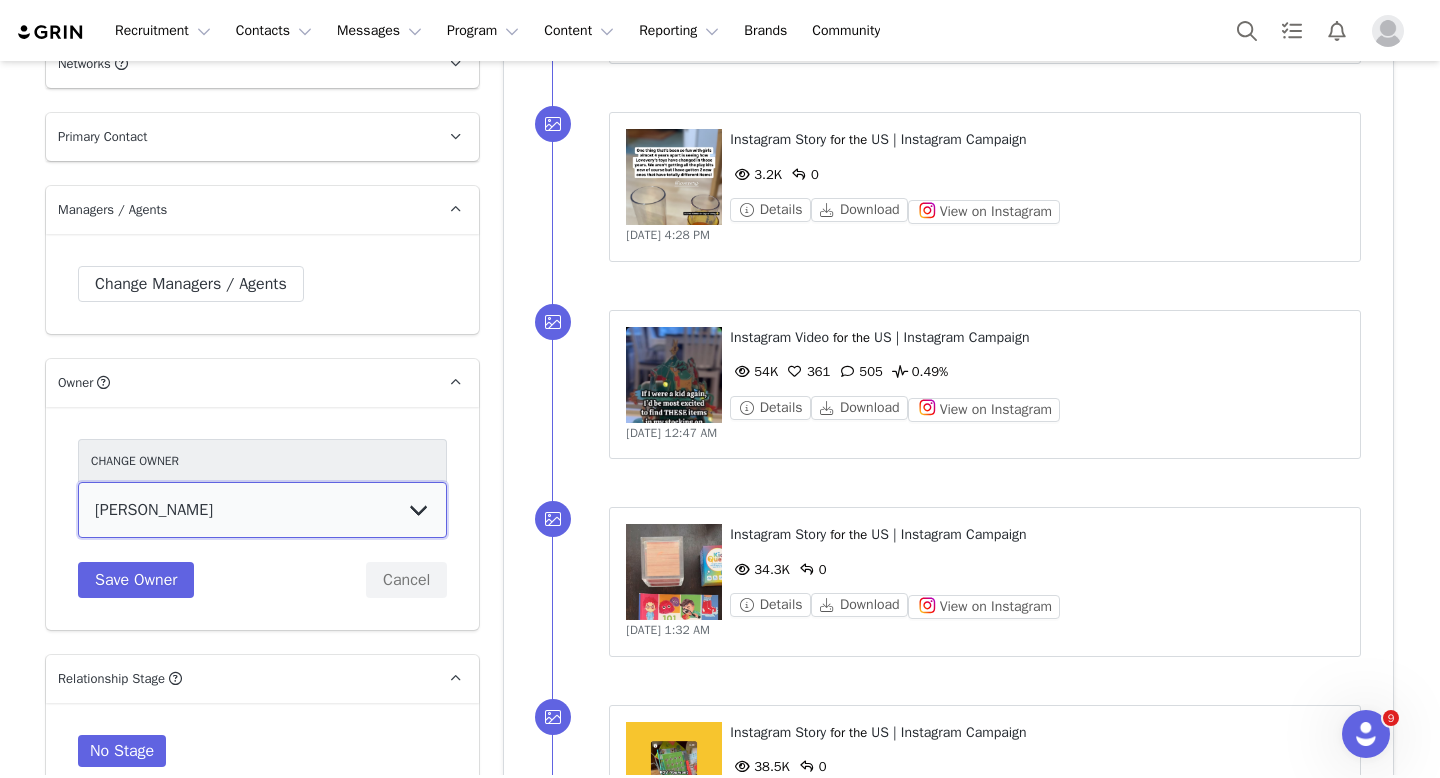 click on "Collab Lovevery   Lovevery EU   [PERSON_NAME] [PERSON_NAME]   [PERSON_NAME]   [PERSON_NAME]   Lovevery Collective   [PERSON_NAME]   [PERSON_NAME]   [PERSON_NAME]   [PERSON_NAME]" at bounding box center (262, 510) 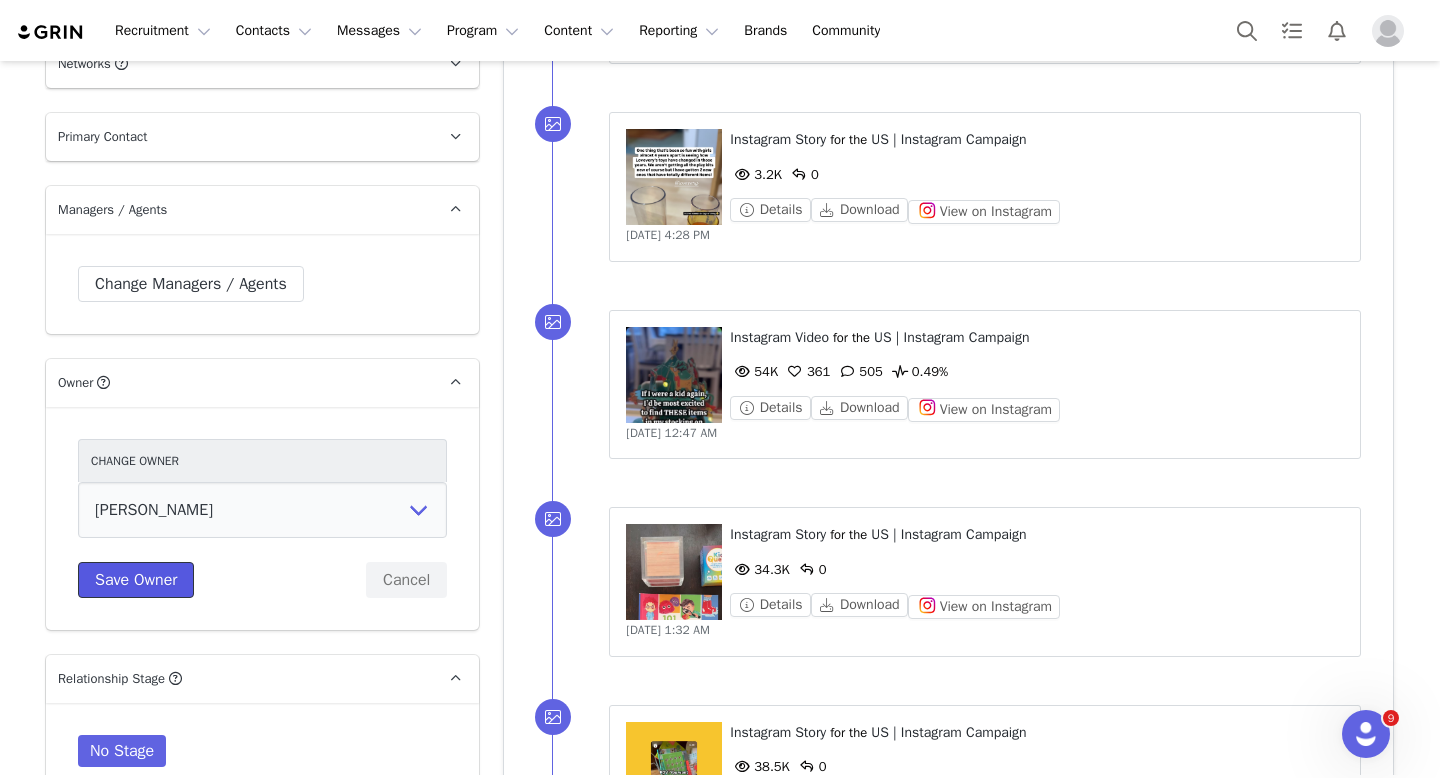 click on "Save Owner" at bounding box center [136, 580] 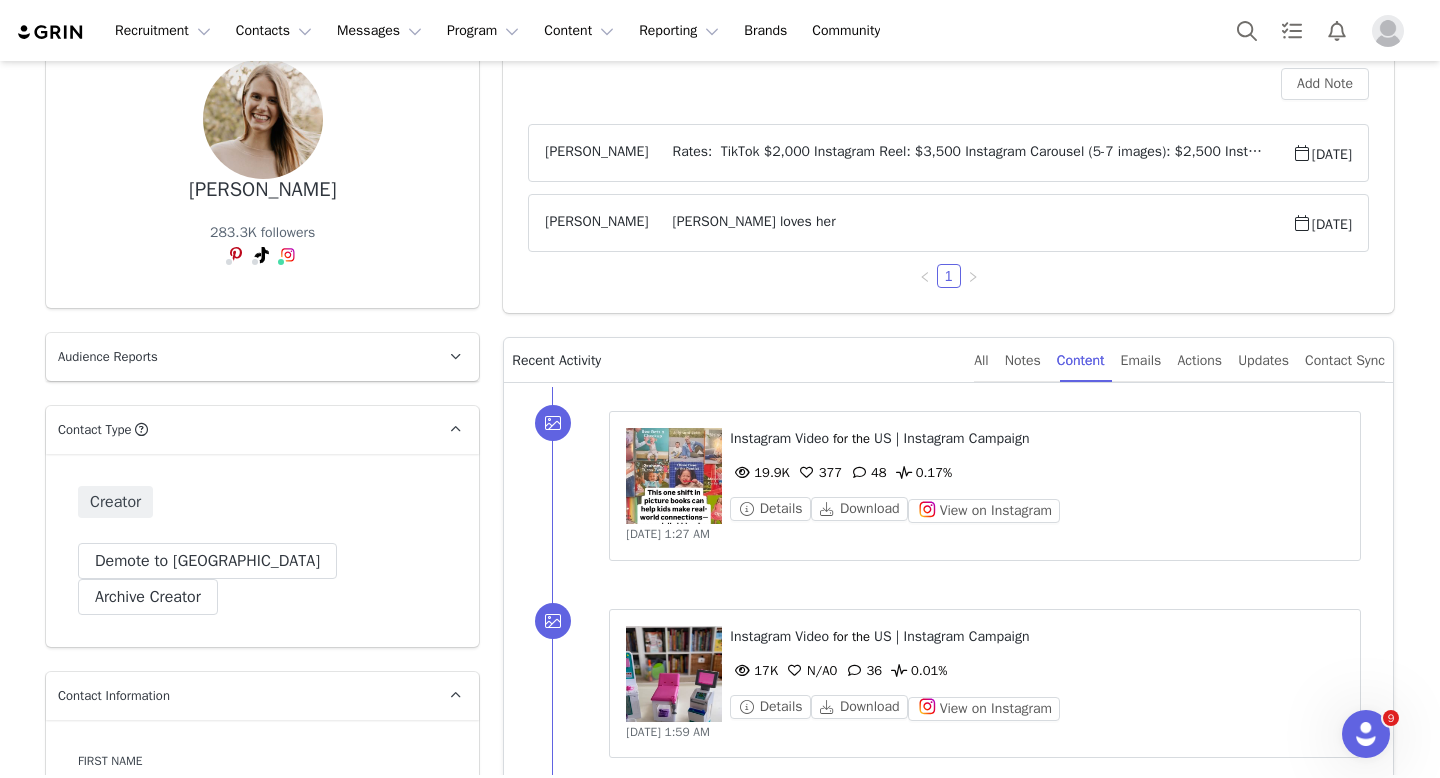 scroll, scrollTop: 0, scrollLeft: 0, axis: both 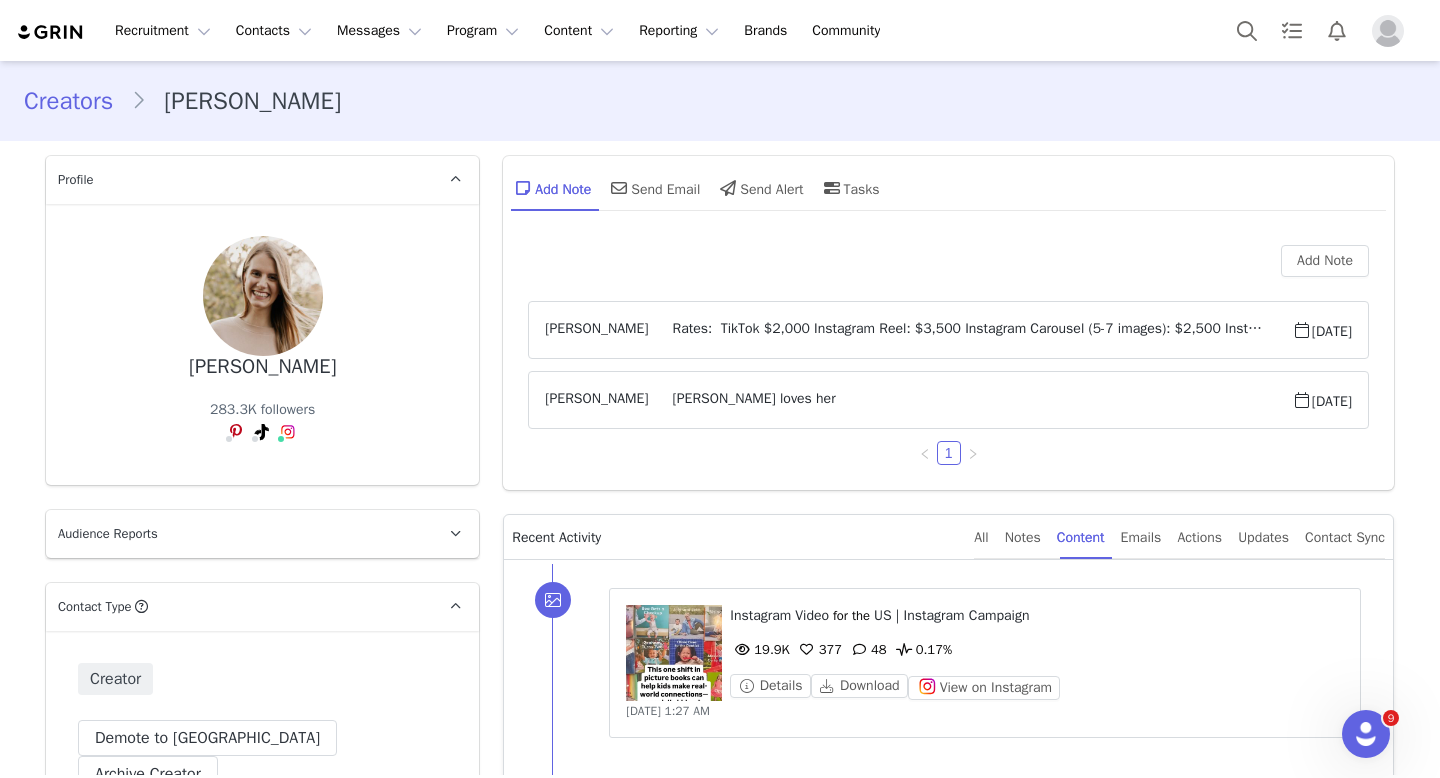 click on "Audience Reports" at bounding box center (238, 534) 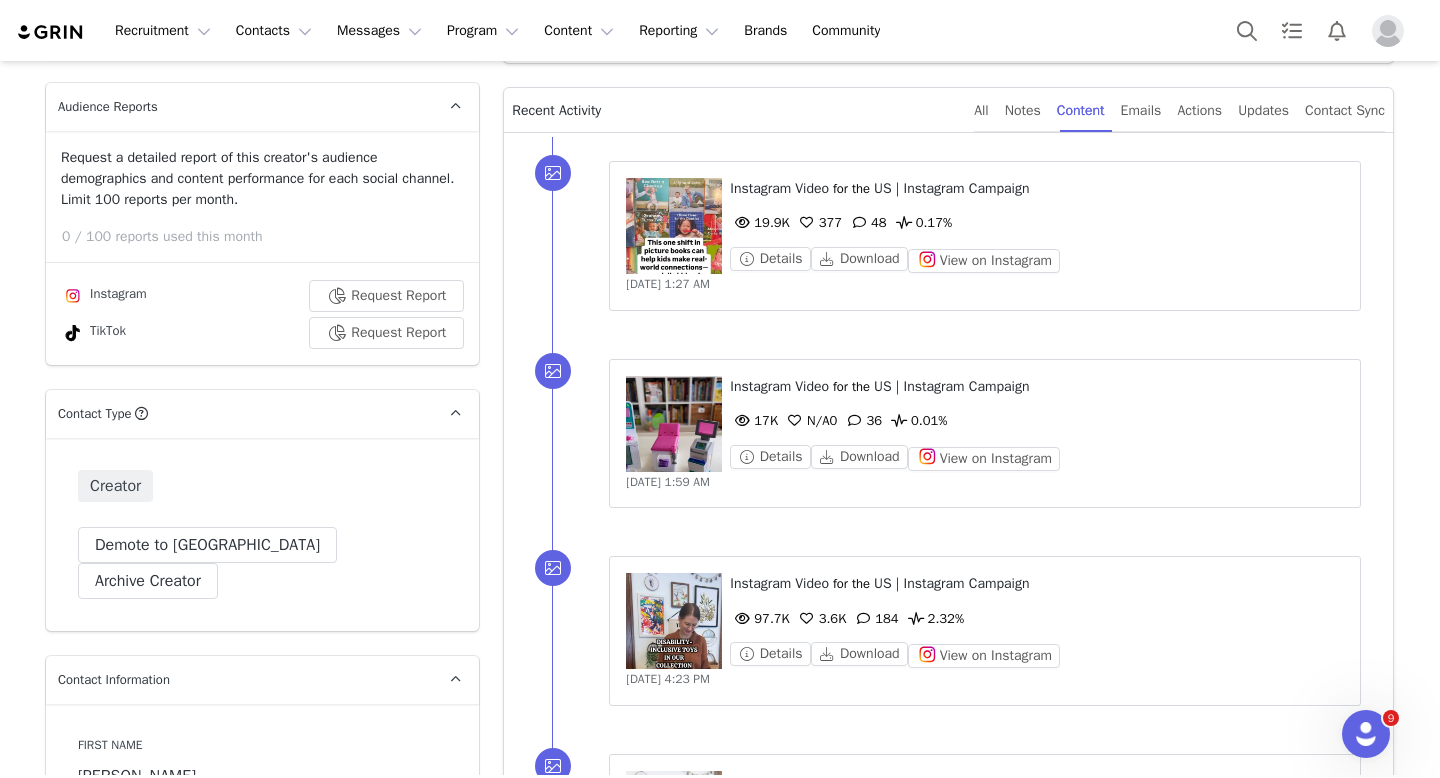 scroll, scrollTop: 433, scrollLeft: 0, axis: vertical 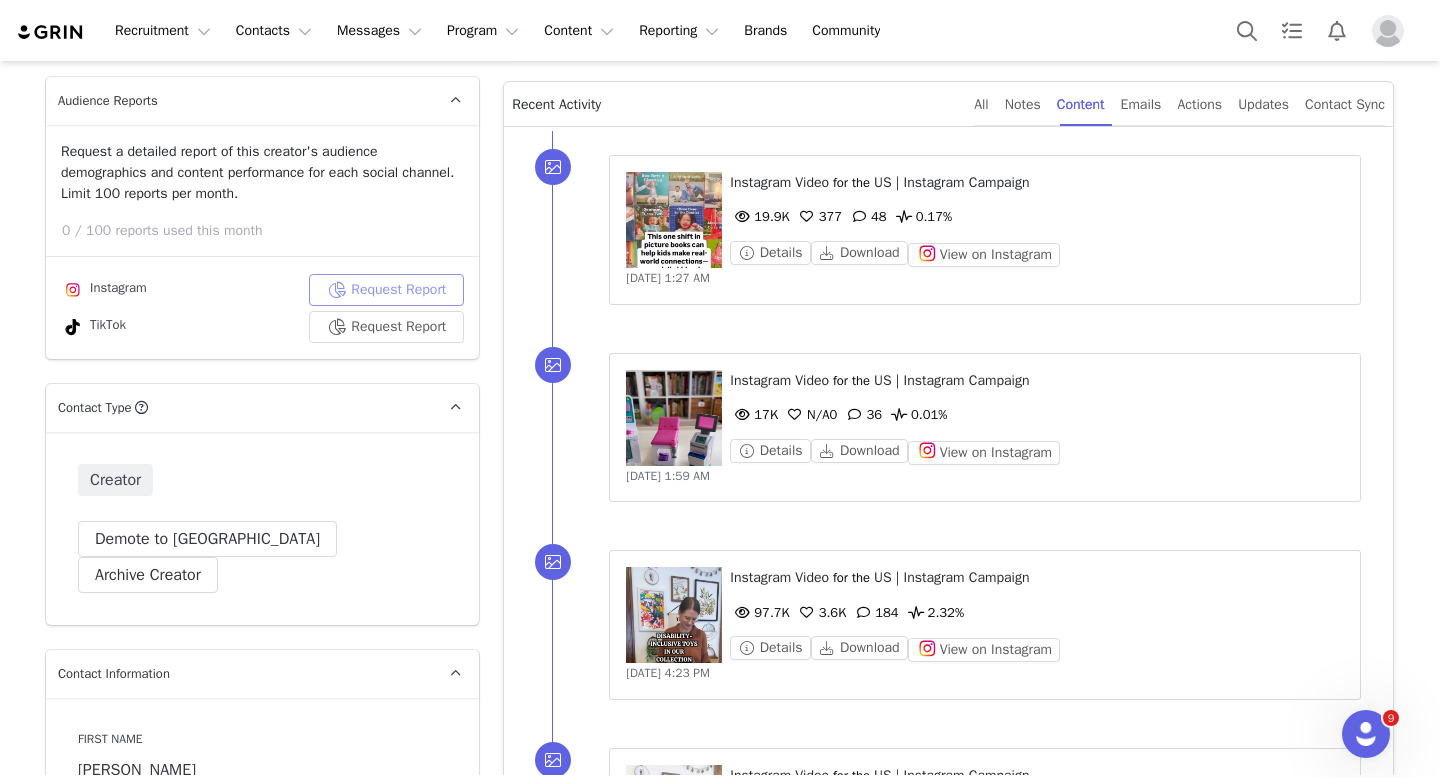 click on "Request Report" at bounding box center (386, 290) 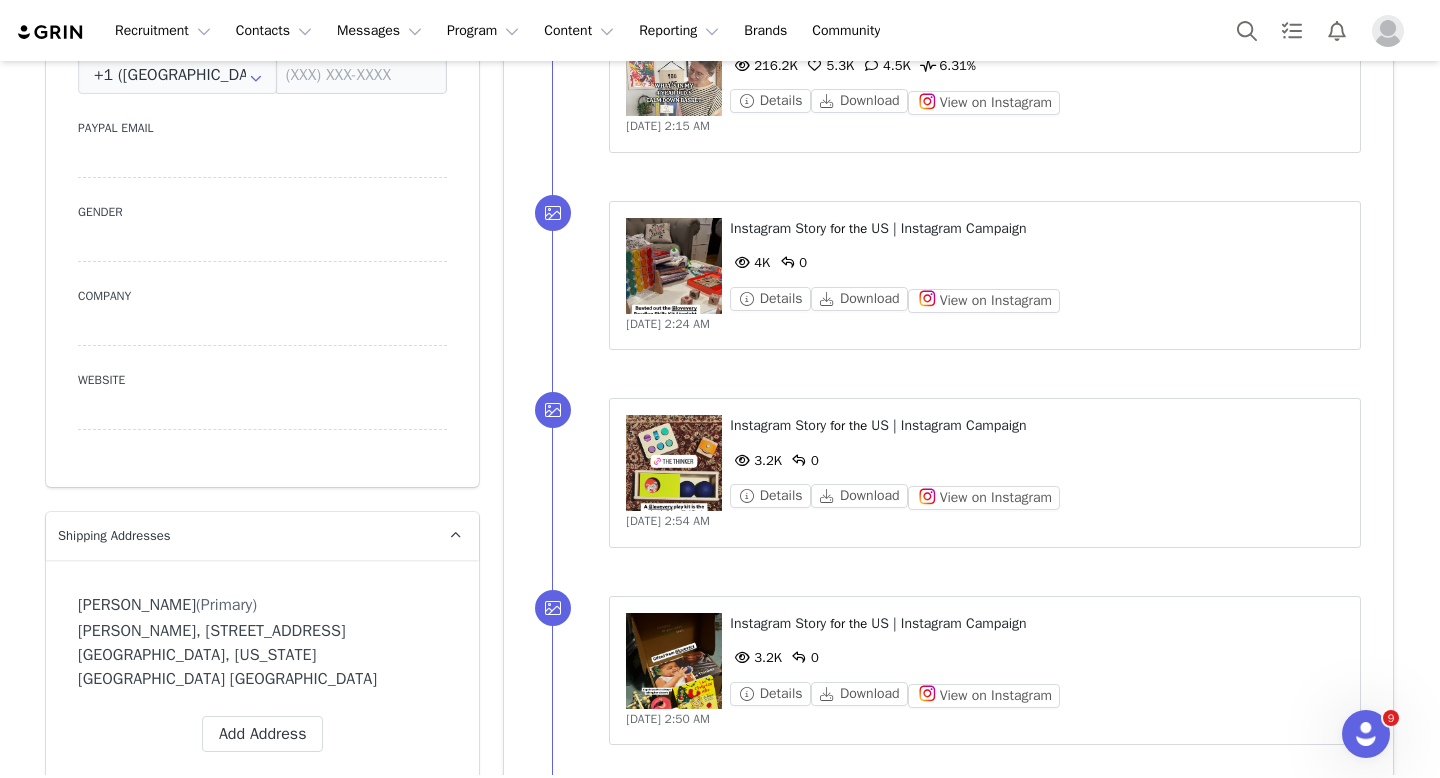 scroll, scrollTop: 0, scrollLeft: 0, axis: both 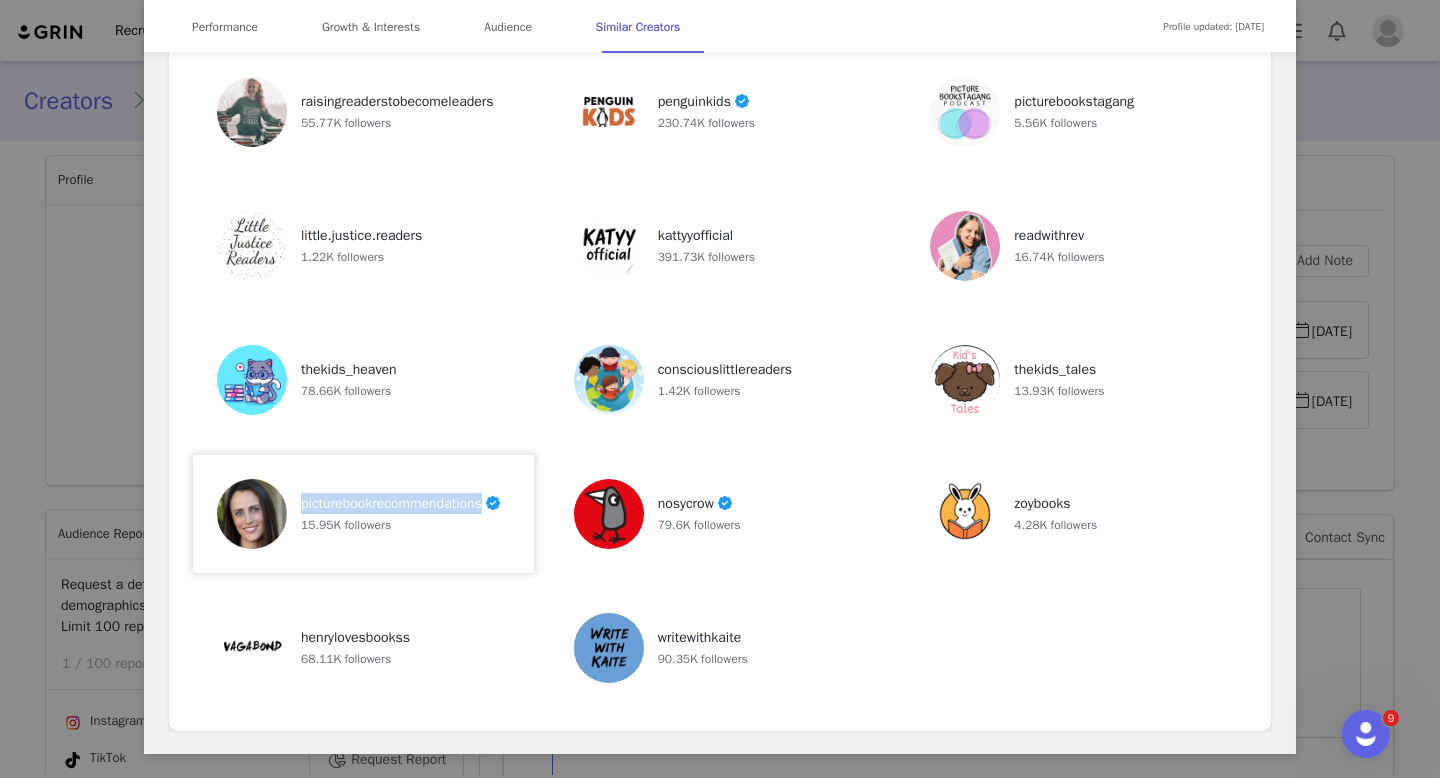 click on "picturebookrecommendations" at bounding box center (391, 503) 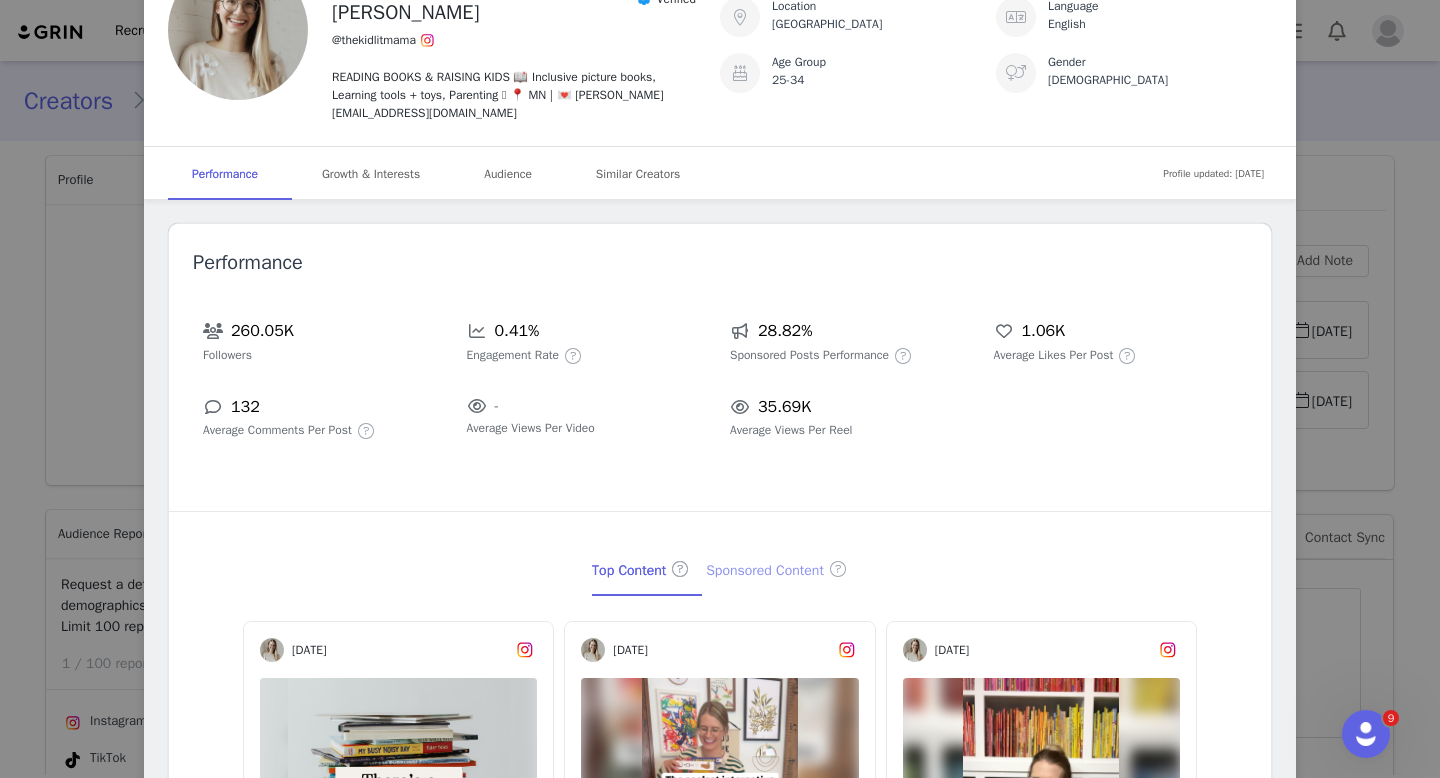 scroll, scrollTop: 53, scrollLeft: 0, axis: vertical 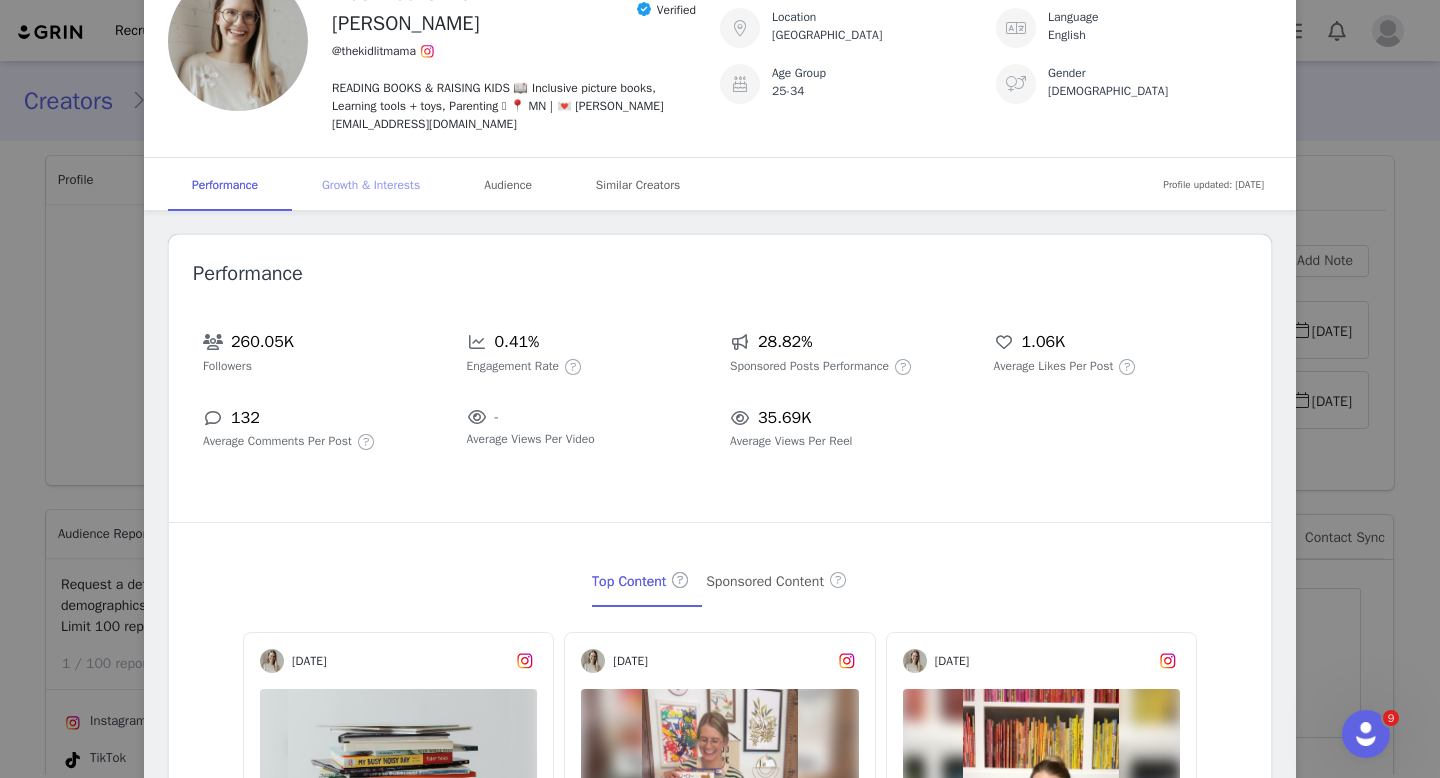 click on "Growth & Interests" at bounding box center (371, 185) 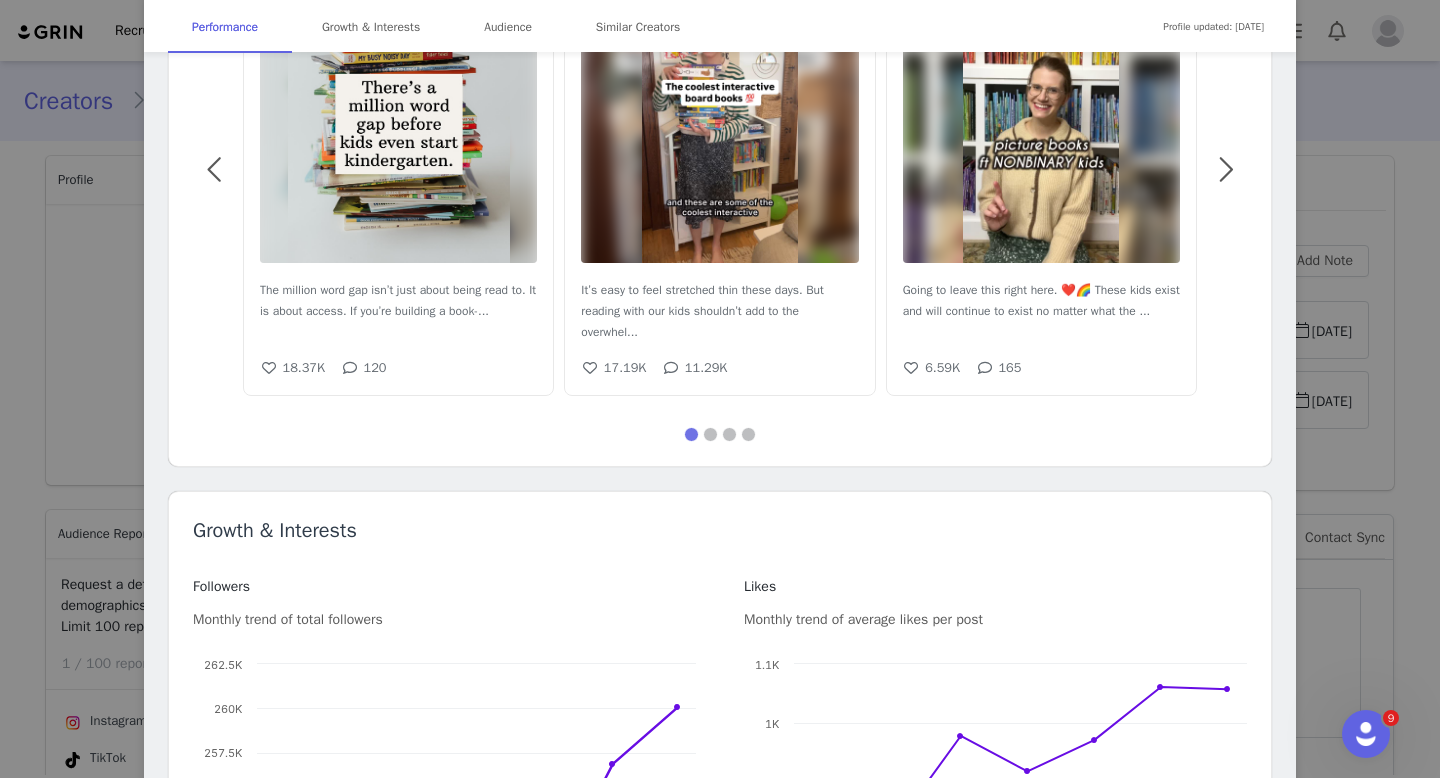 scroll, scrollTop: 0, scrollLeft: 0, axis: both 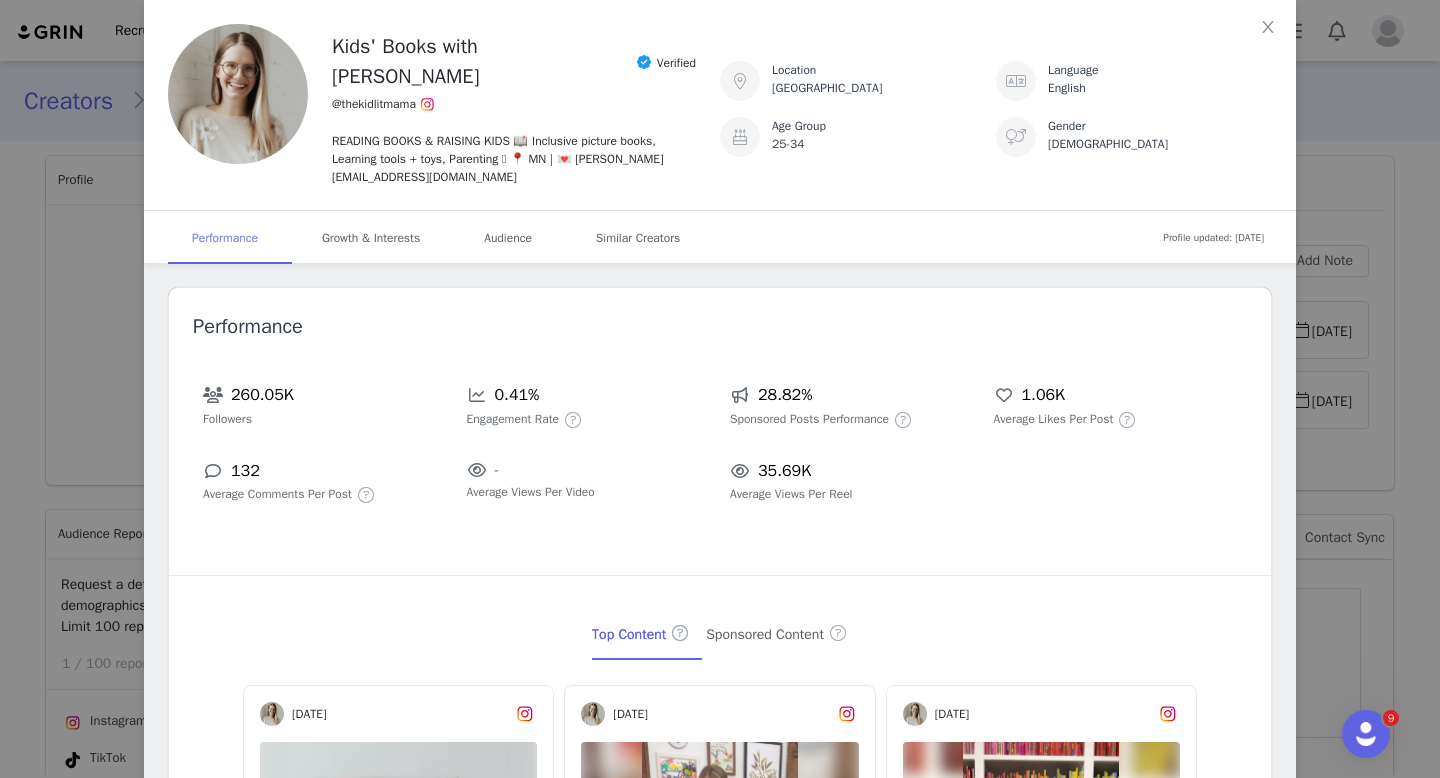 click on "Performance" at bounding box center [225, 238] 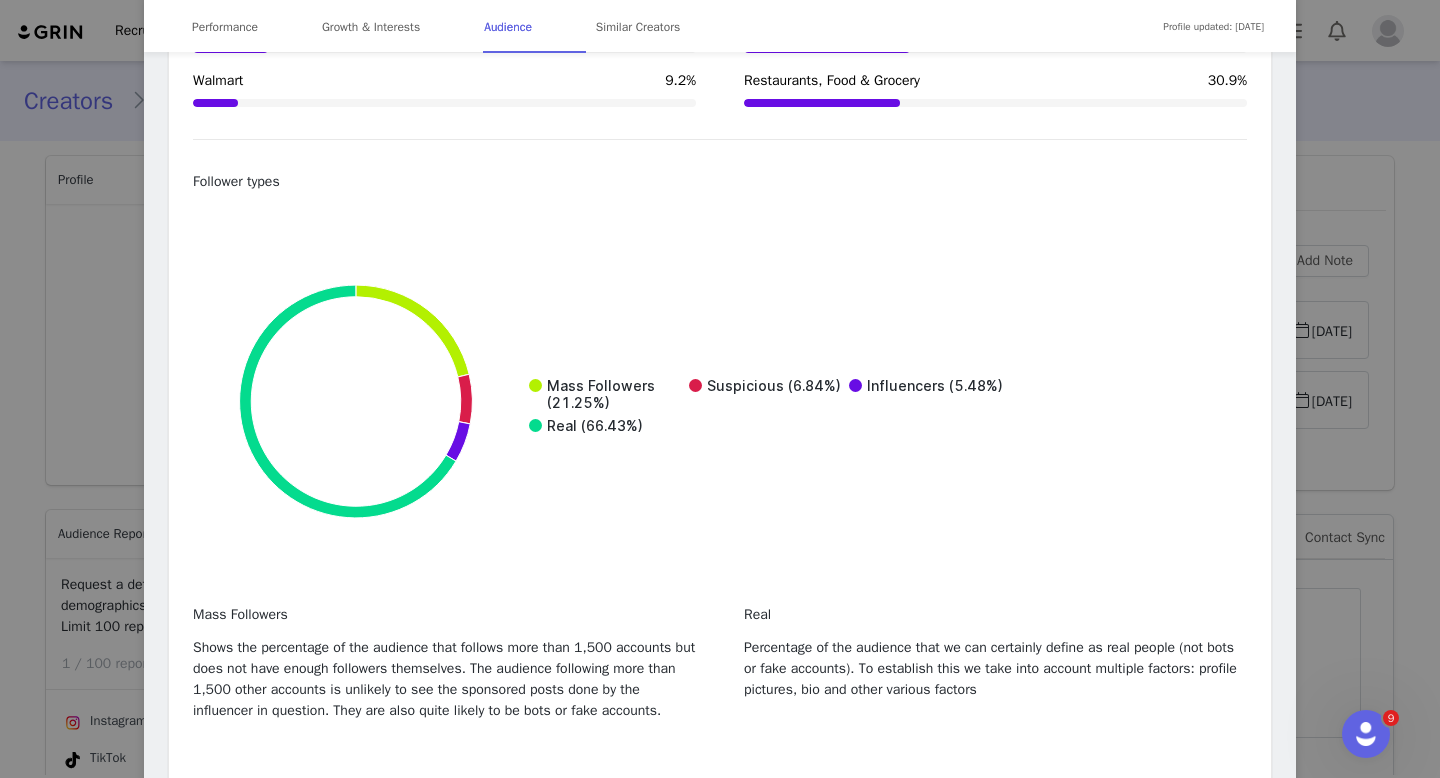 scroll, scrollTop: 3904, scrollLeft: 0, axis: vertical 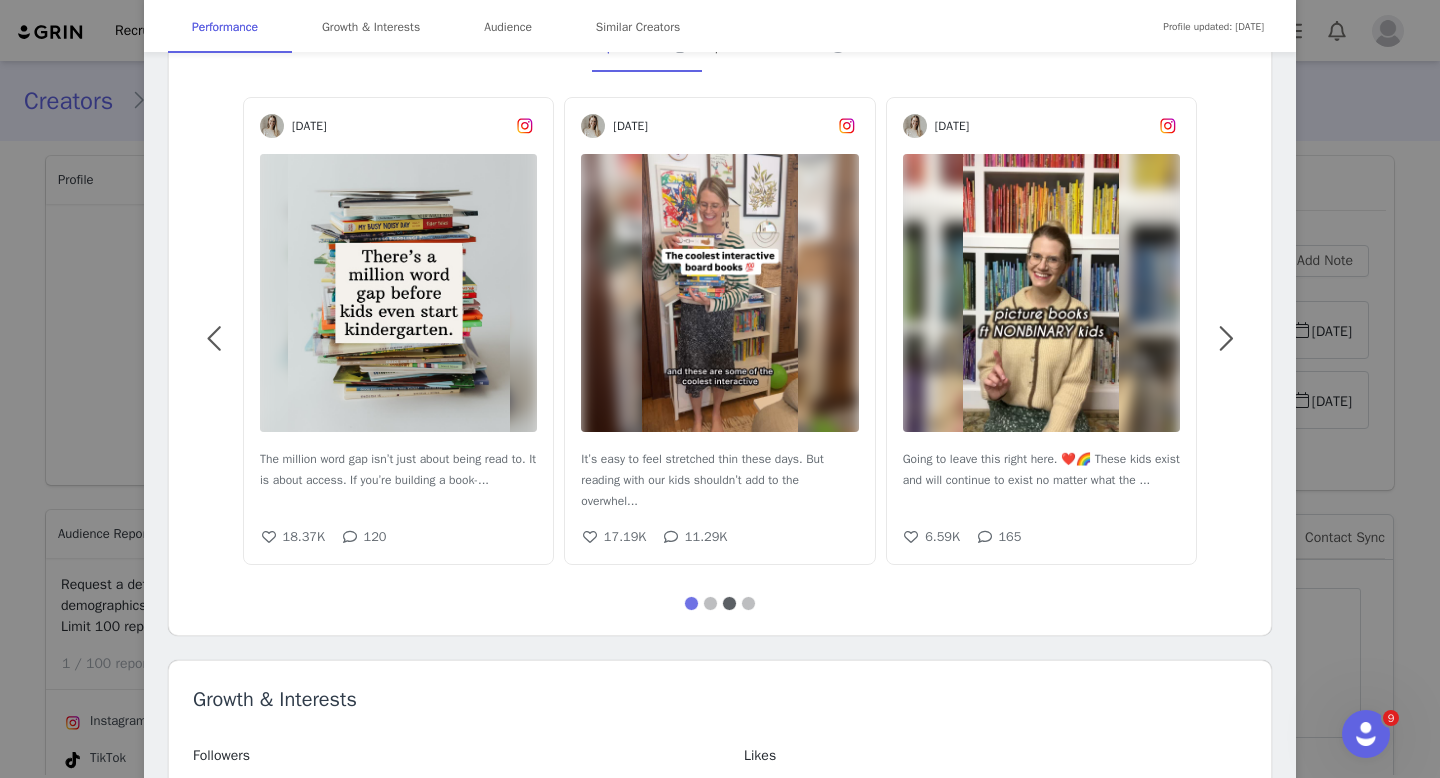 click on "3" at bounding box center [729, 603] 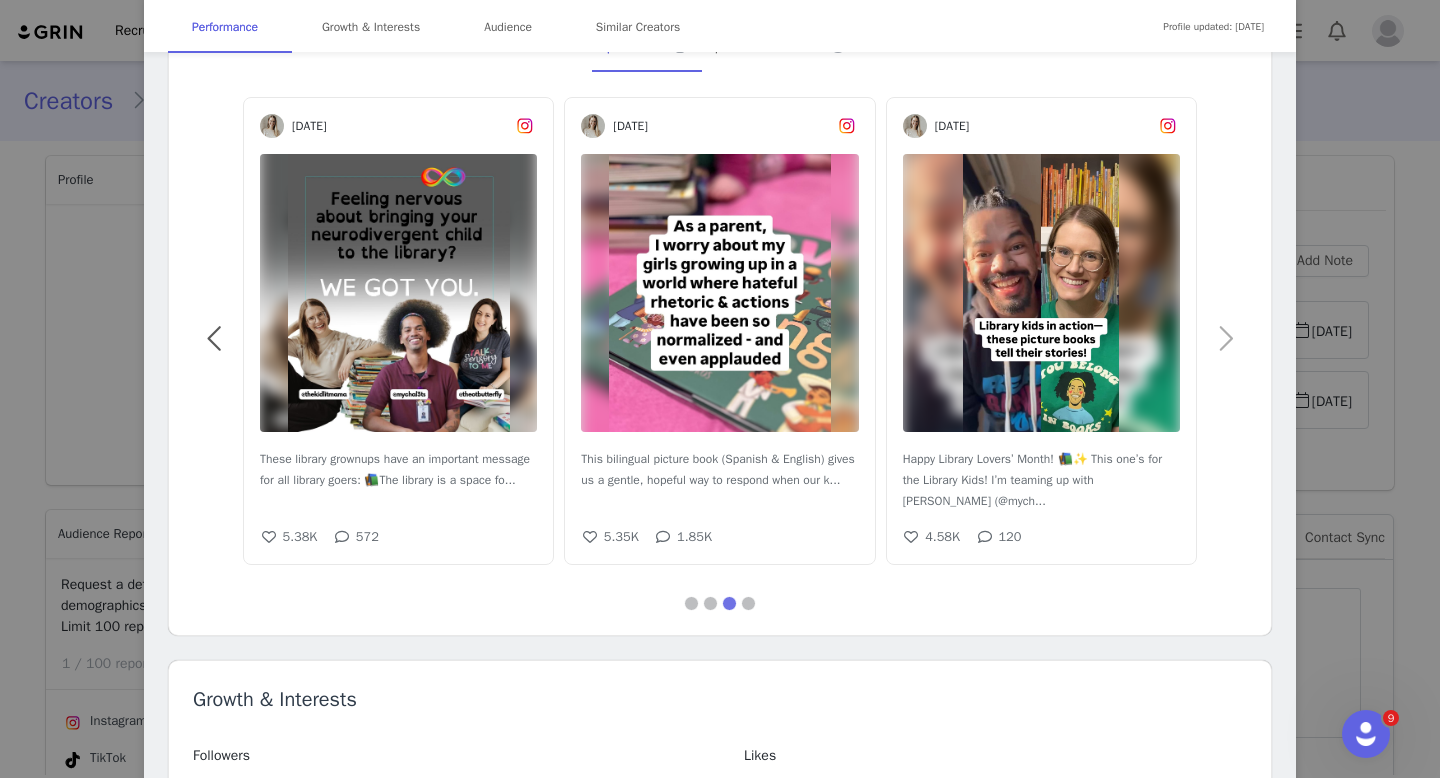 click at bounding box center (1225, 339) 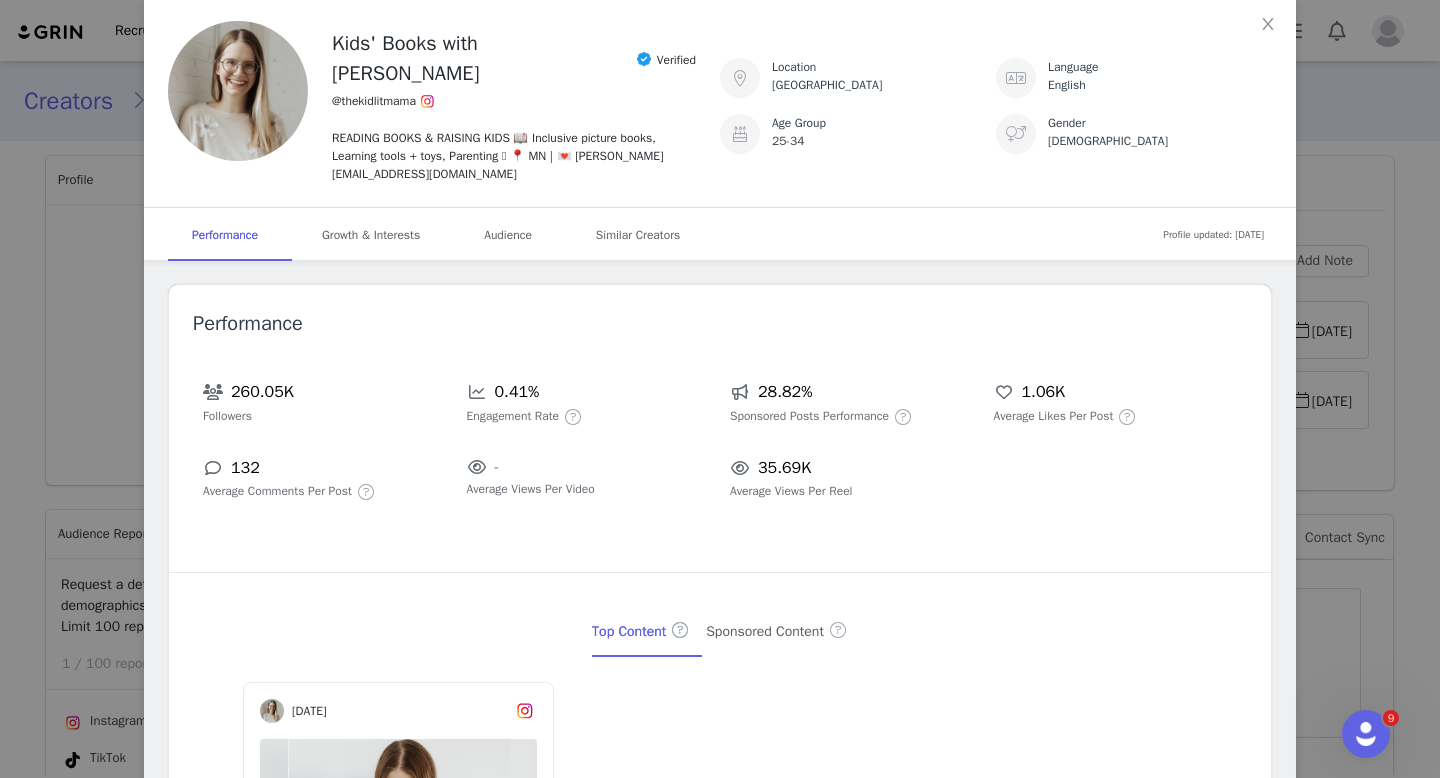 scroll, scrollTop: 0, scrollLeft: 0, axis: both 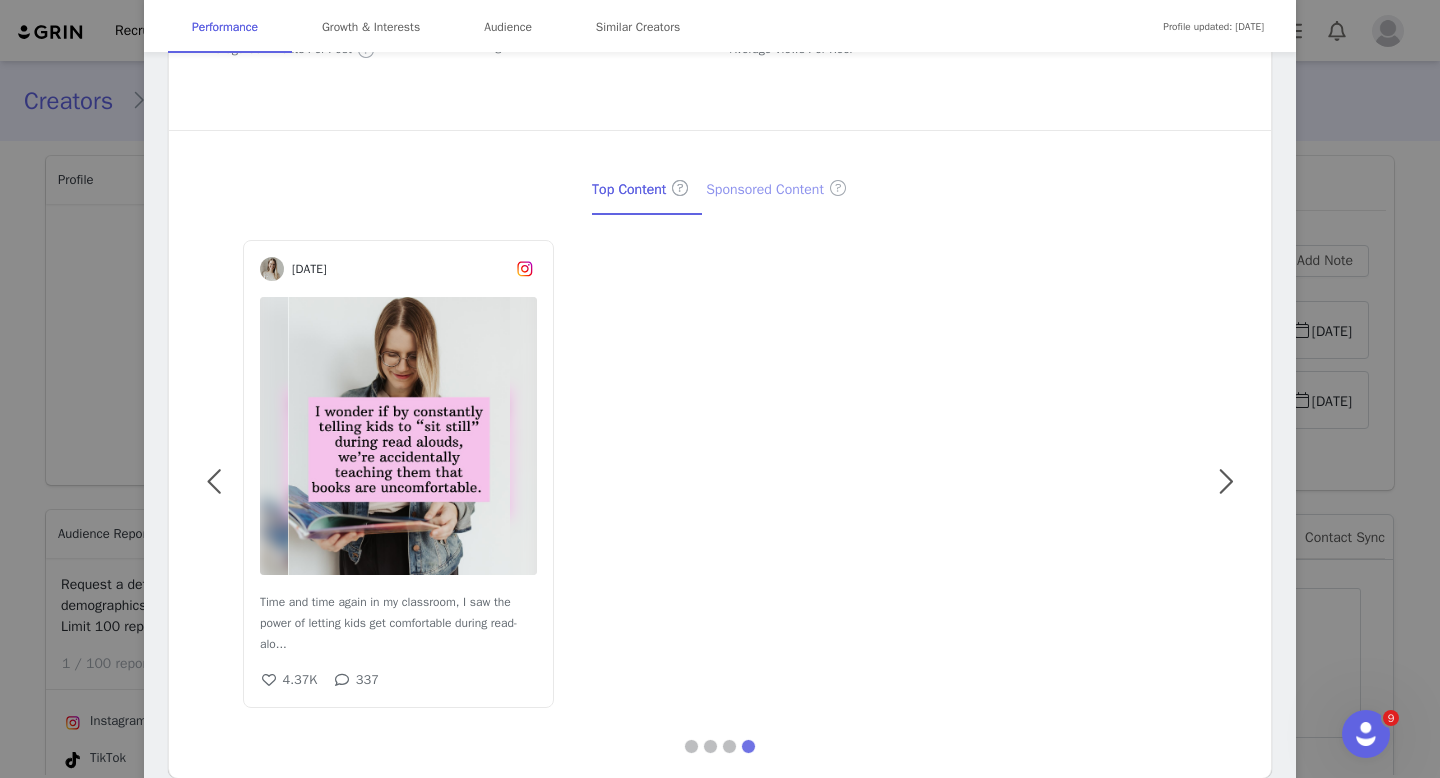 click on "Sponsored Content" at bounding box center (777, 190) 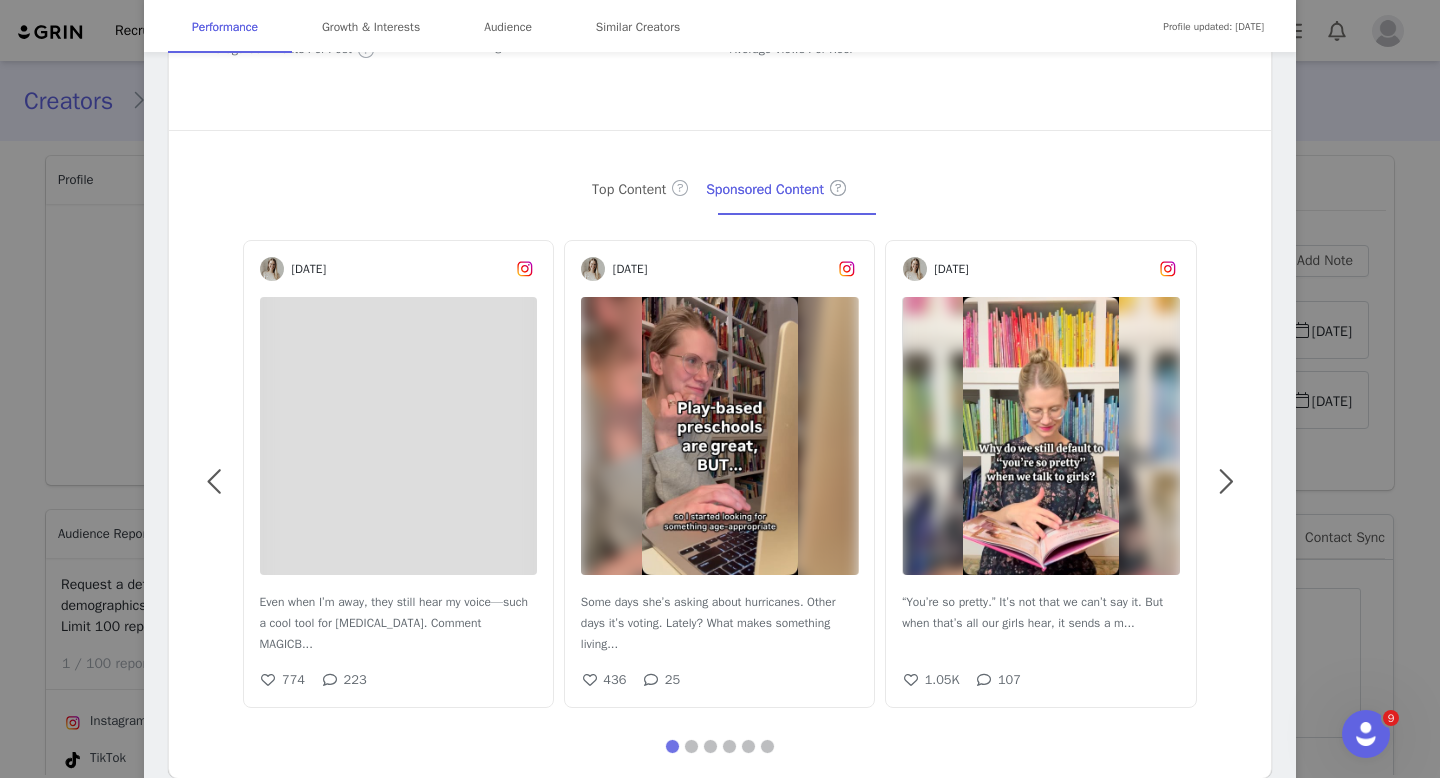 click at bounding box center [720, 435] 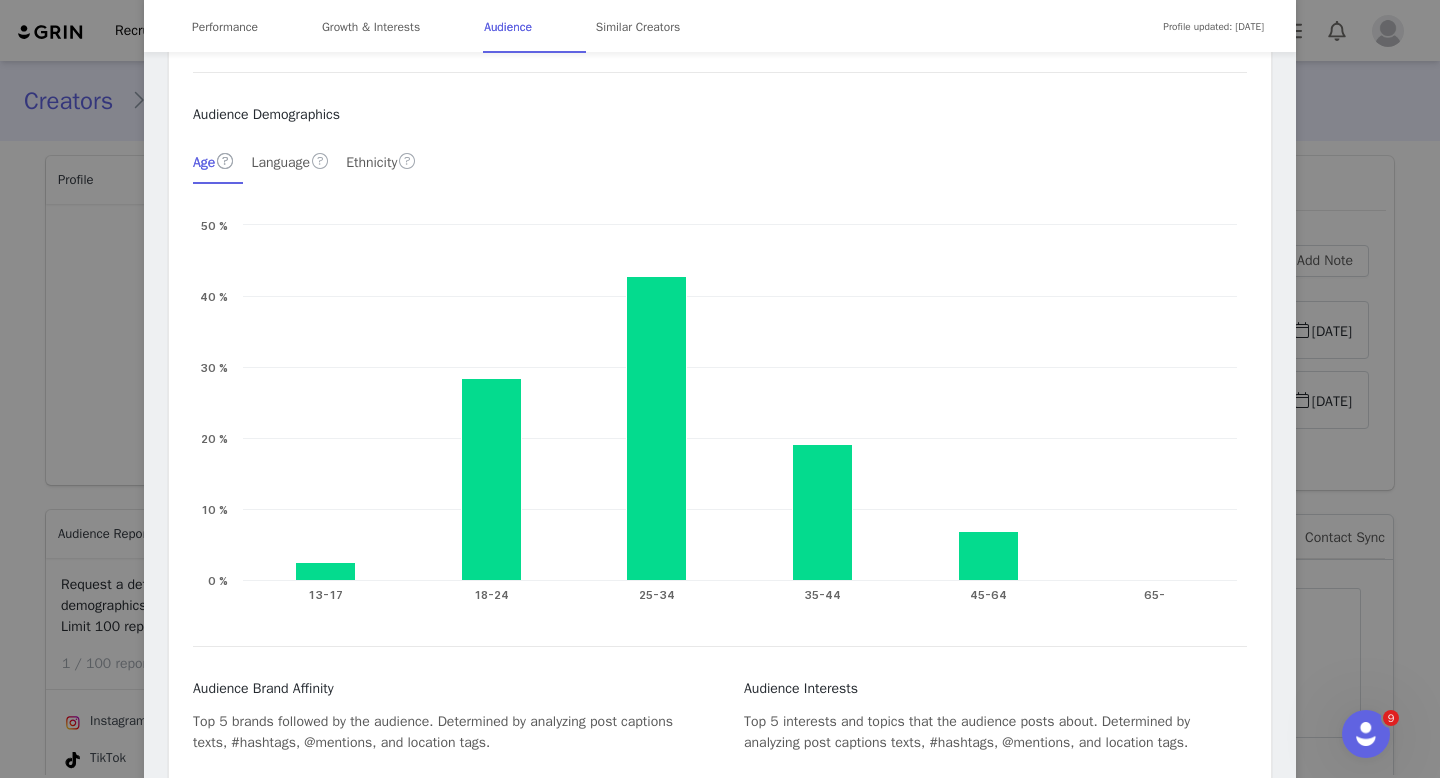 scroll, scrollTop: 2962, scrollLeft: 0, axis: vertical 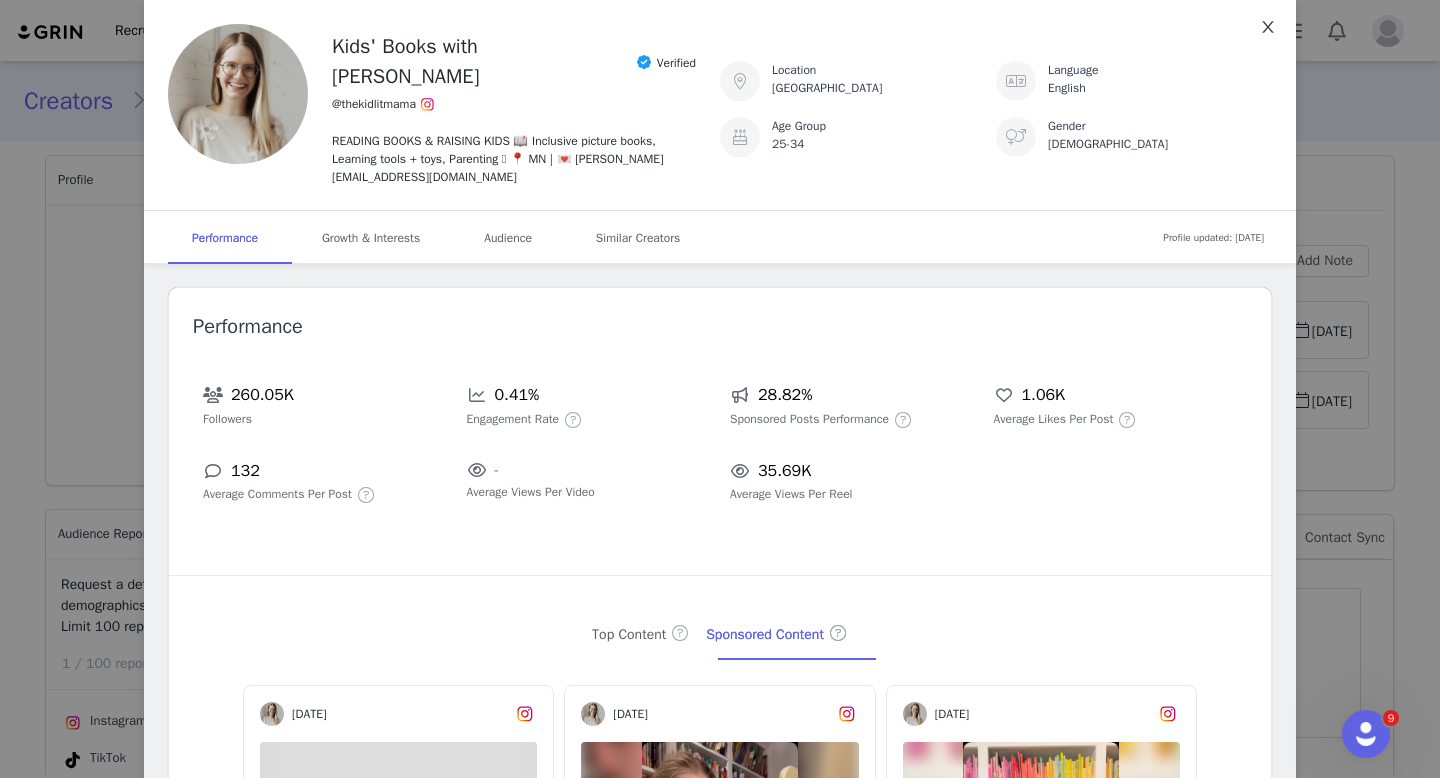 click 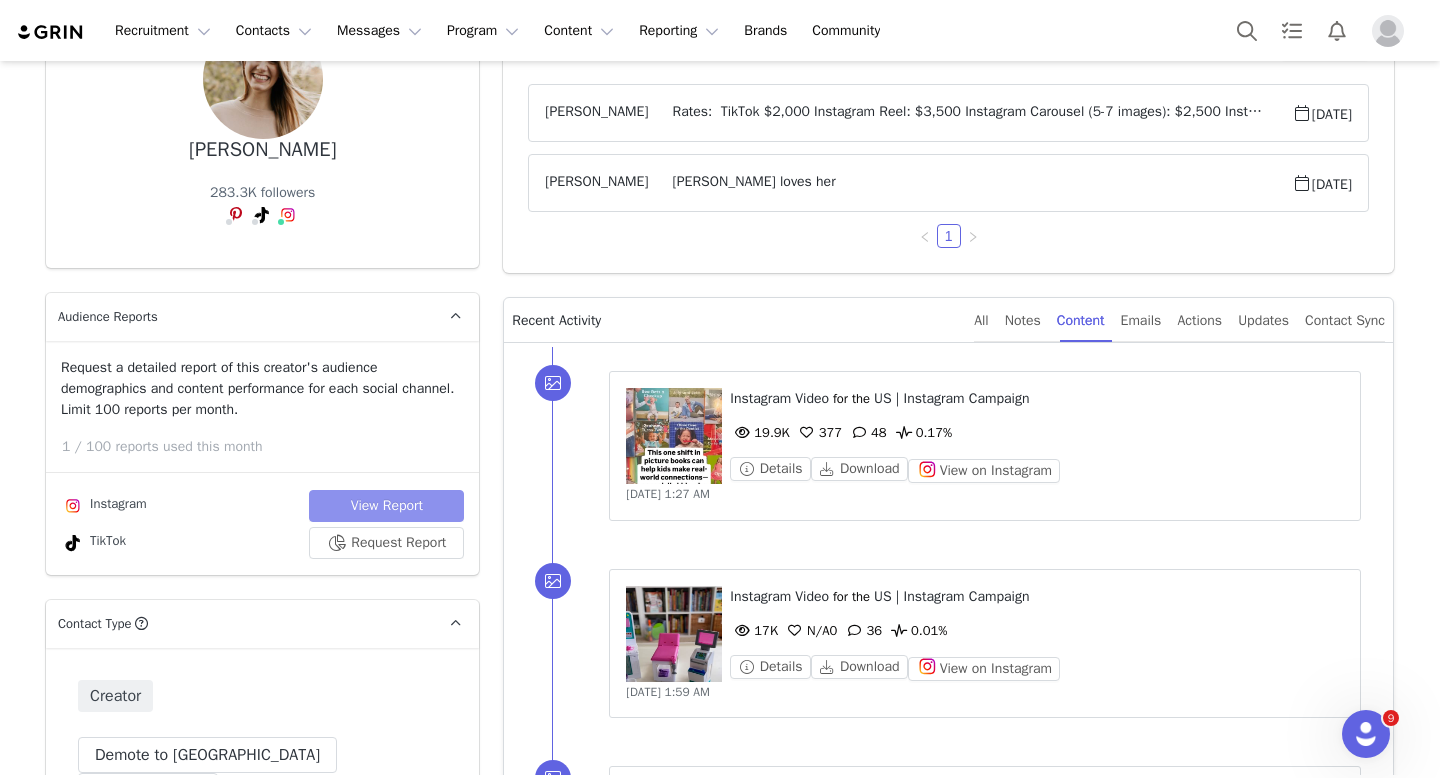 scroll, scrollTop: 224, scrollLeft: 0, axis: vertical 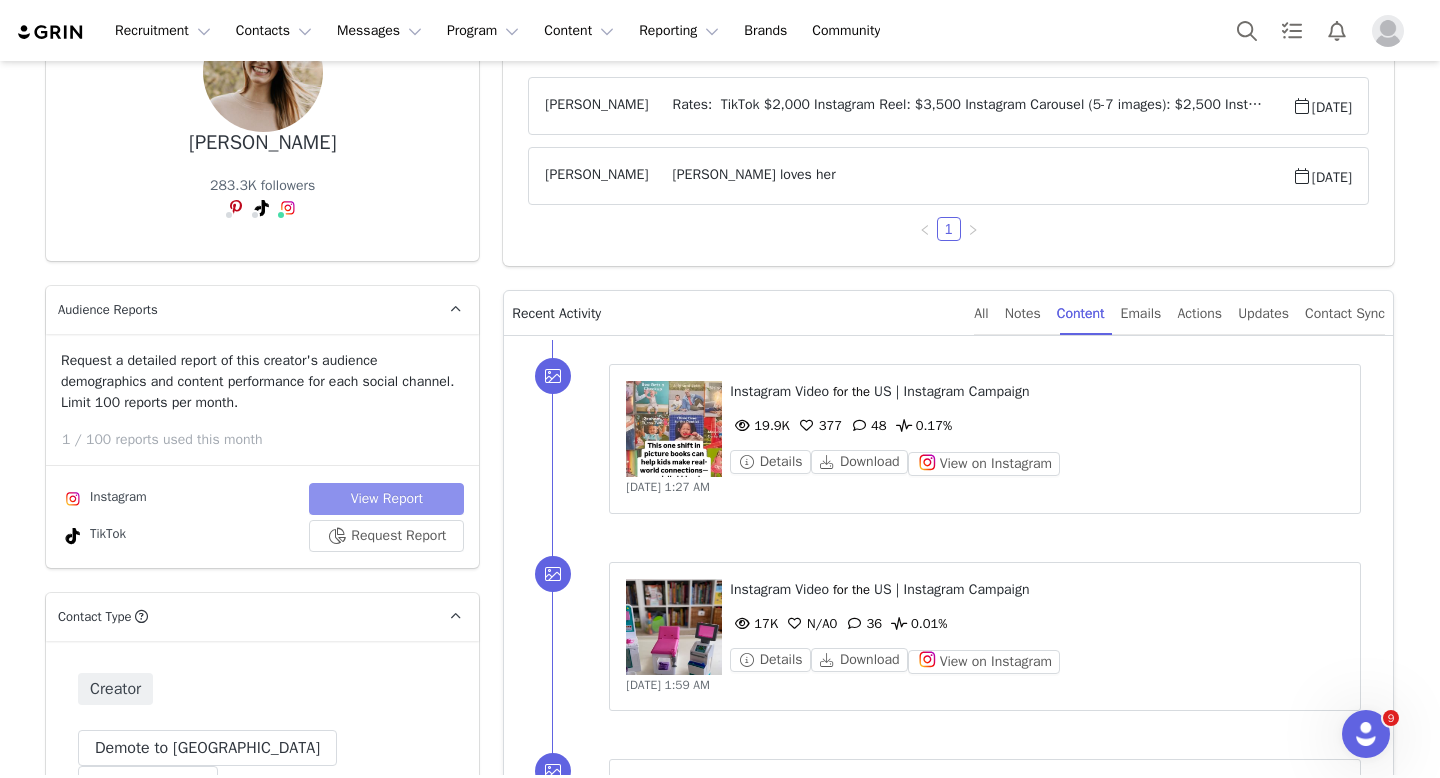 click on "View Report" at bounding box center [386, 499] 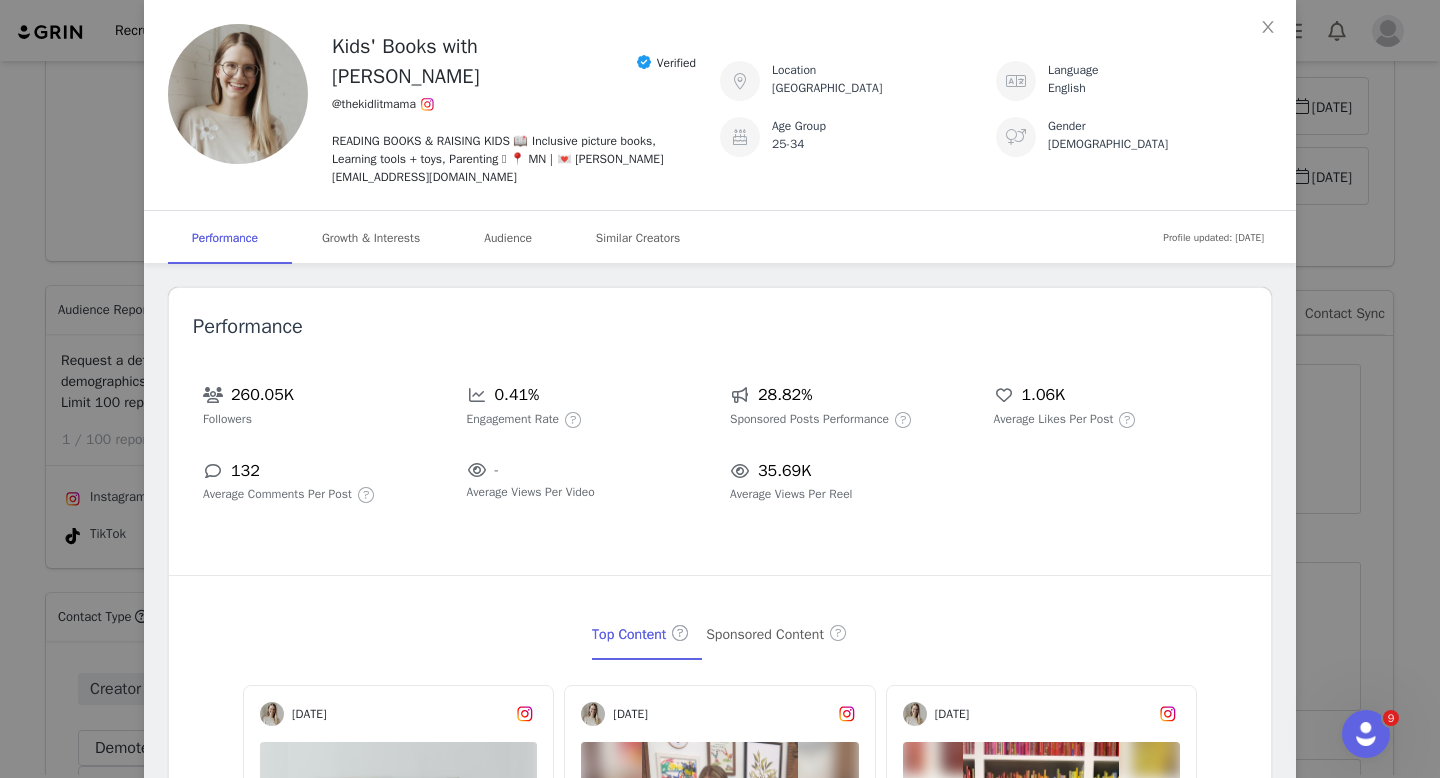 click on "132 Average Comments Per Post" at bounding box center (325, 486) 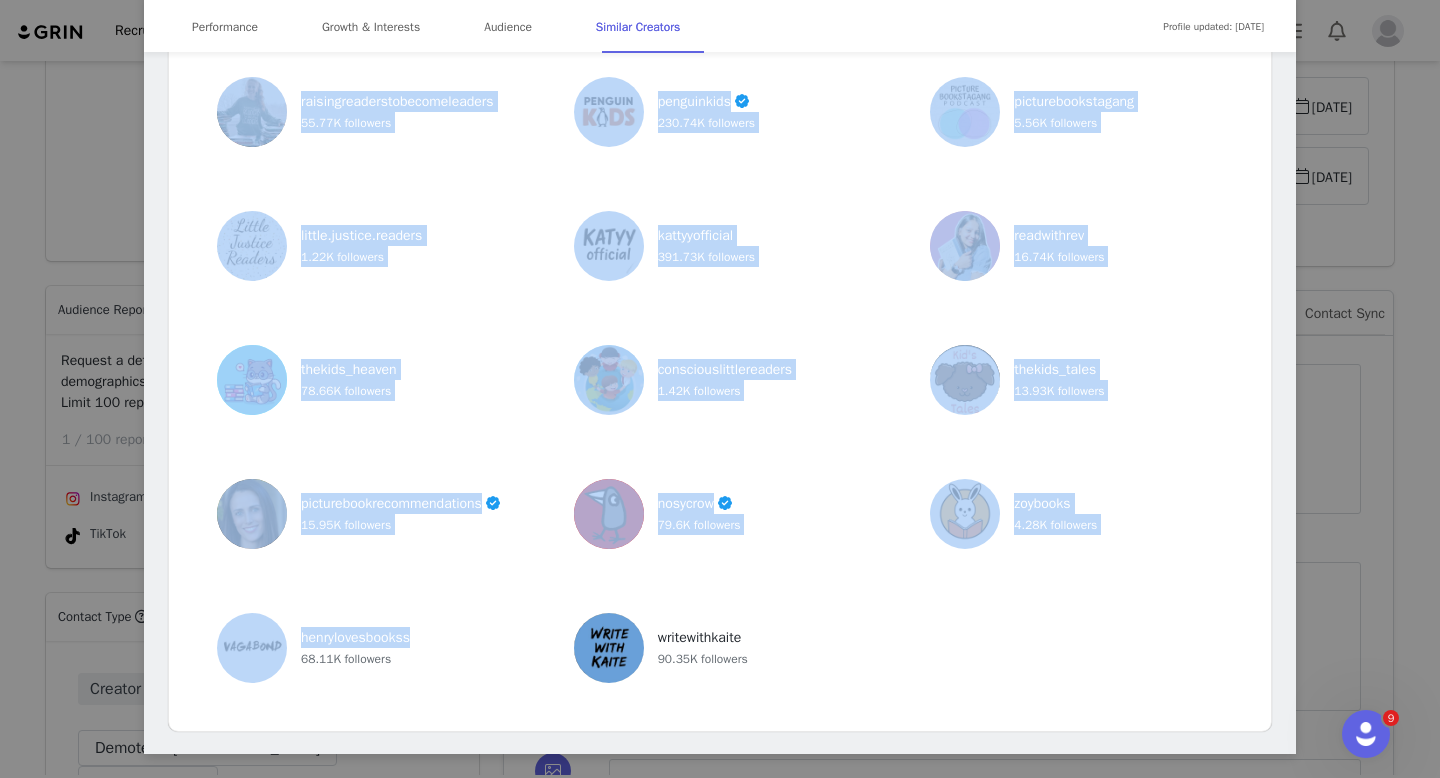 drag, startPoint x: 192, startPoint y: 297, endPoint x: 492, endPoint y: 644, distance: 458.7036 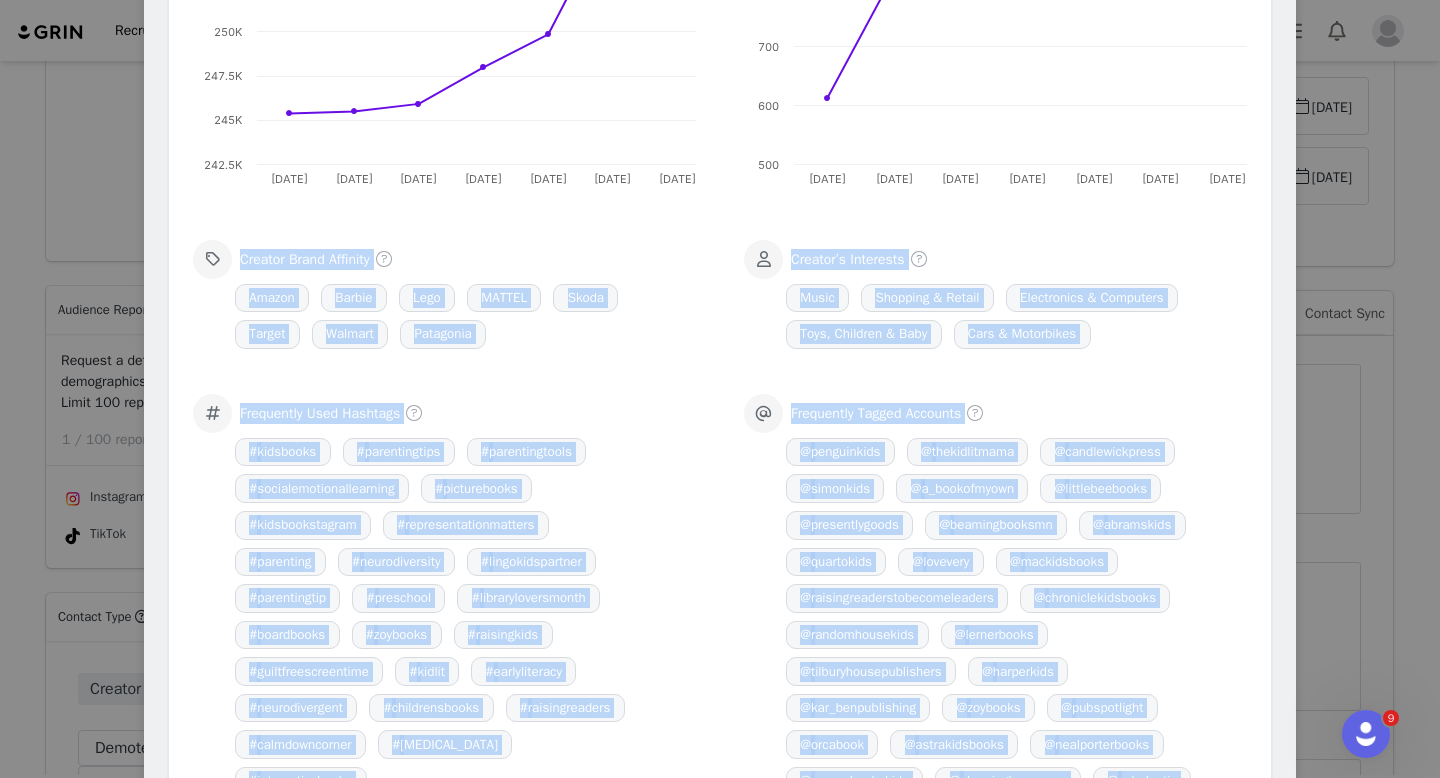 scroll, scrollTop: 0, scrollLeft: 0, axis: both 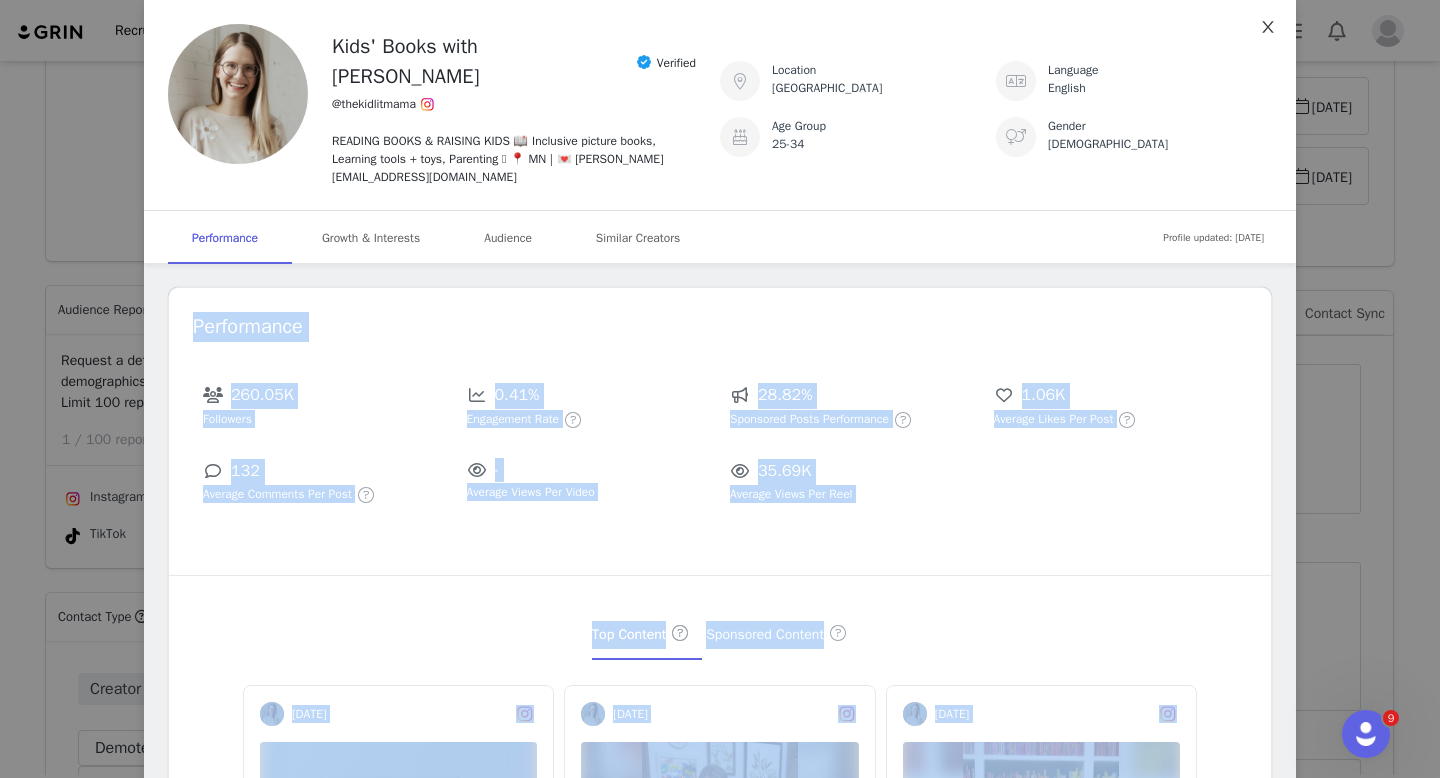 click 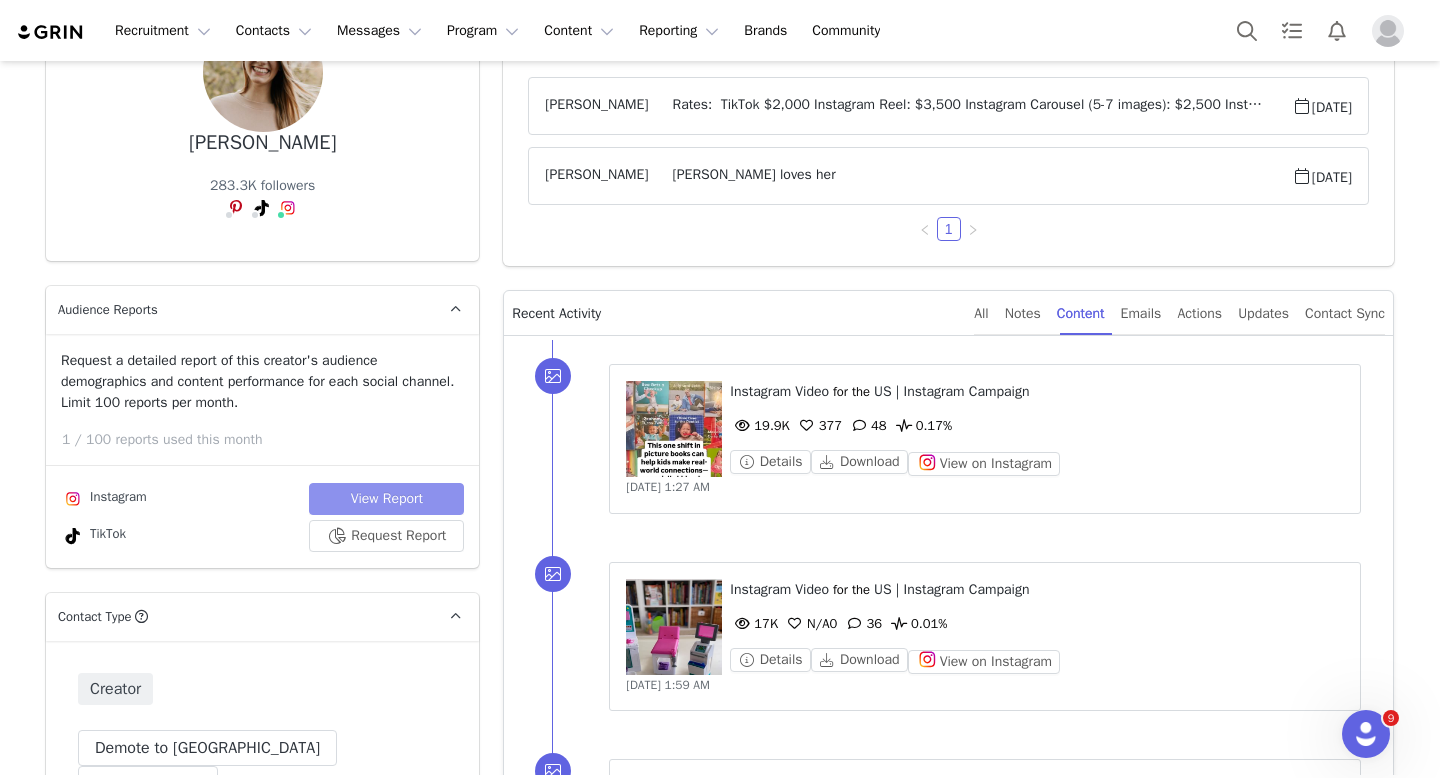scroll, scrollTop: 0, scrollLeft: 0, axis: both 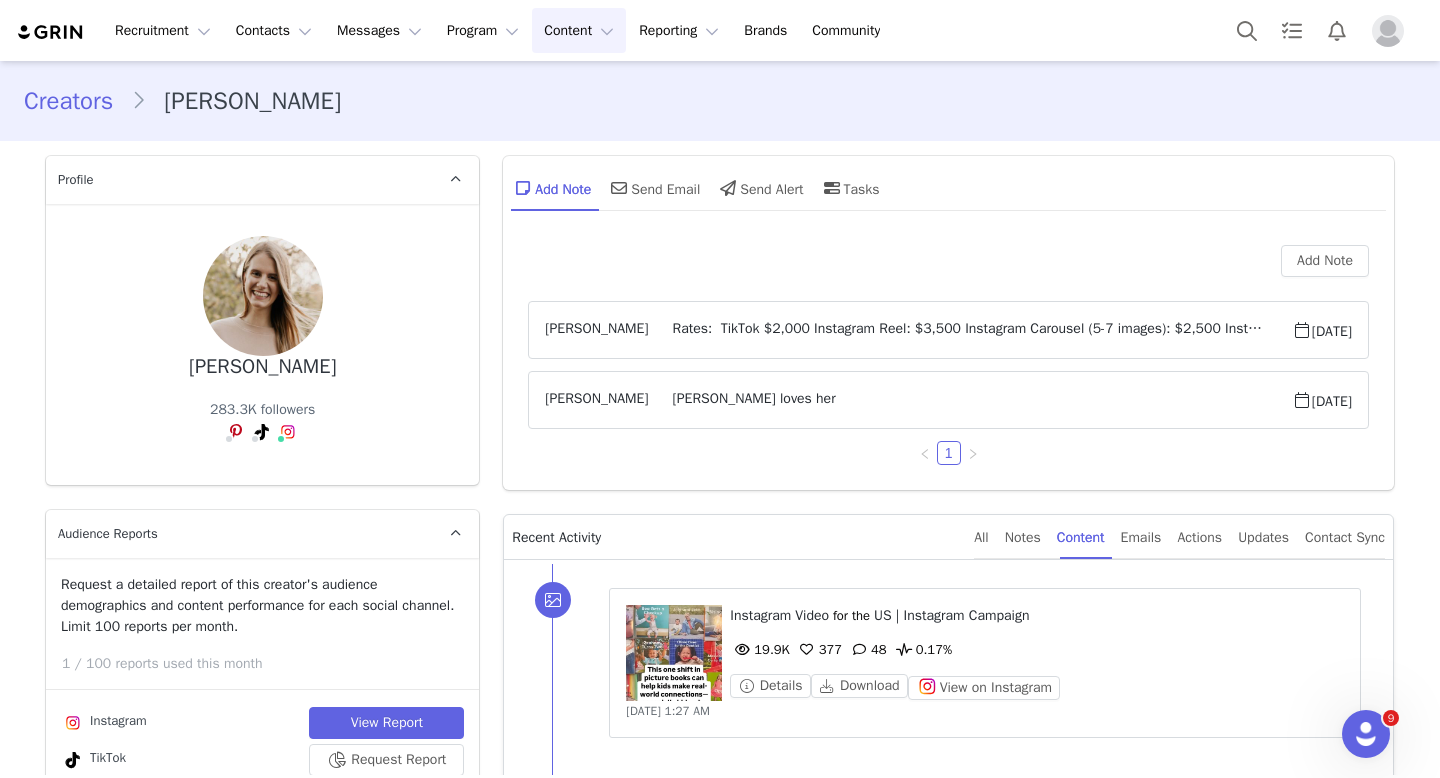 click on "Content Content" at bounding box center (579, 30) 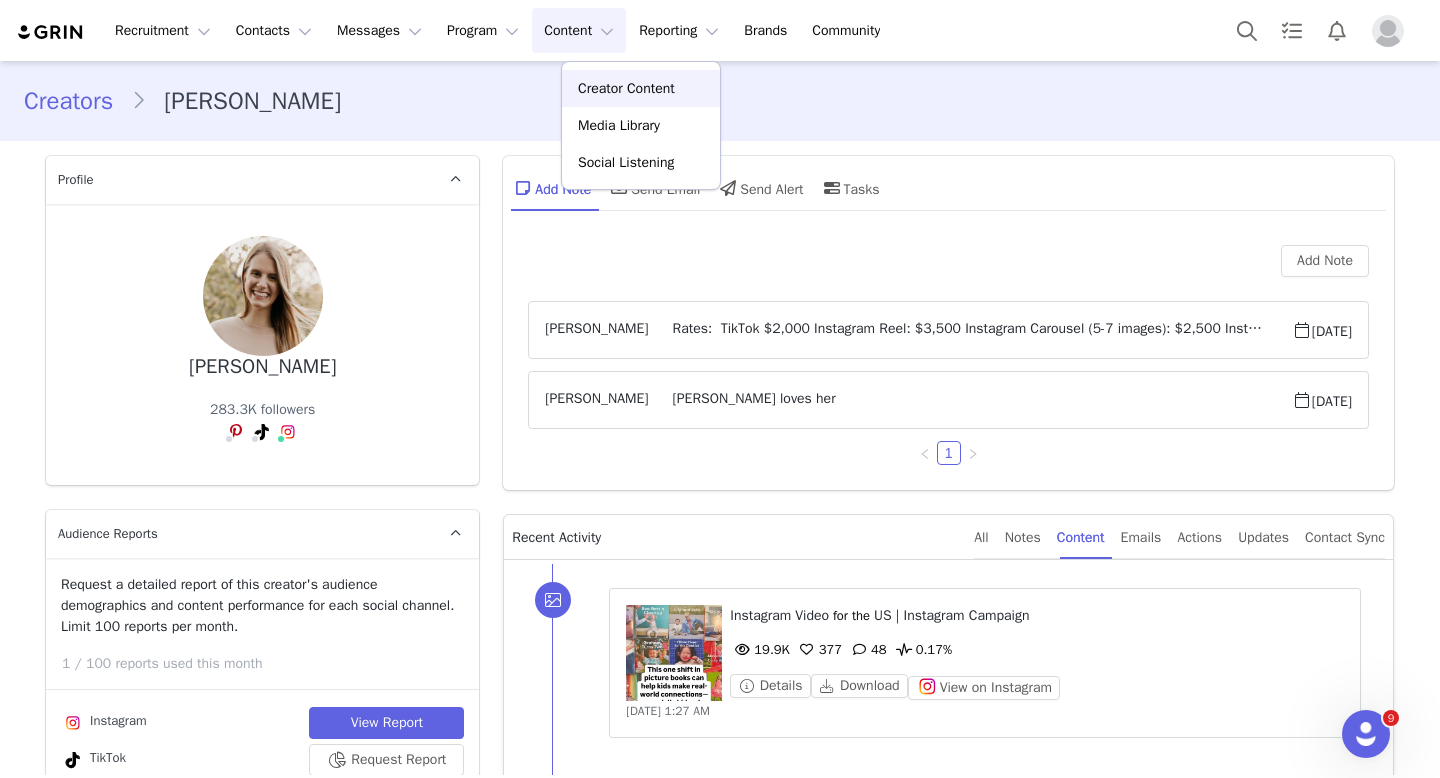 click on "Creator Content" at bounding box center [626, 88] 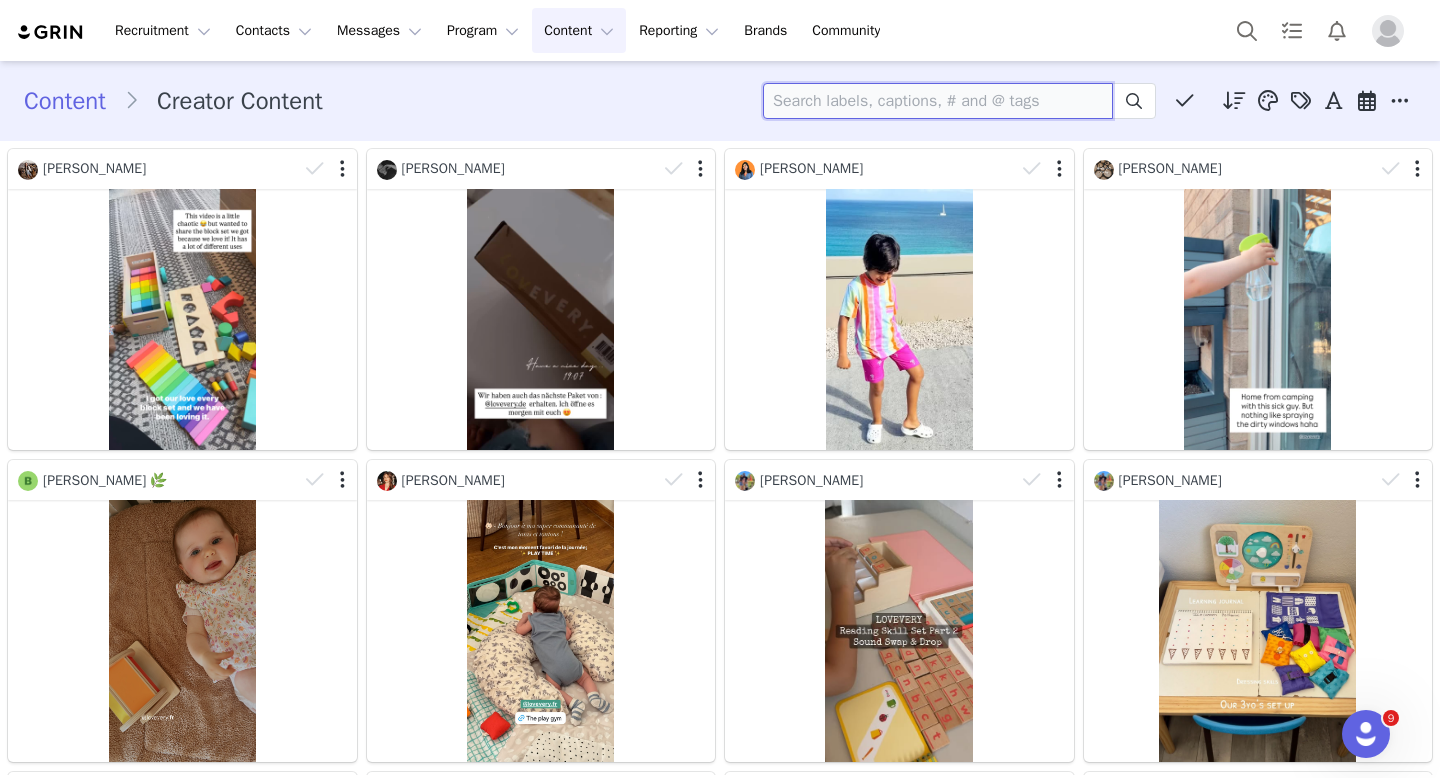 click at bounding box center [938, 101] 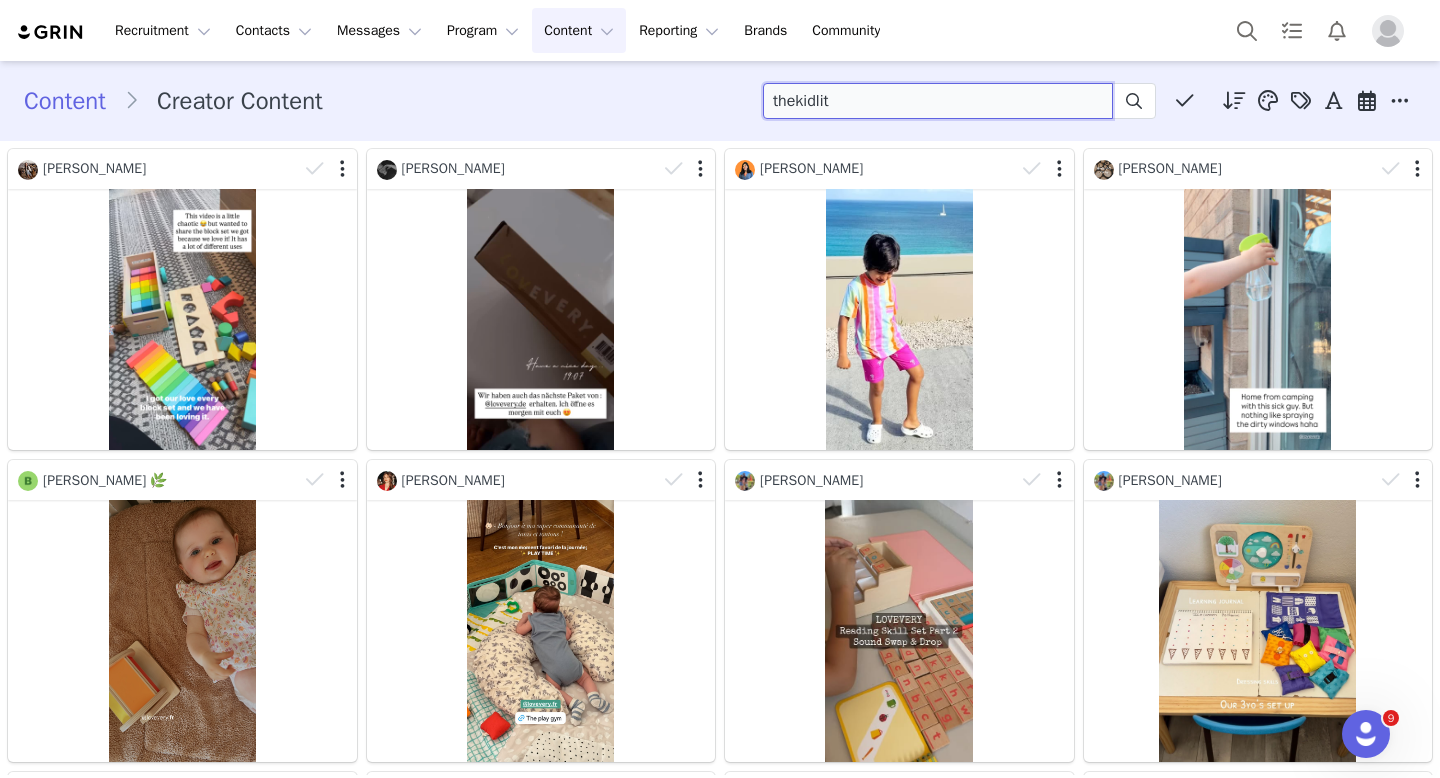 type on "thekidlit" 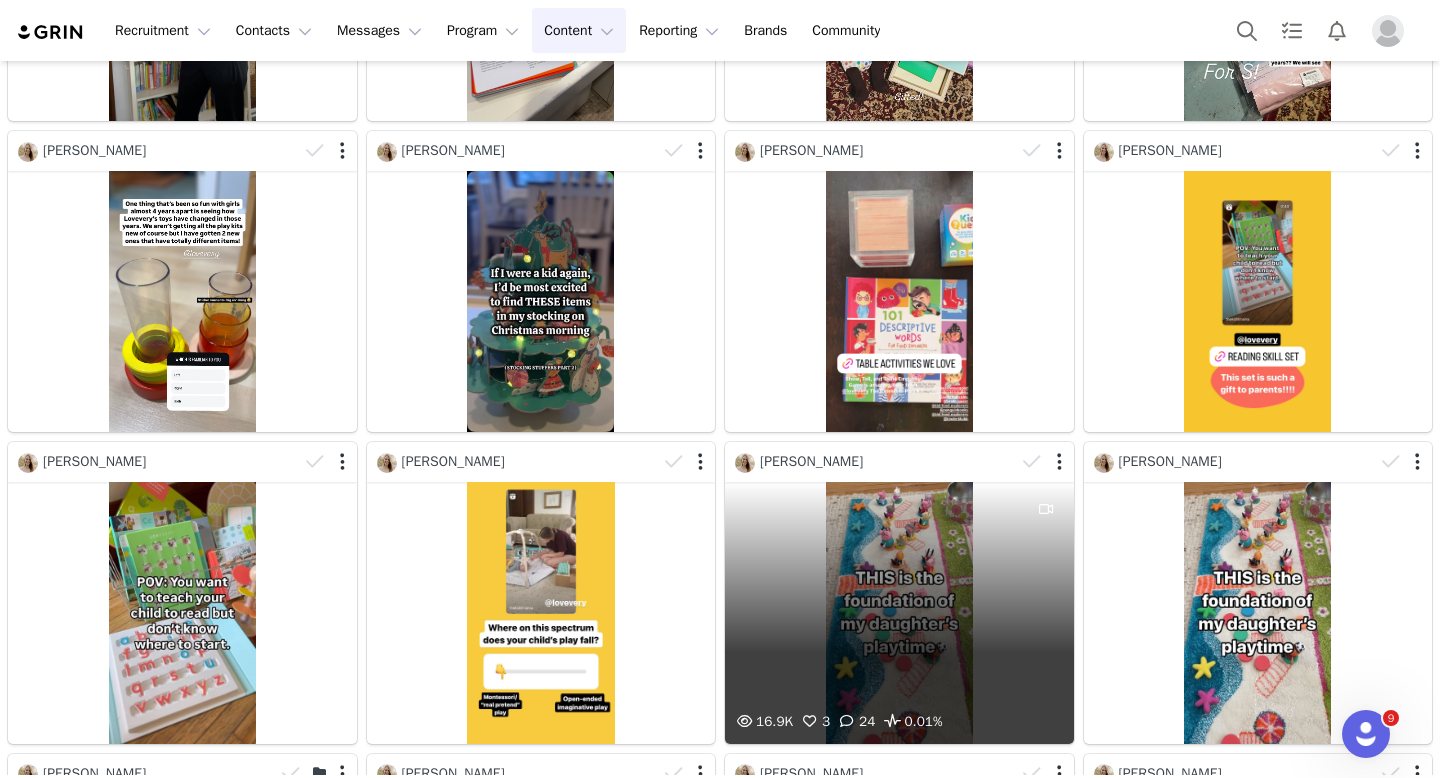 scroll, scrollTop: 0, scrollLeft: 0, axis: both 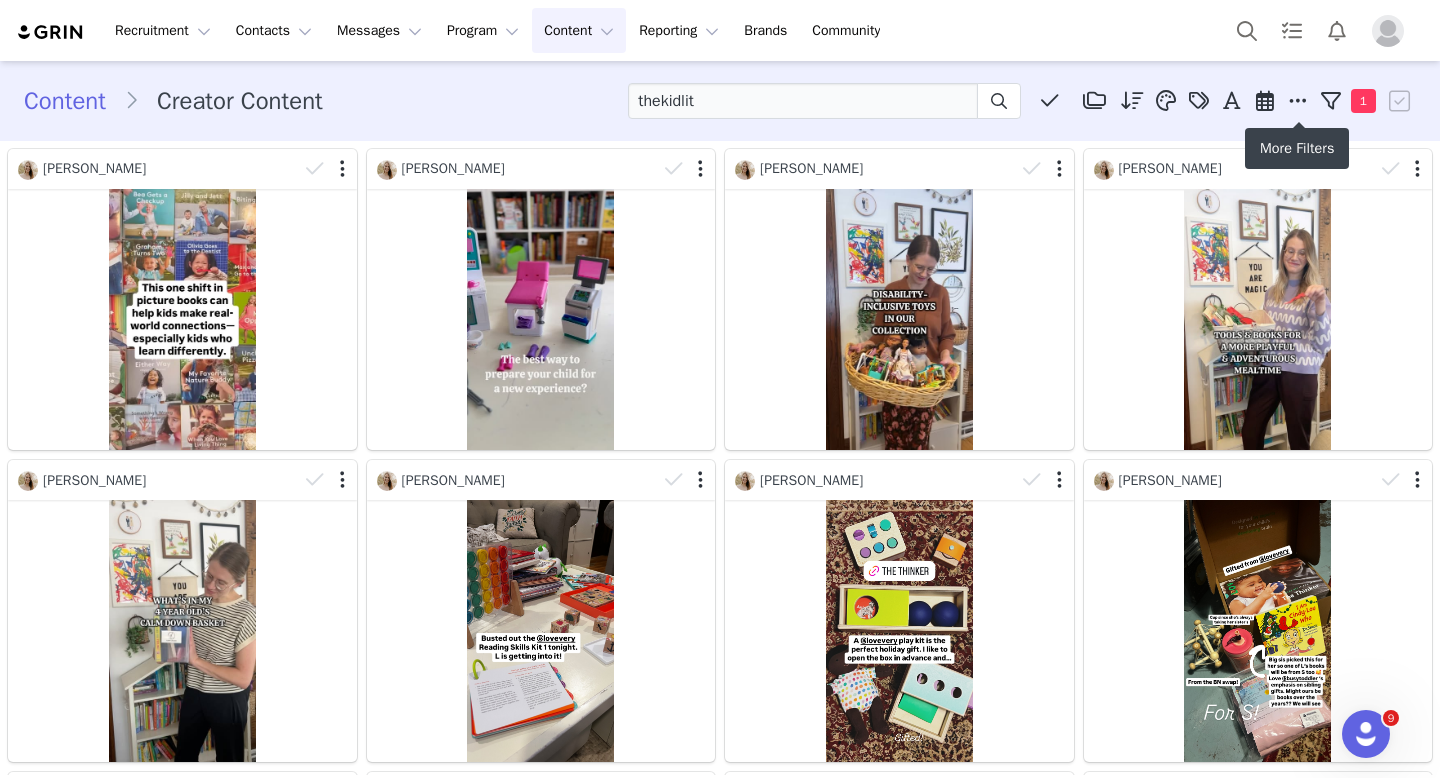 click at bounding box center (1298, 101) 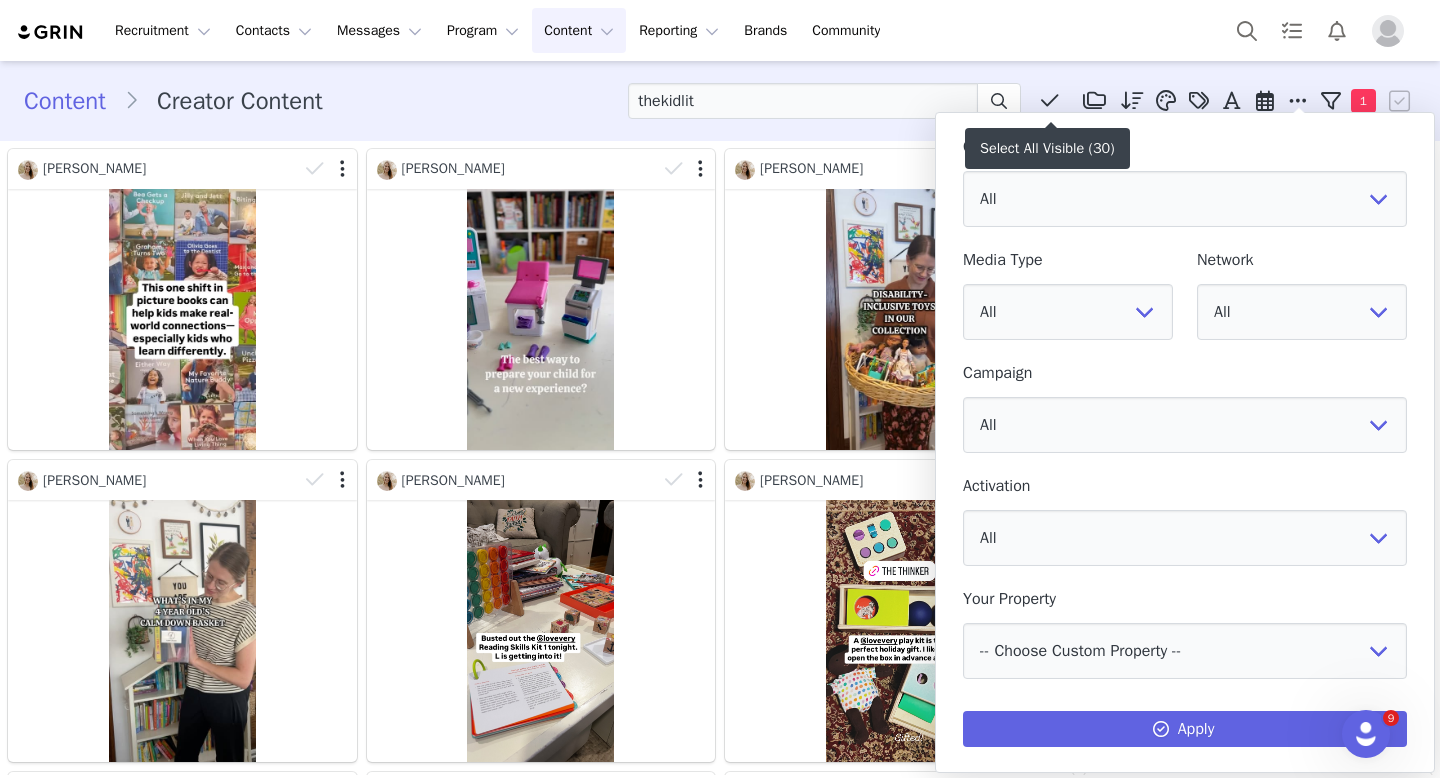 click at bounding box center (1050, 101) 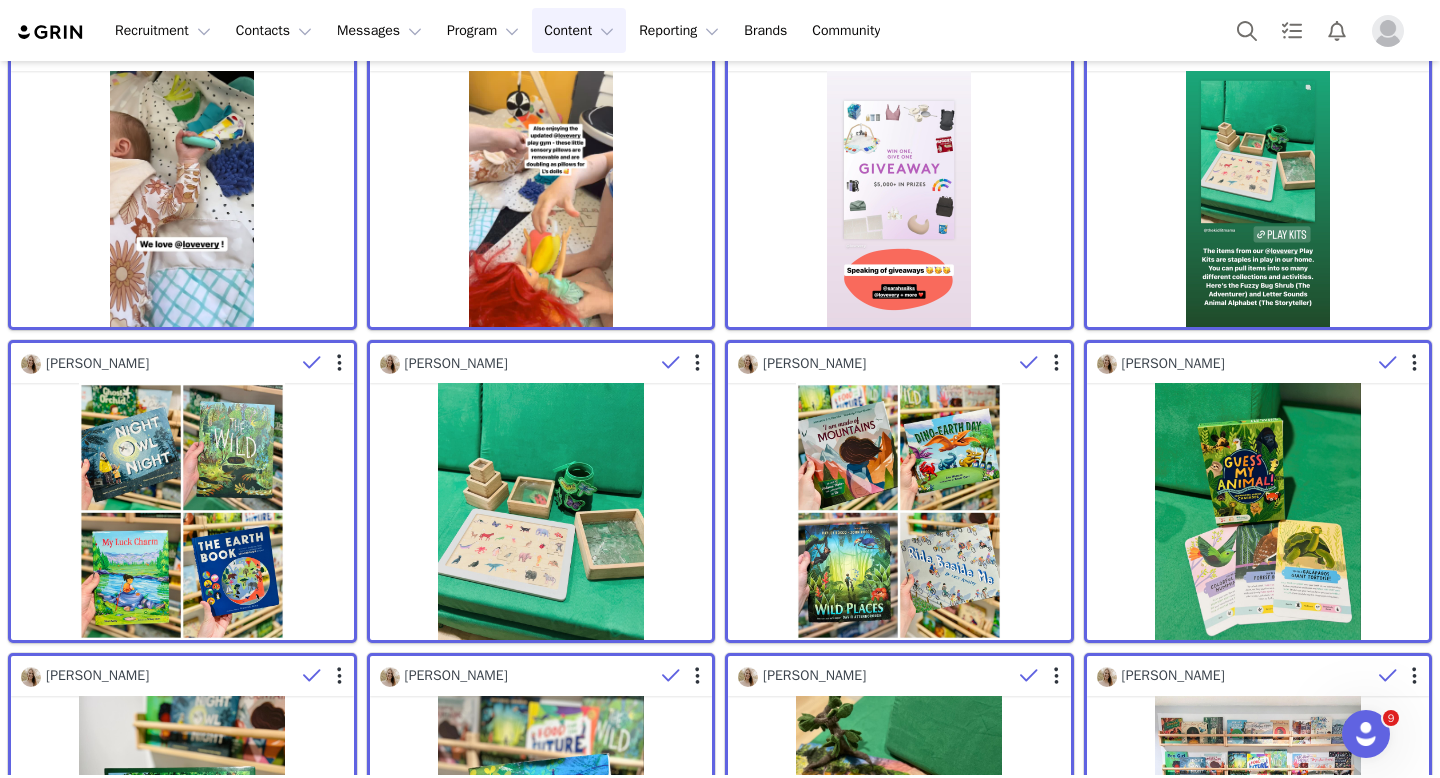 scroll, scrollTop: 1899, scrollLeft: 0, axis: vertical 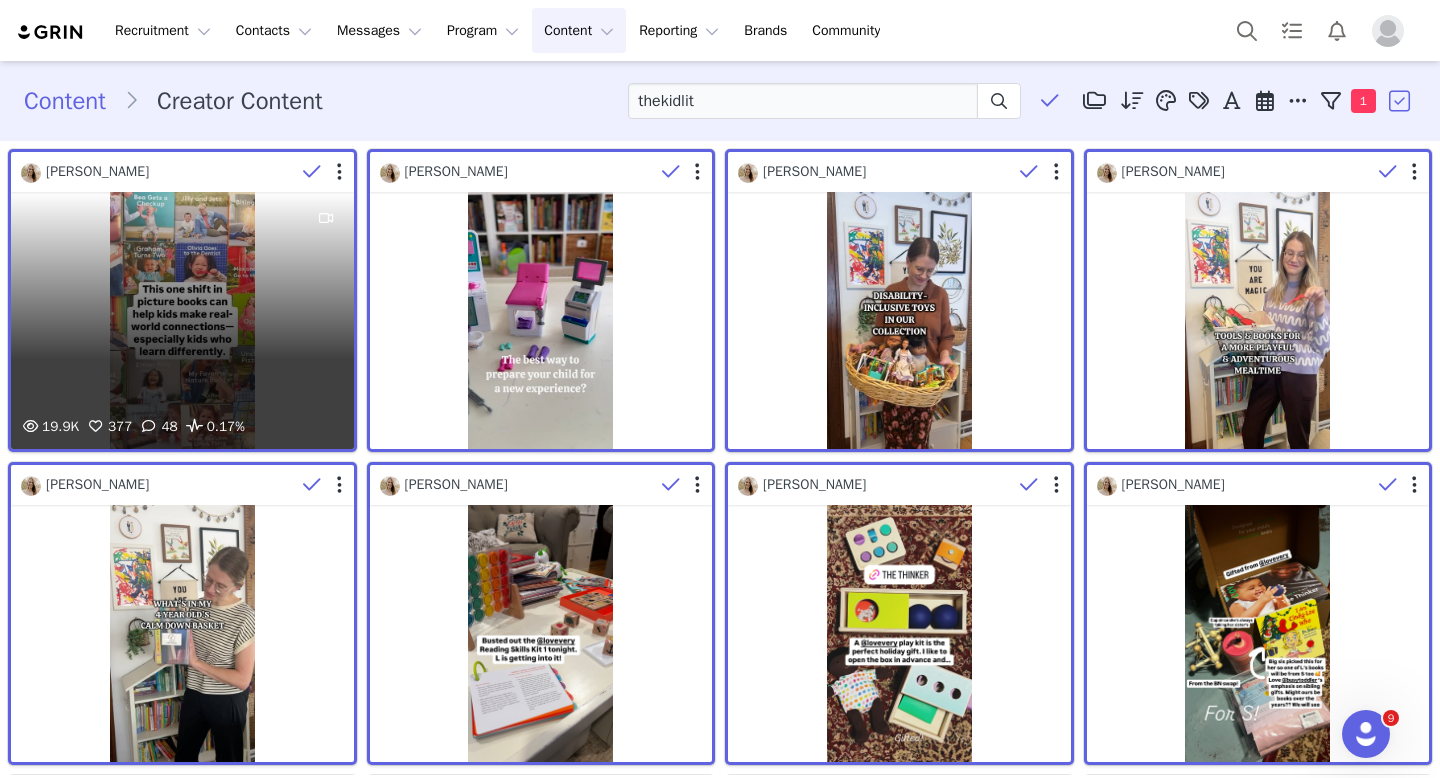 click at bounding box center (325, 172) 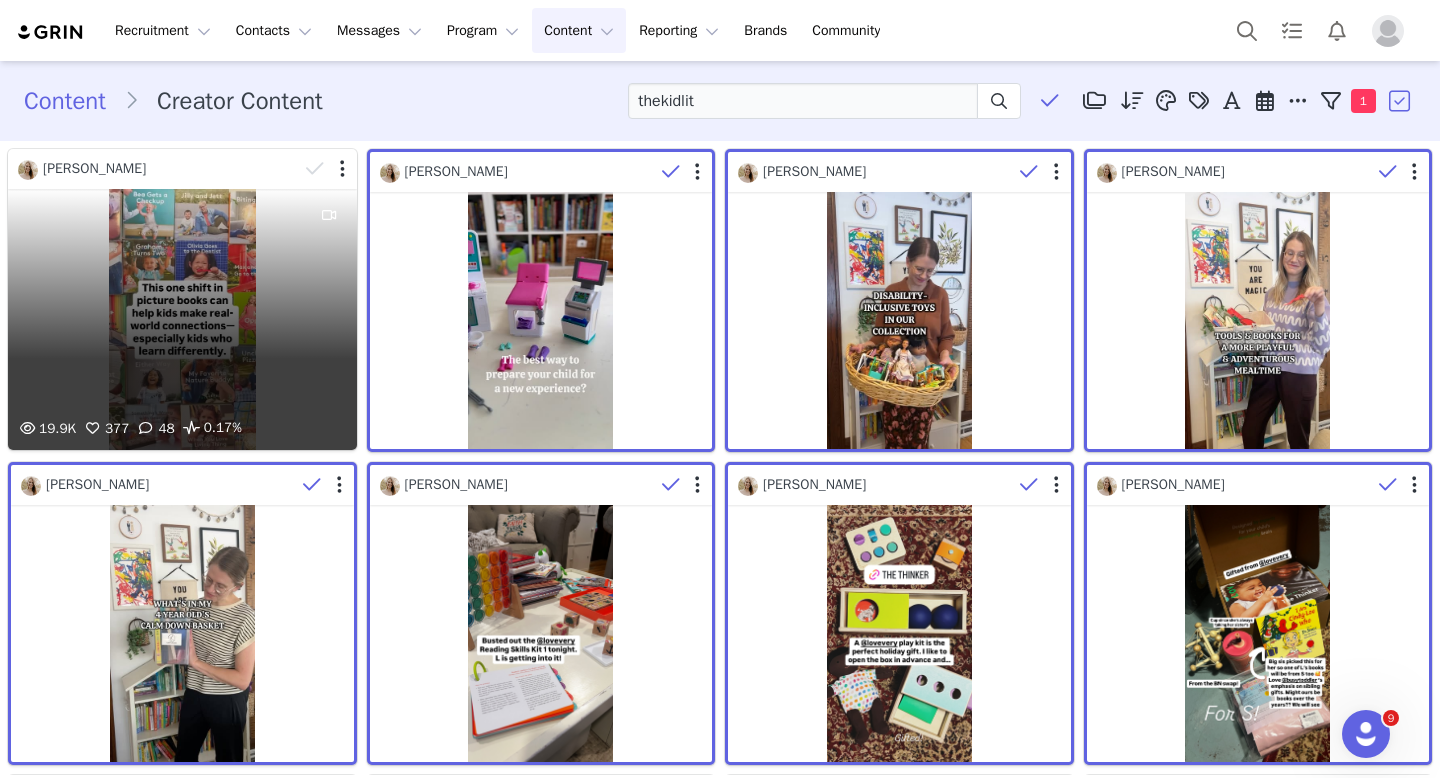 click at bounding box center (328, 169) 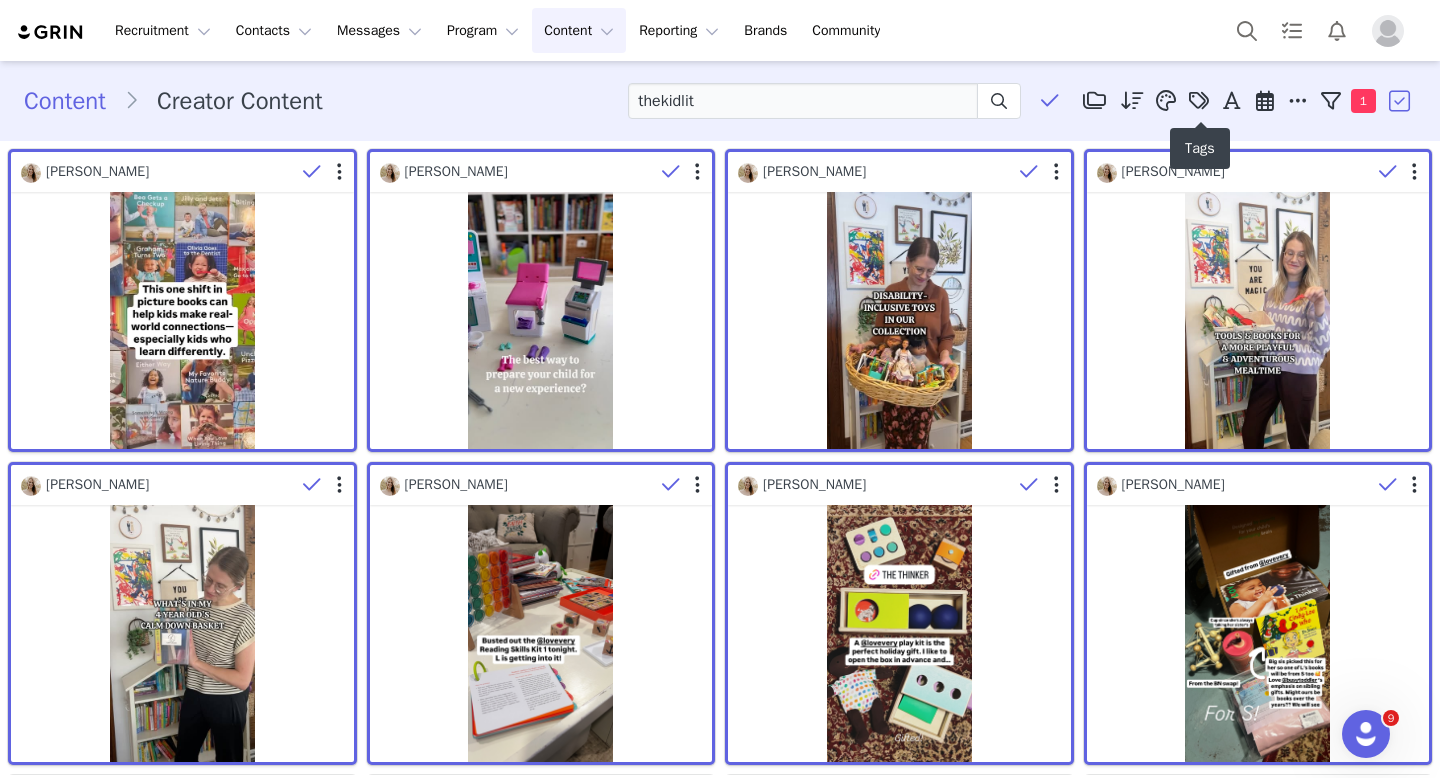 click at bounding box center [1199, 101] 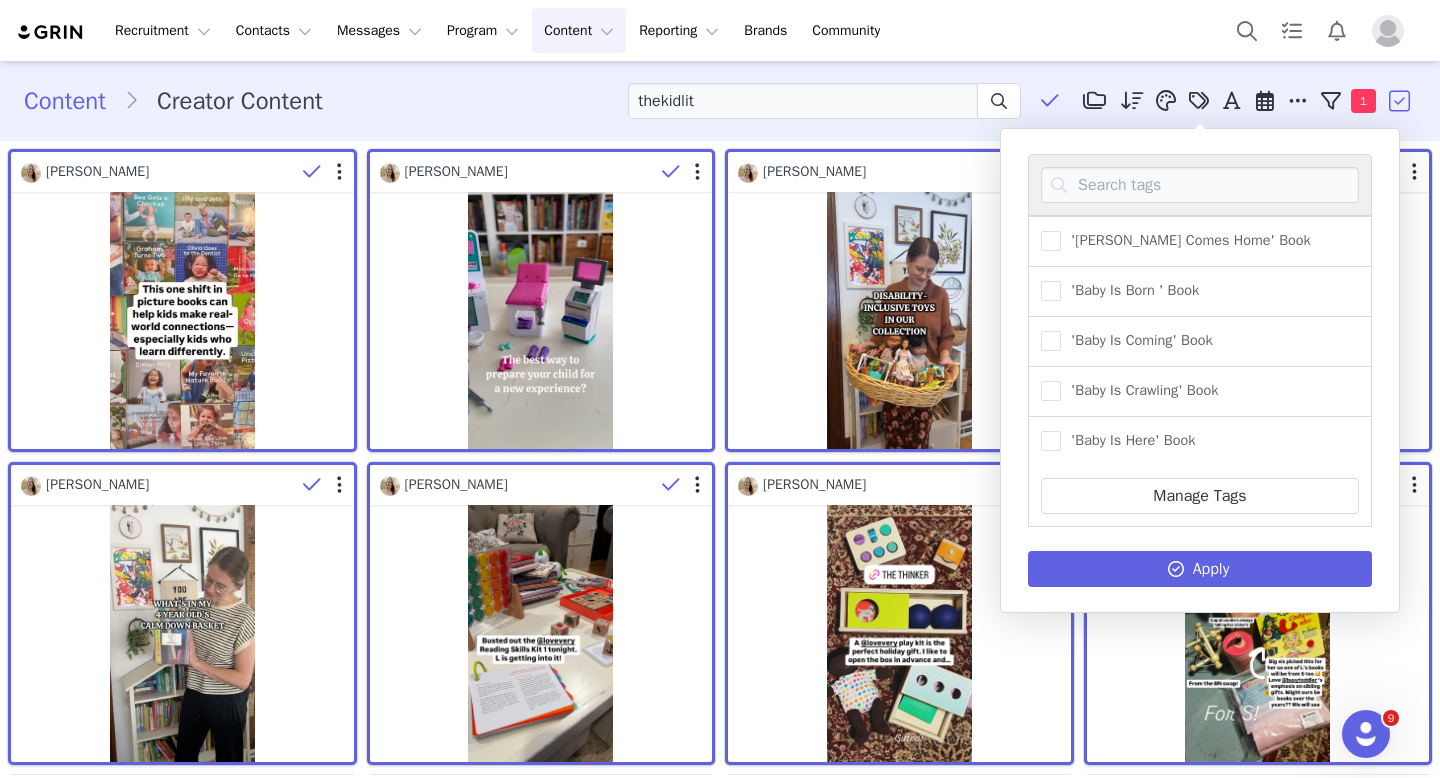 click on "Content Creator Content thekidlit  Media Library  (14478)  Paid - [DATE] week  (0)  Paid - [DATE] week  (7)  Paid - June  (32)  Lovevery Misc.  (54)  Target  (11)  0-12M Play Kits  (3194)  1-2 Play Kits  (2806)  2-3 Play Kits  (2900)  3-4 Play Kits  (1580)  4-5 Play Kits  (508)  Books  (18)  Reading Skill Sets  (26)  App  (3)  Course Packs  (18)  Standalones  (1597)  DE-cessi  (15)  EU german  (71)  EU AK Ads [PERSON_NAME]  (648)  EU AK Ads [PERSON_NAME]  (778)  New Folder   Edit Folders   Descending order, go  ascending .   Relevance   Like Count   Comment Count   Engagements   Engagement Rate   Story Reply Rate   Video View Count   Date Posted   Toddler (20980)   Wood (17578)   Child (14716)   Font (14572)   Product (14325)   Flooring (12098)   Apply  Posted On or After Posted On or Before  Apply  Current Filters Search Query:  Thekidlit  Clear All 1" at bounding box center (720, 101) 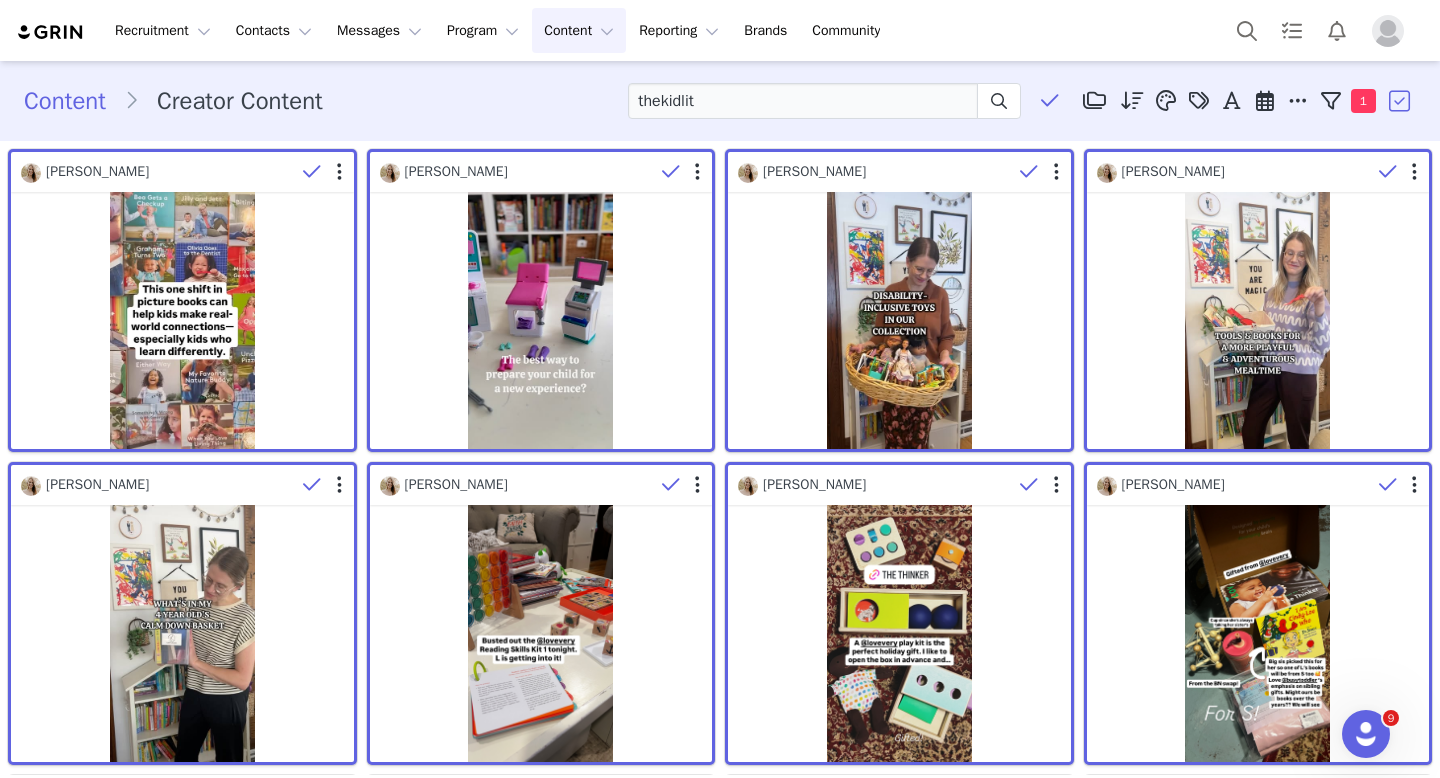 click at bounding box center (1401, 101) 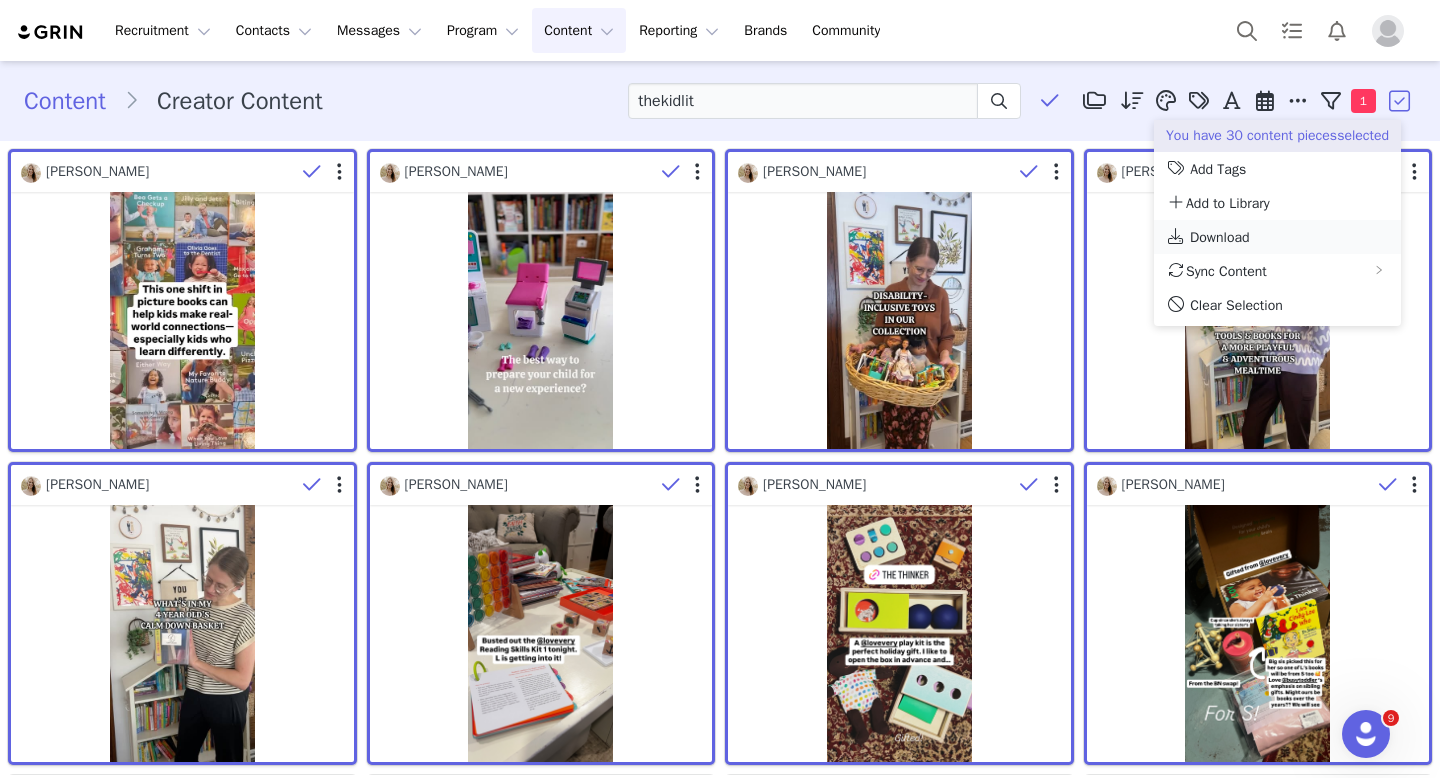 click on "Download" at bounding box center (1277, 237) 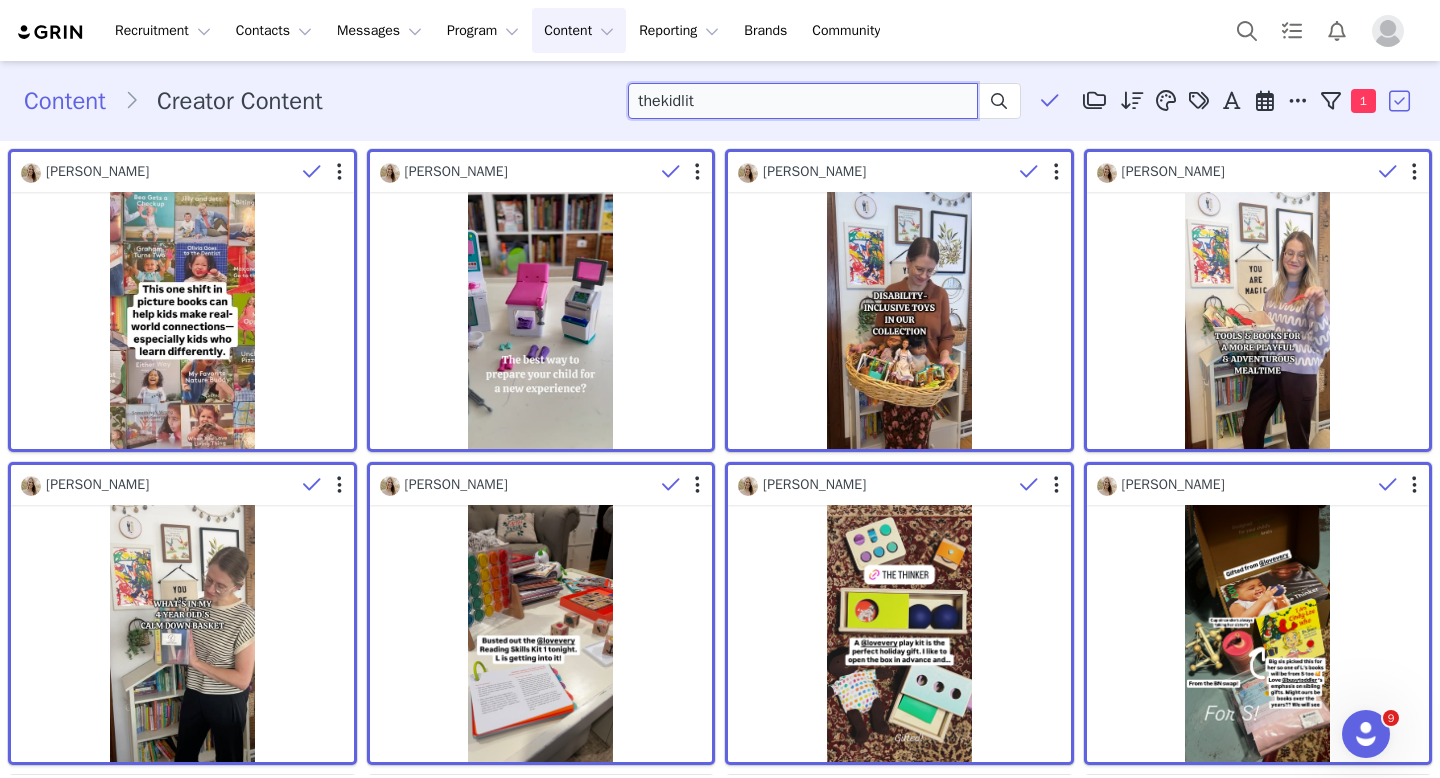 click on "thekidlit" at bounding box center (803, 101) 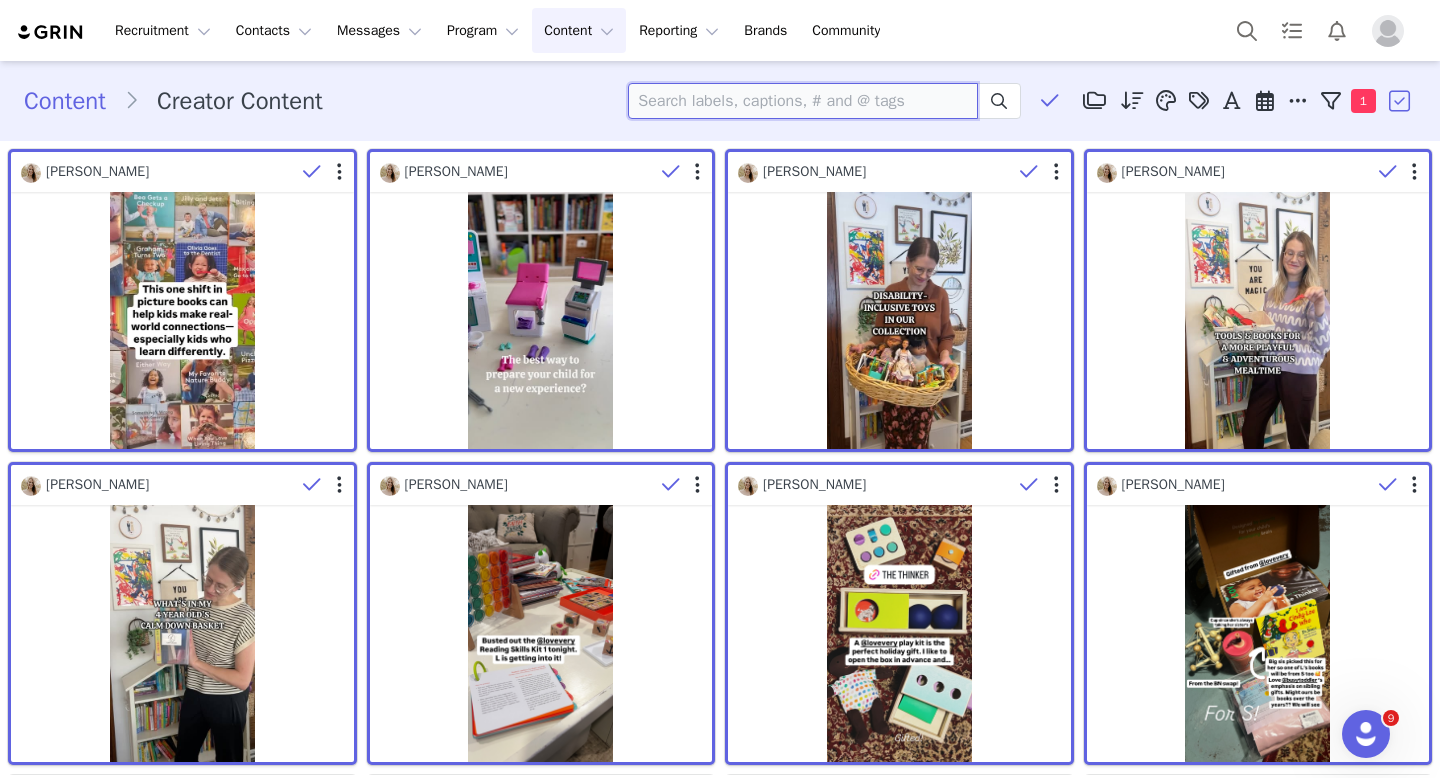 type 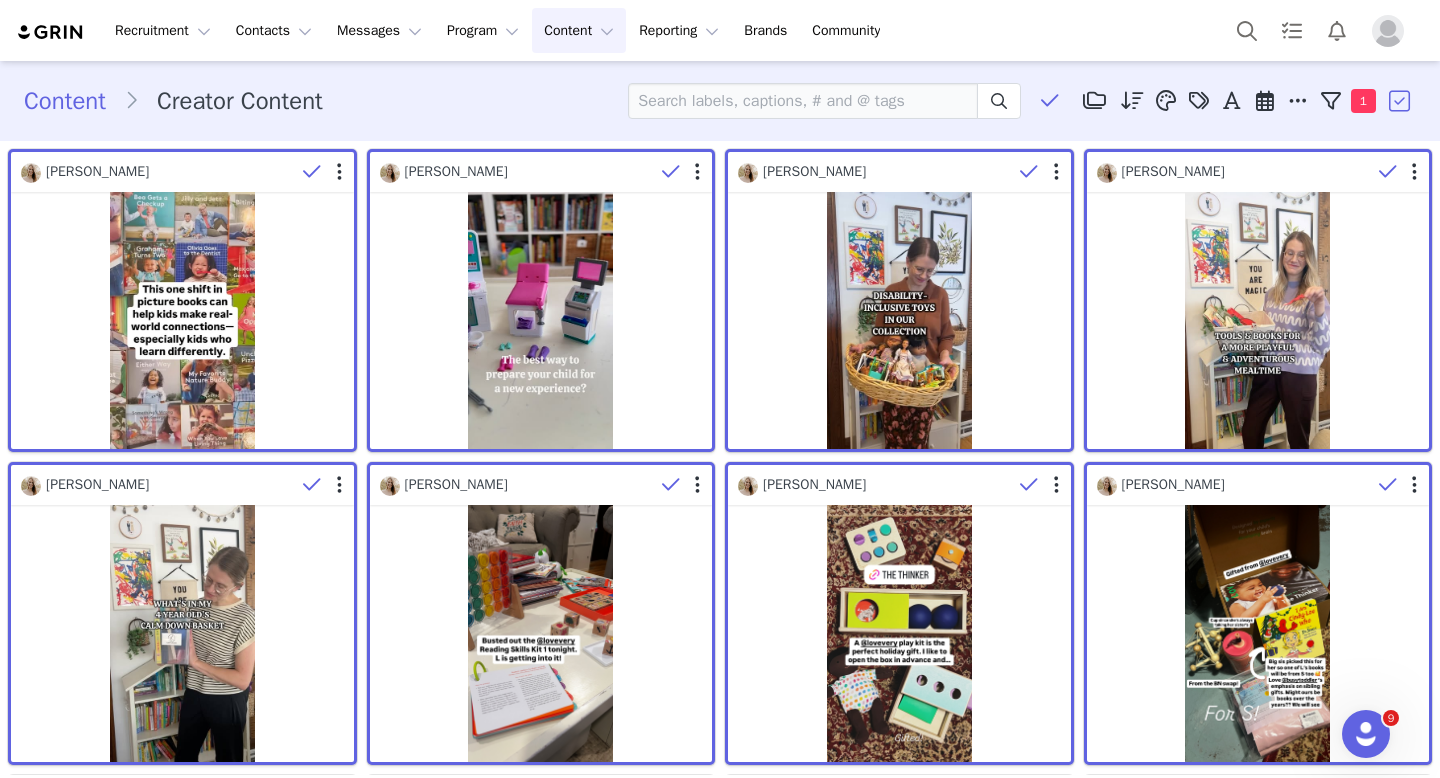 click at bounding box center [51, 32] 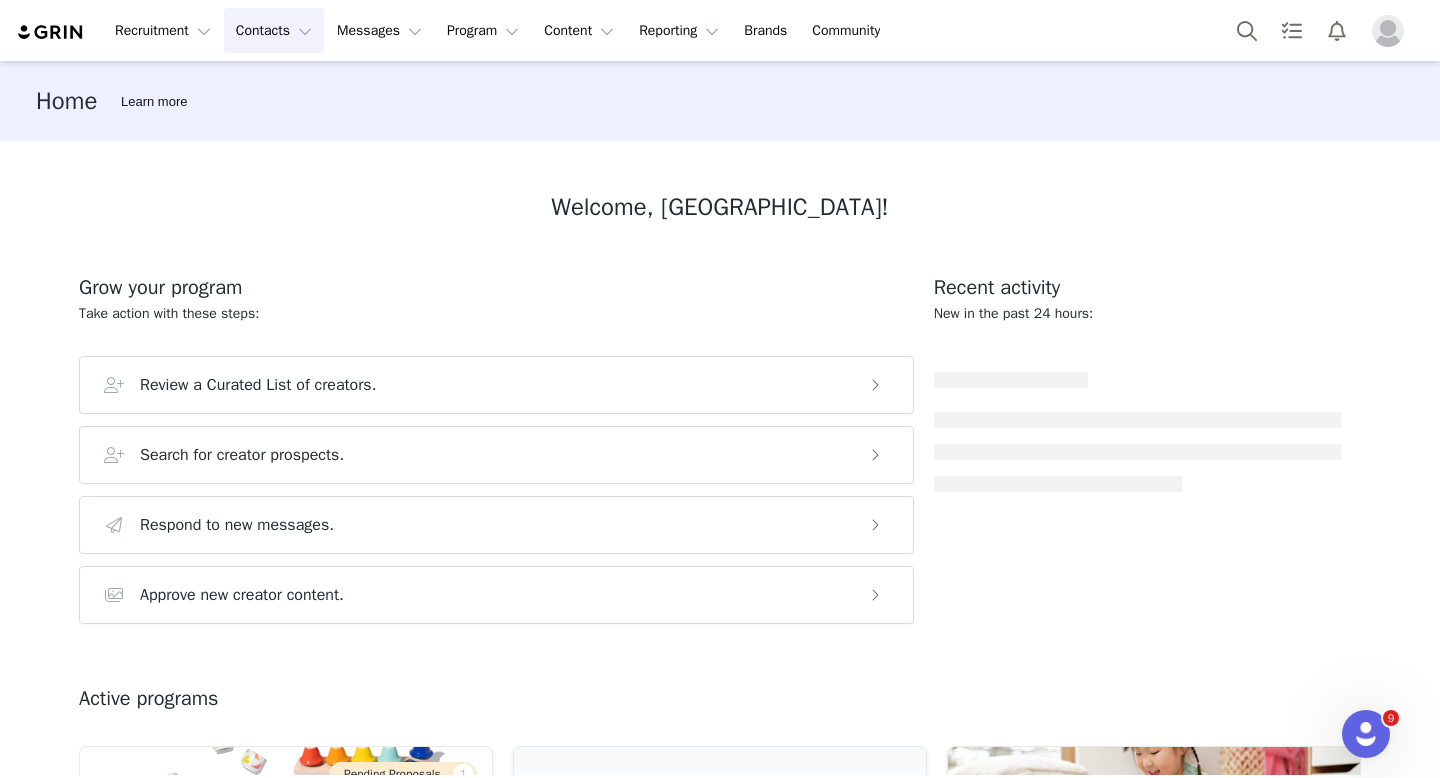 click on "Contacts Contacts" at bounding box center [274, 30] 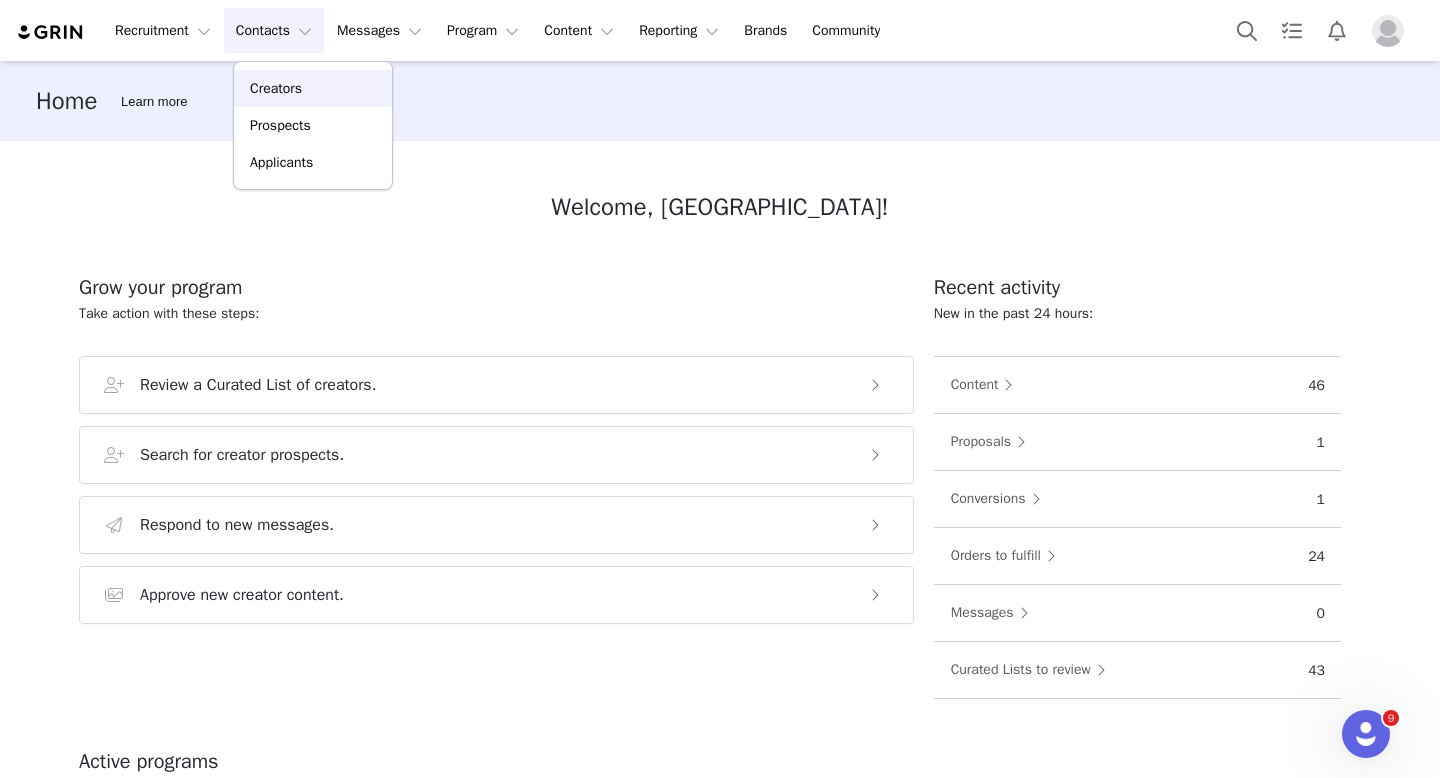 click on "Creators" at bounding box center [276, 88] 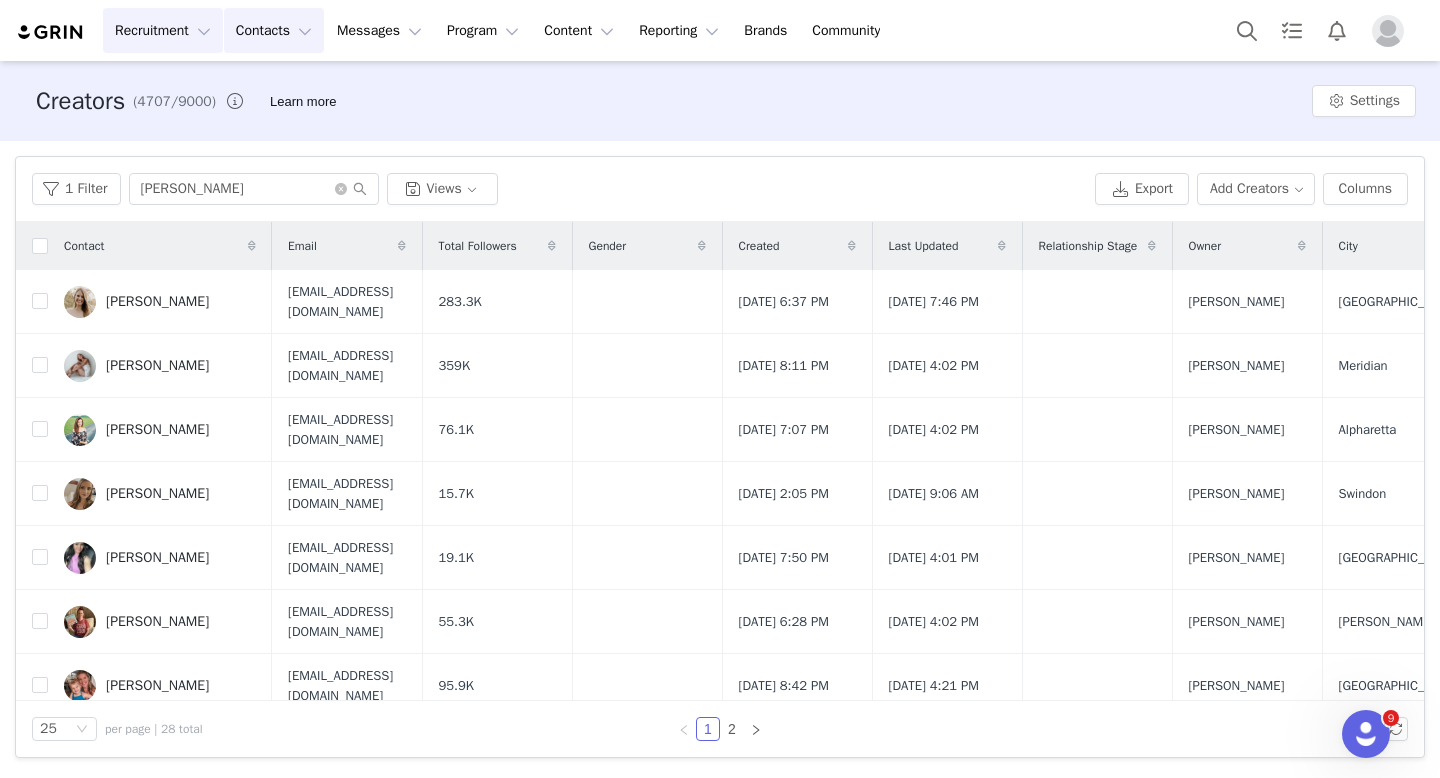 click on "Recruitment Recruitment" at bounding box center [163, 30] 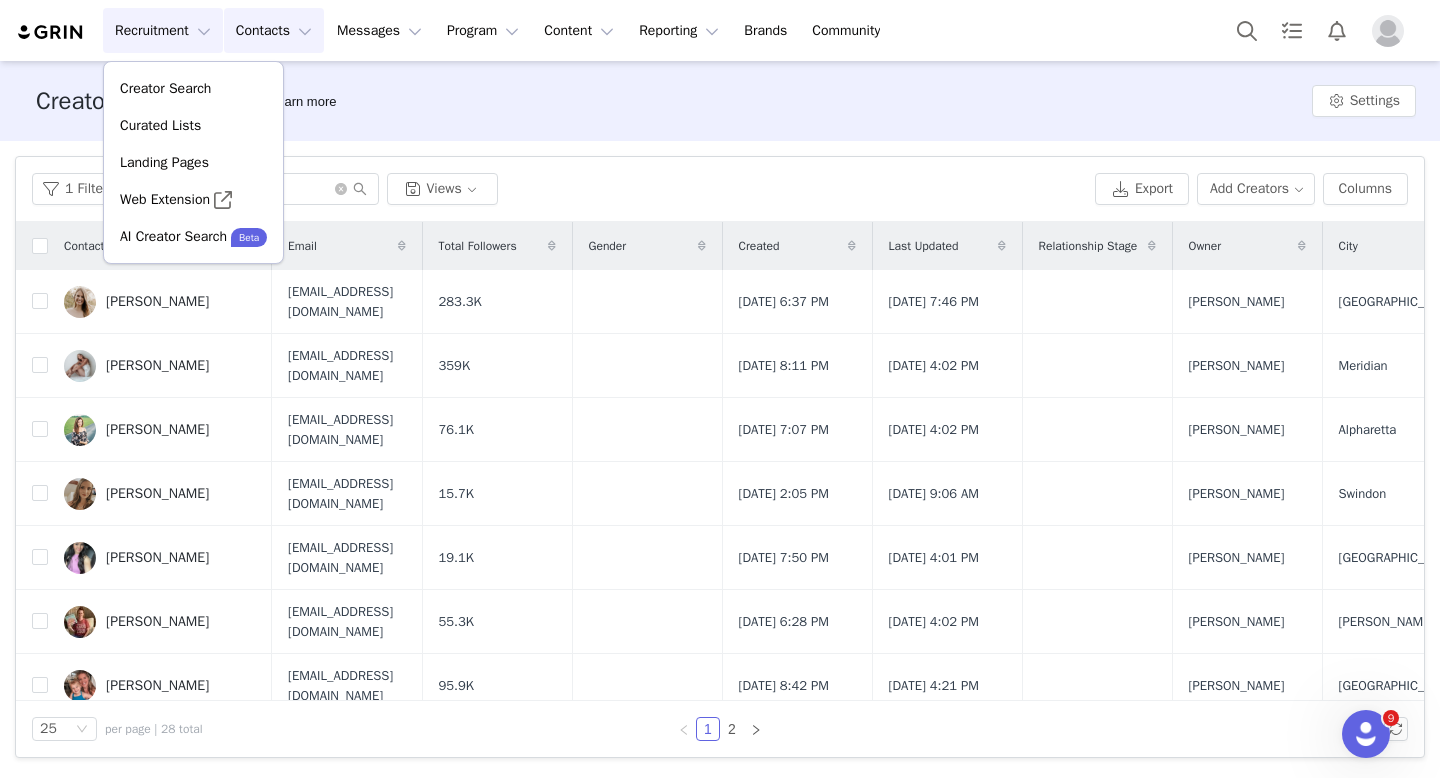 click on "1 Filter [PERSON_NAME] Views" at bounding box center [559, 189] 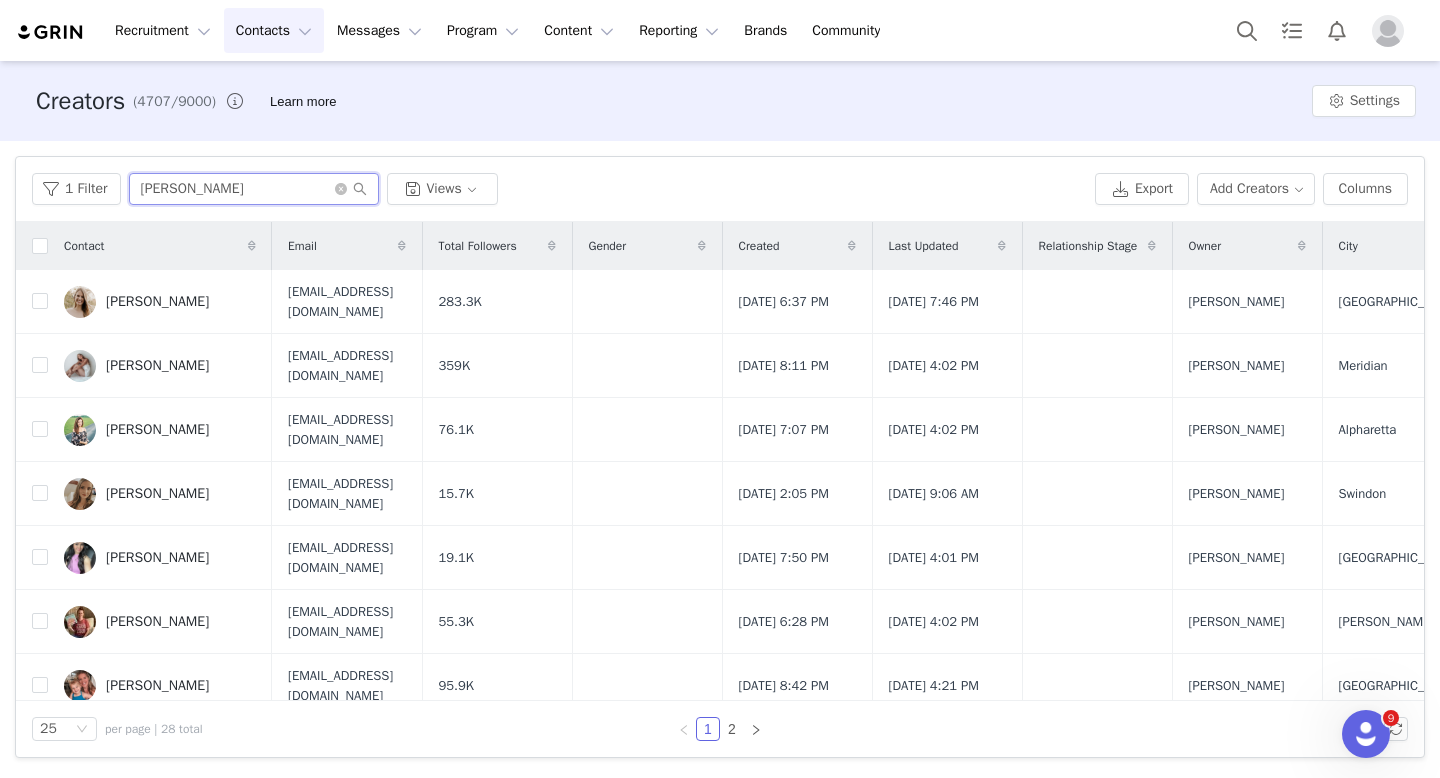 click on "[PERSON_NAME]" at bounding box center (254, 189) 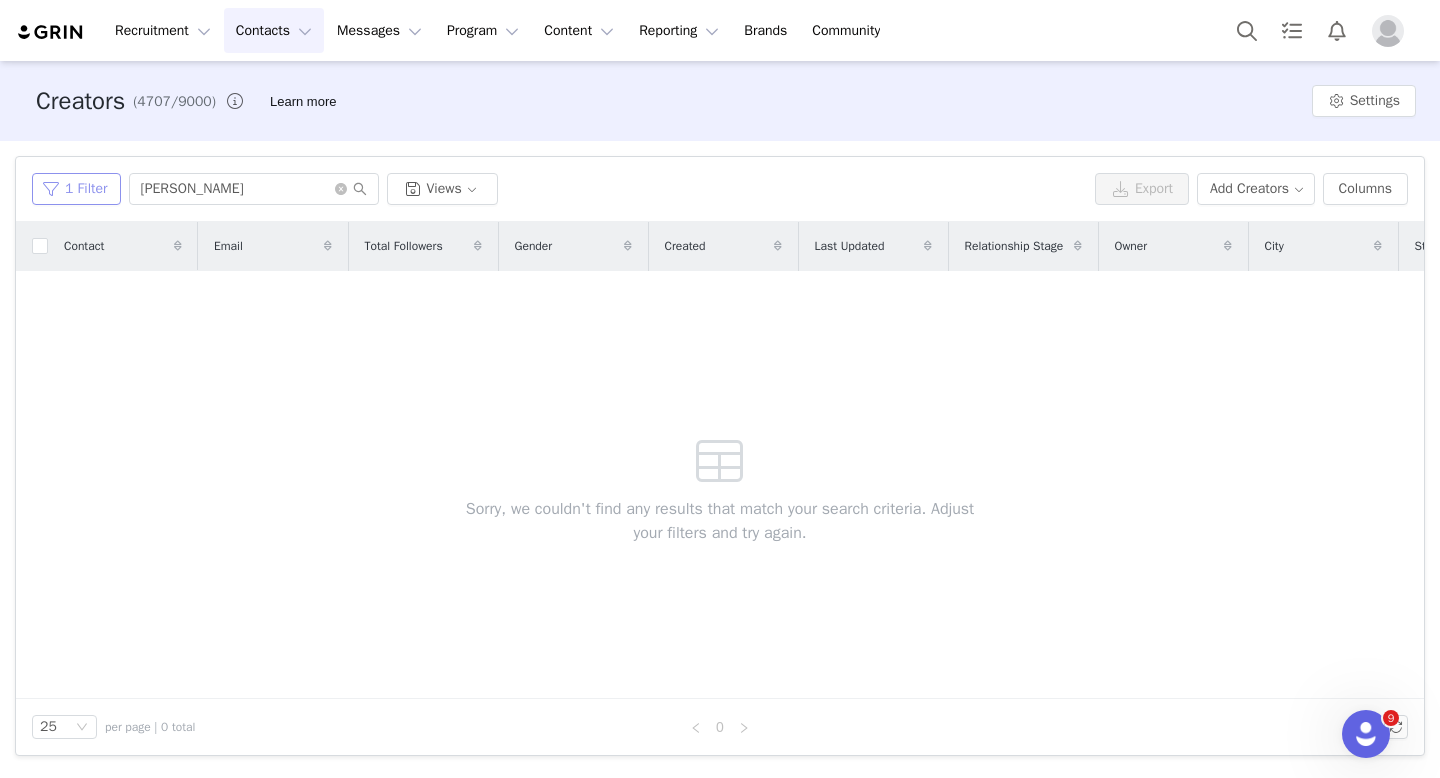 click on "1 Filter" at bounding box center [76, 189] 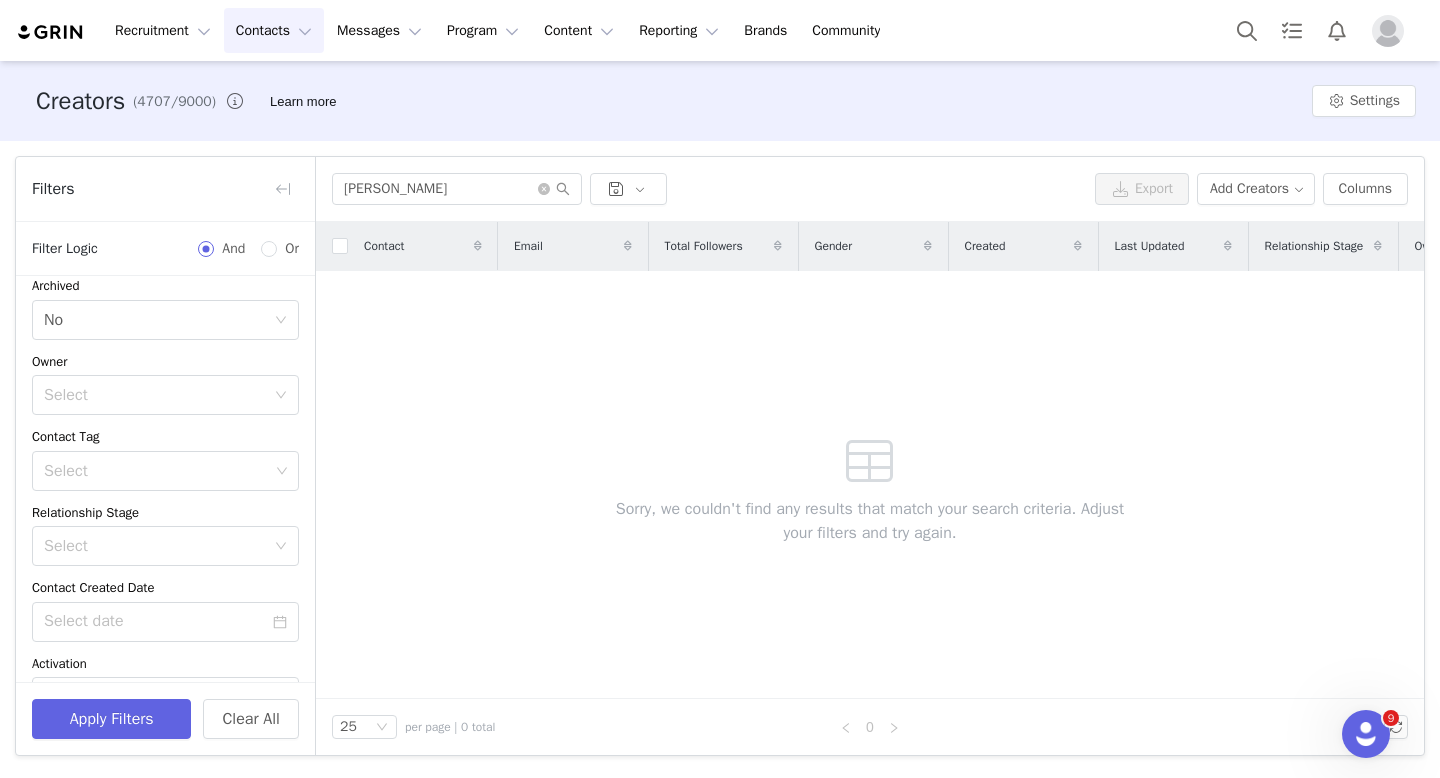 scroll, scrollTop: 0, scrollLeft: 0, axis: both 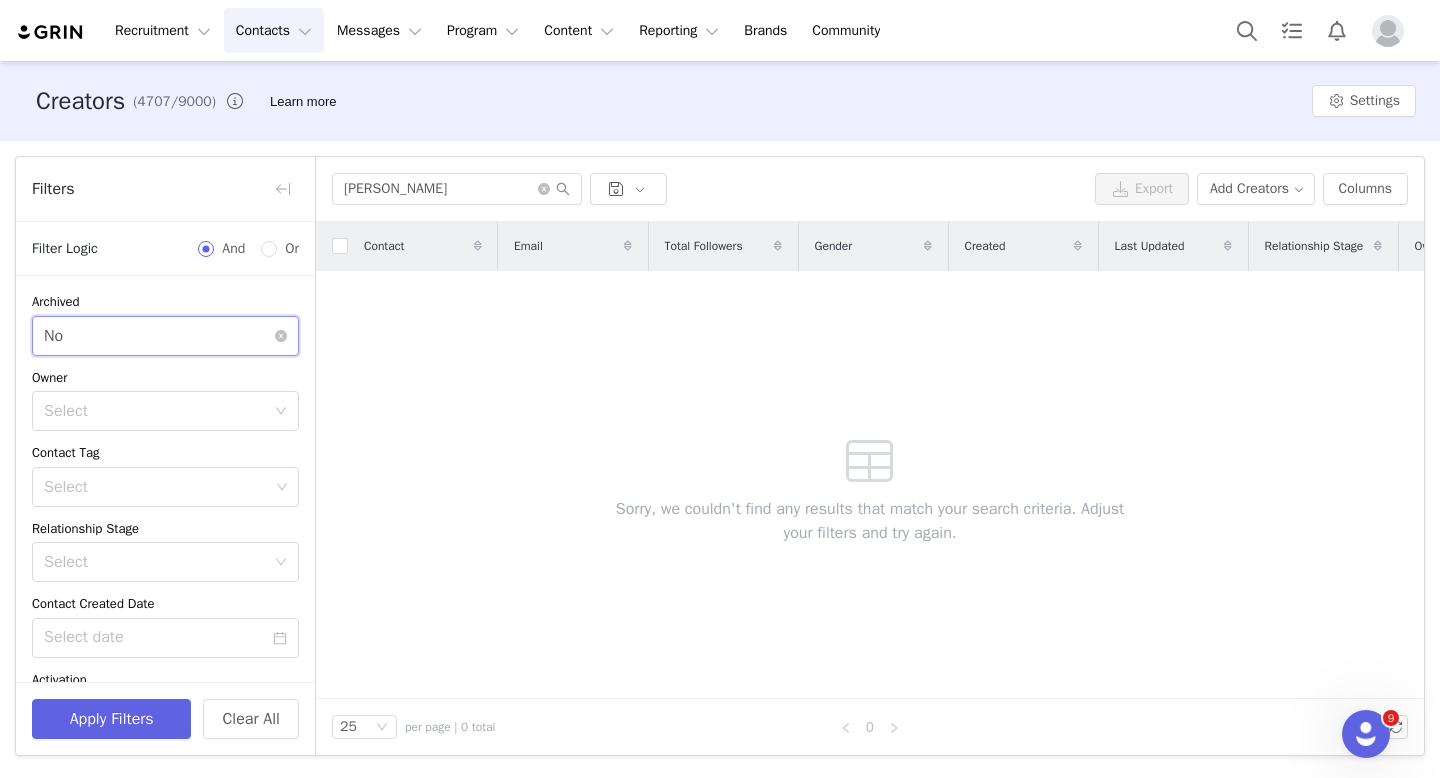 click on "Select No" at bounding box center [159, 336] 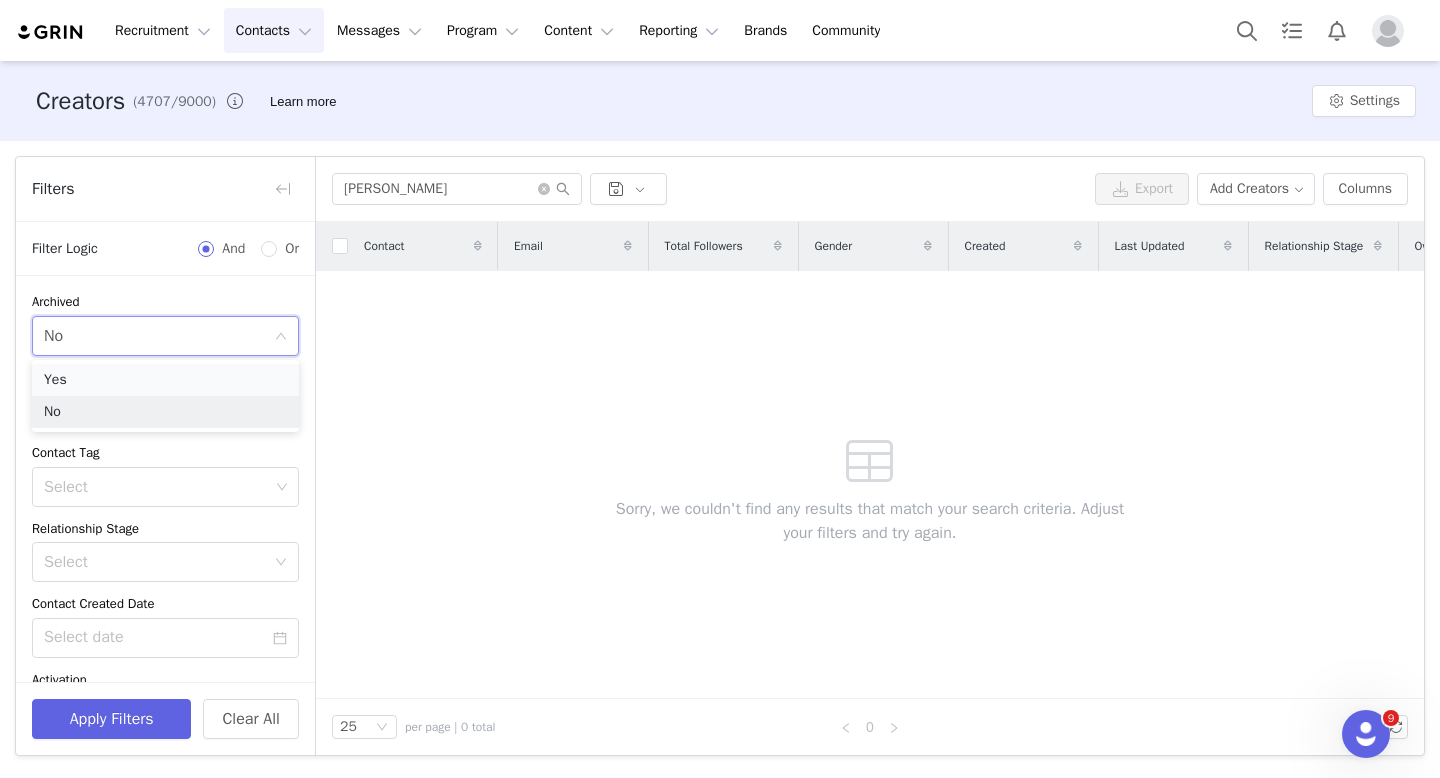 click on "Yes" at bounding box center [165, 380] 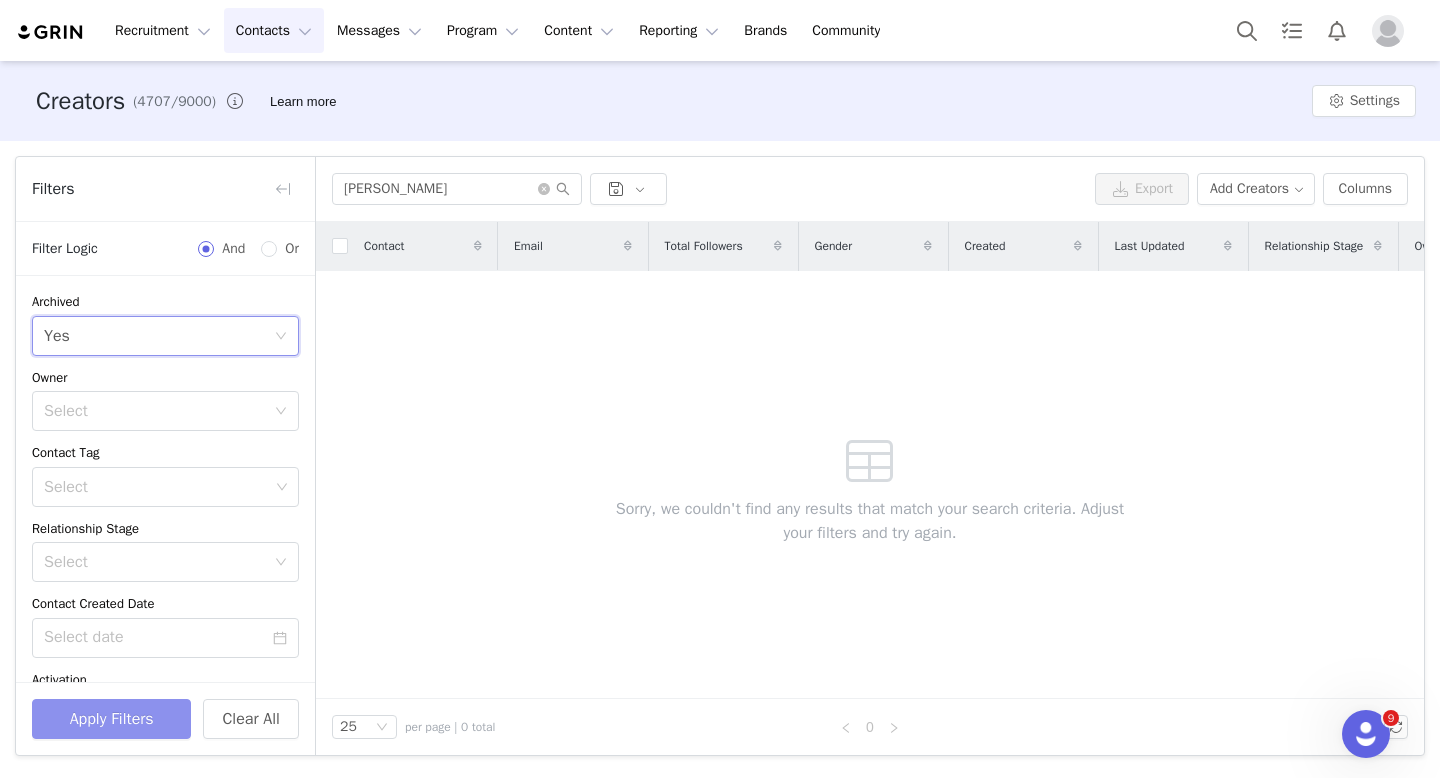 click on "Apply Filters" at bounding box center (111, 719) 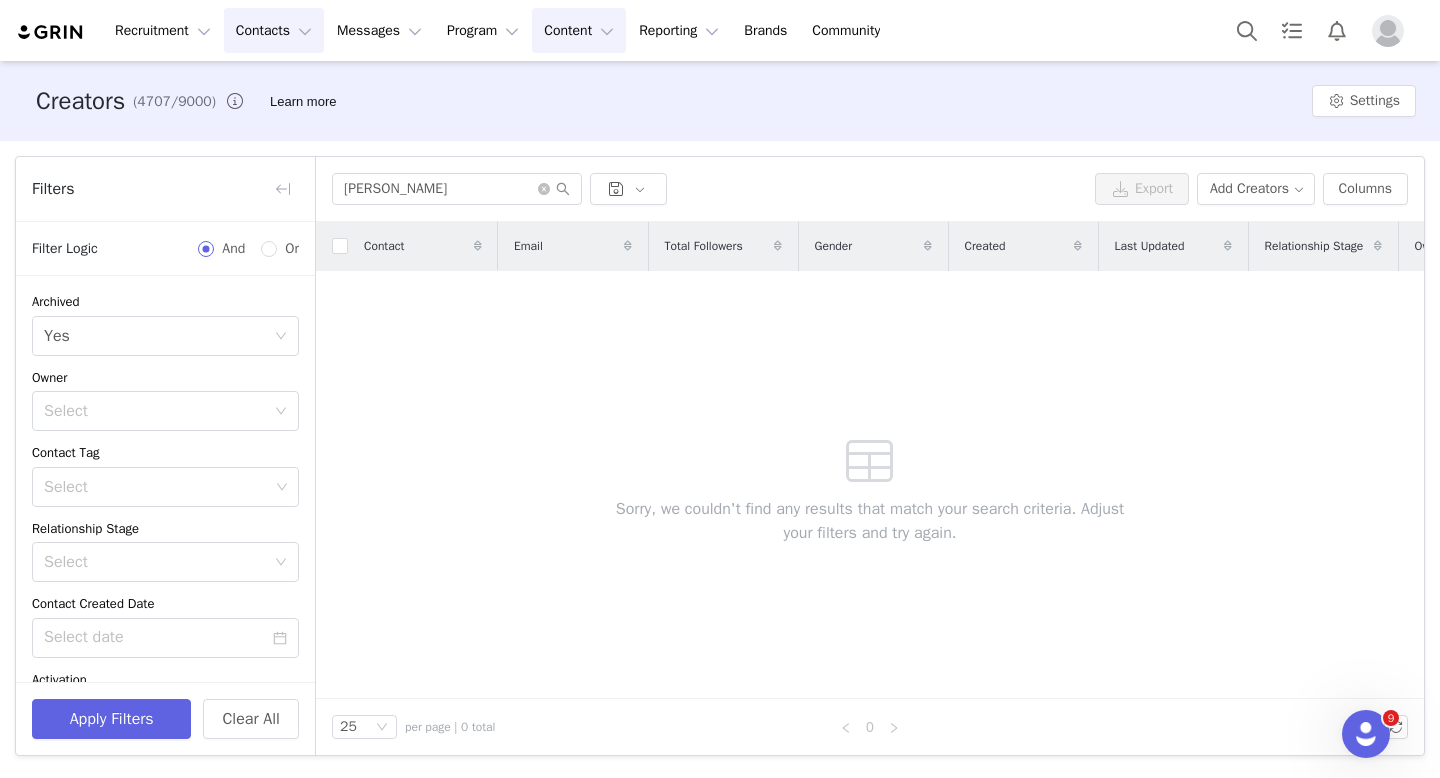 click on "Content Content" at bounding box center [579, 30] 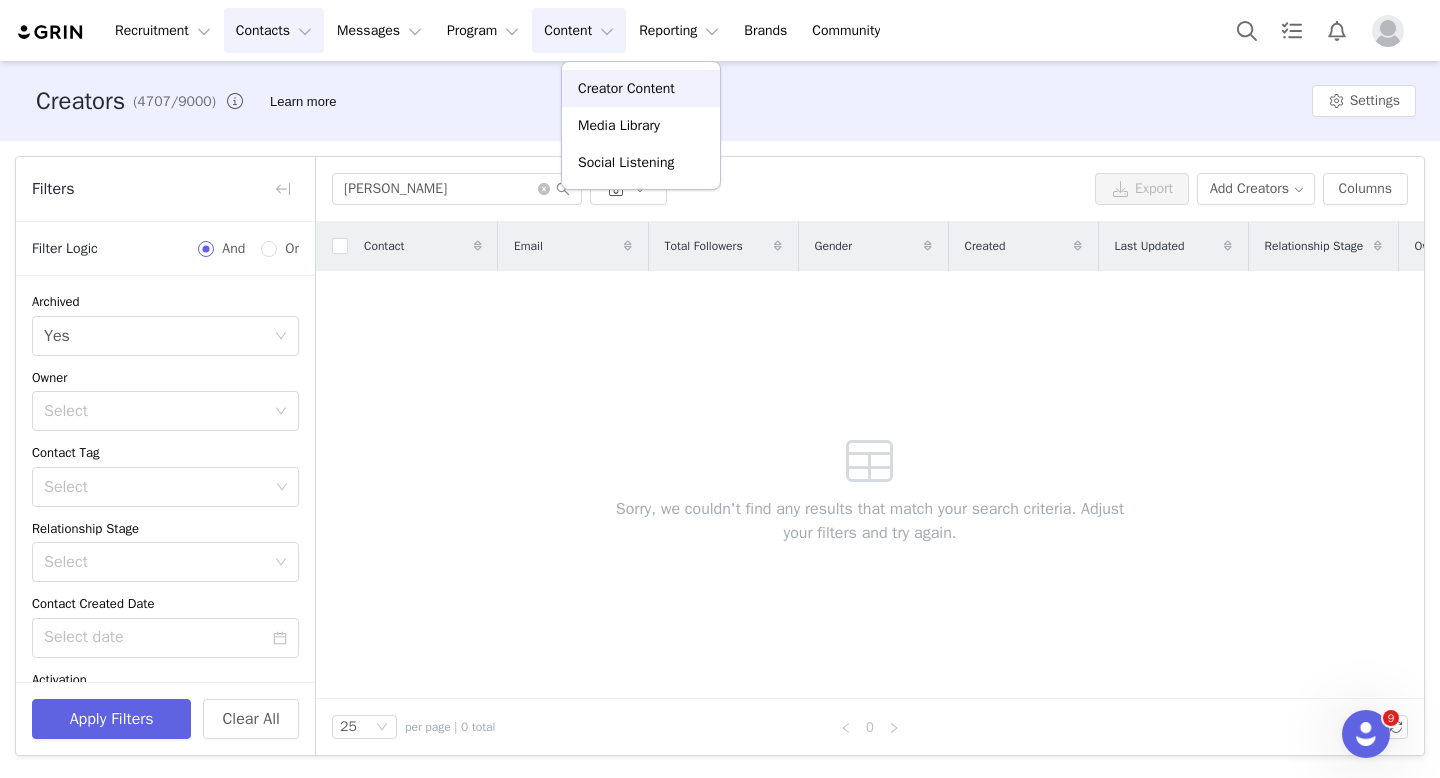 click on "Creator Content" at bounding box center [626, 88] 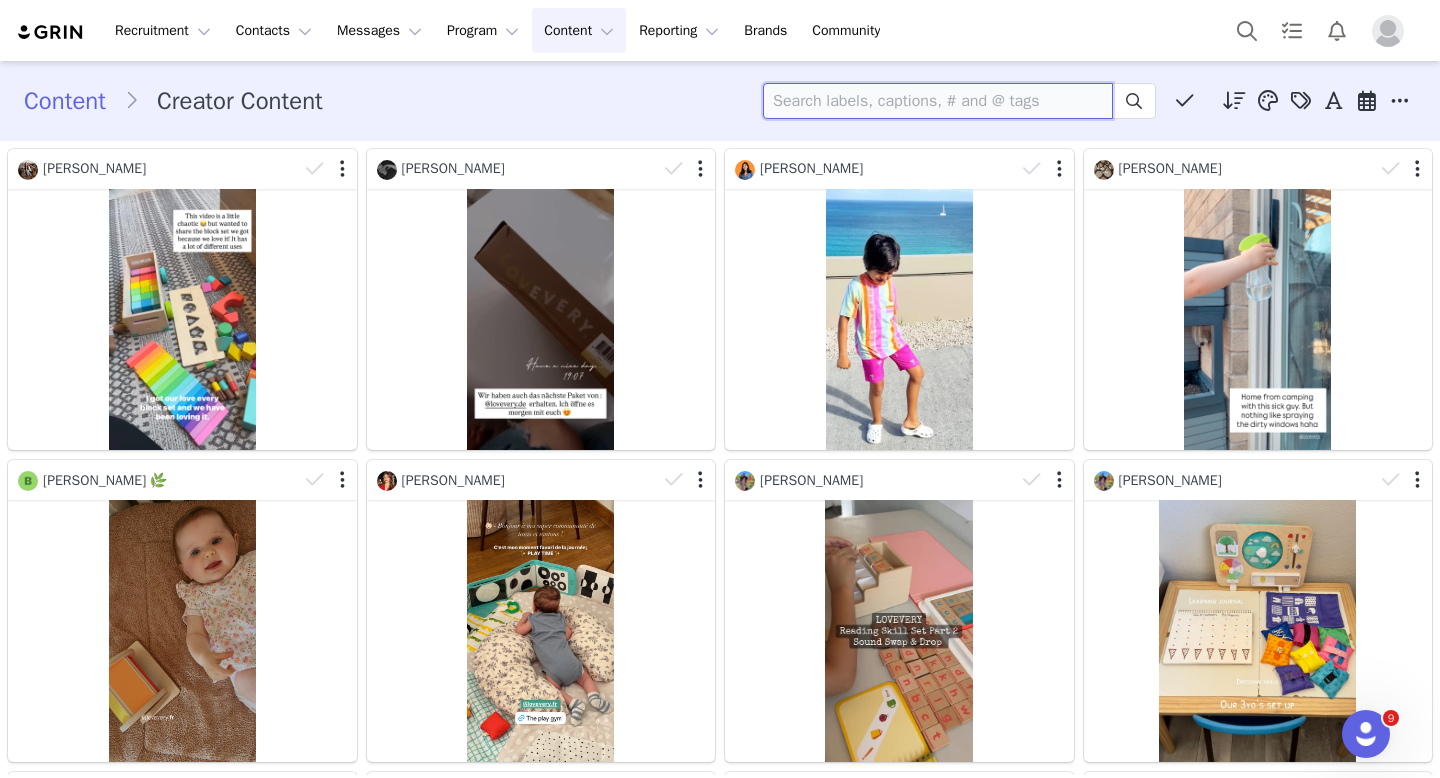 click at bounding box center (938, 101) 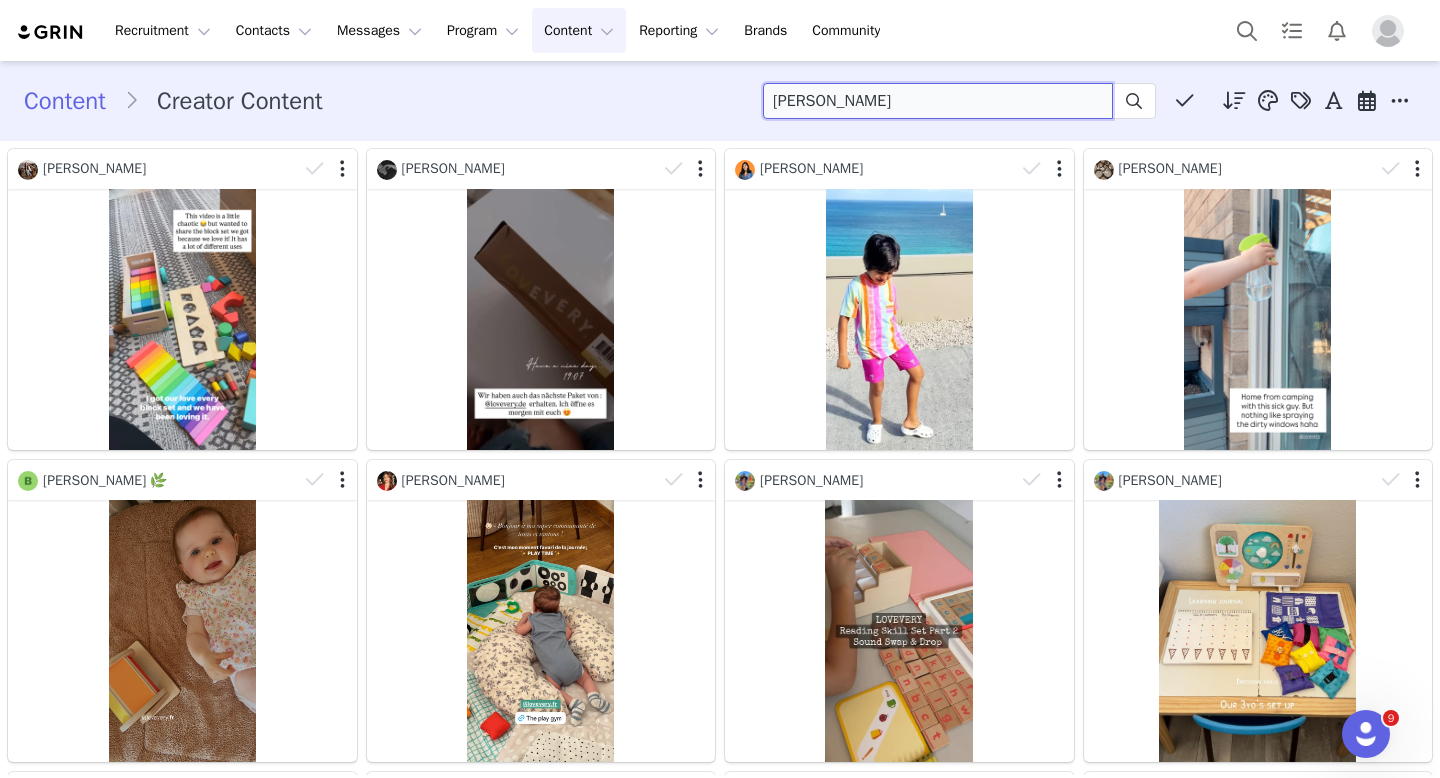 type on "[PERSON_NAME]" 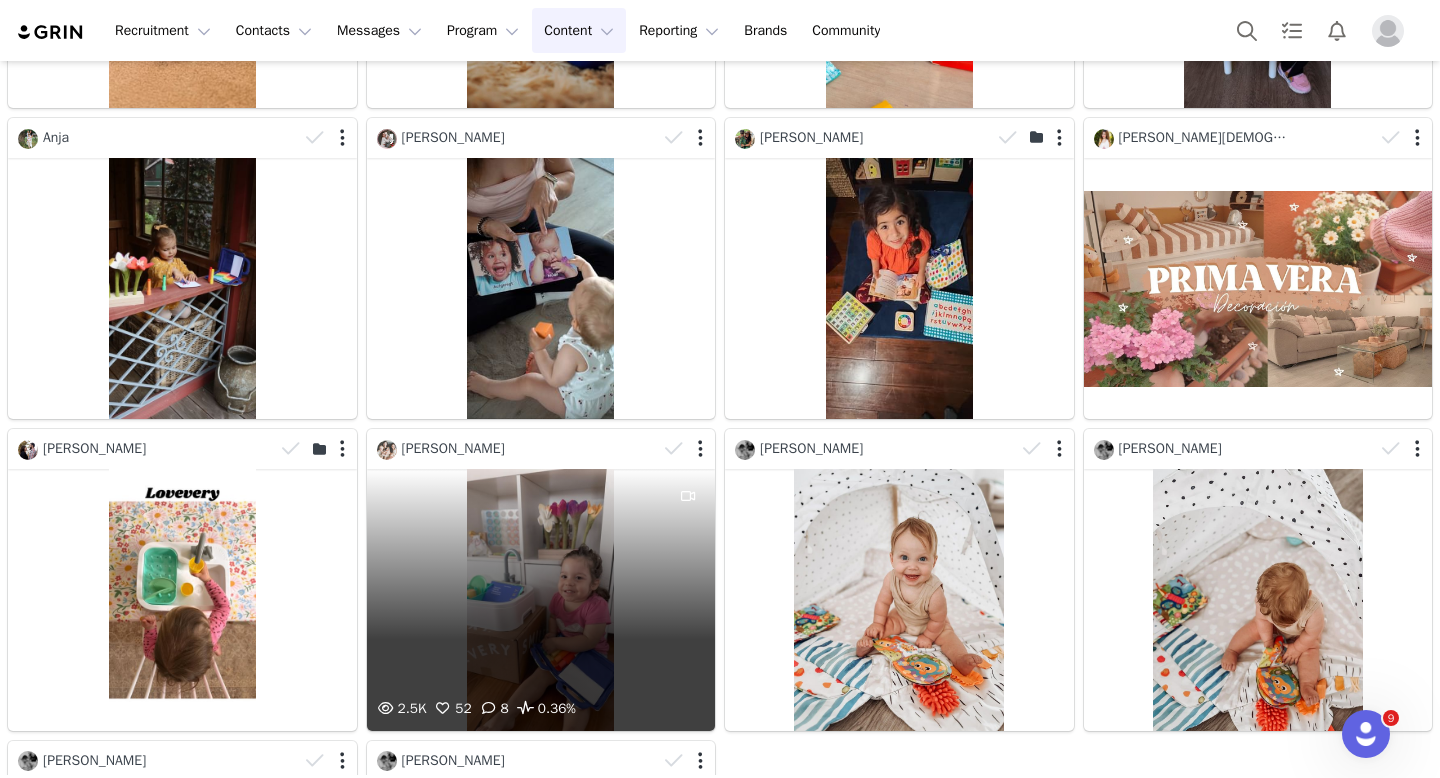 scroll, scrollTop: 1870, scrollLeft: 0, axis: vertical 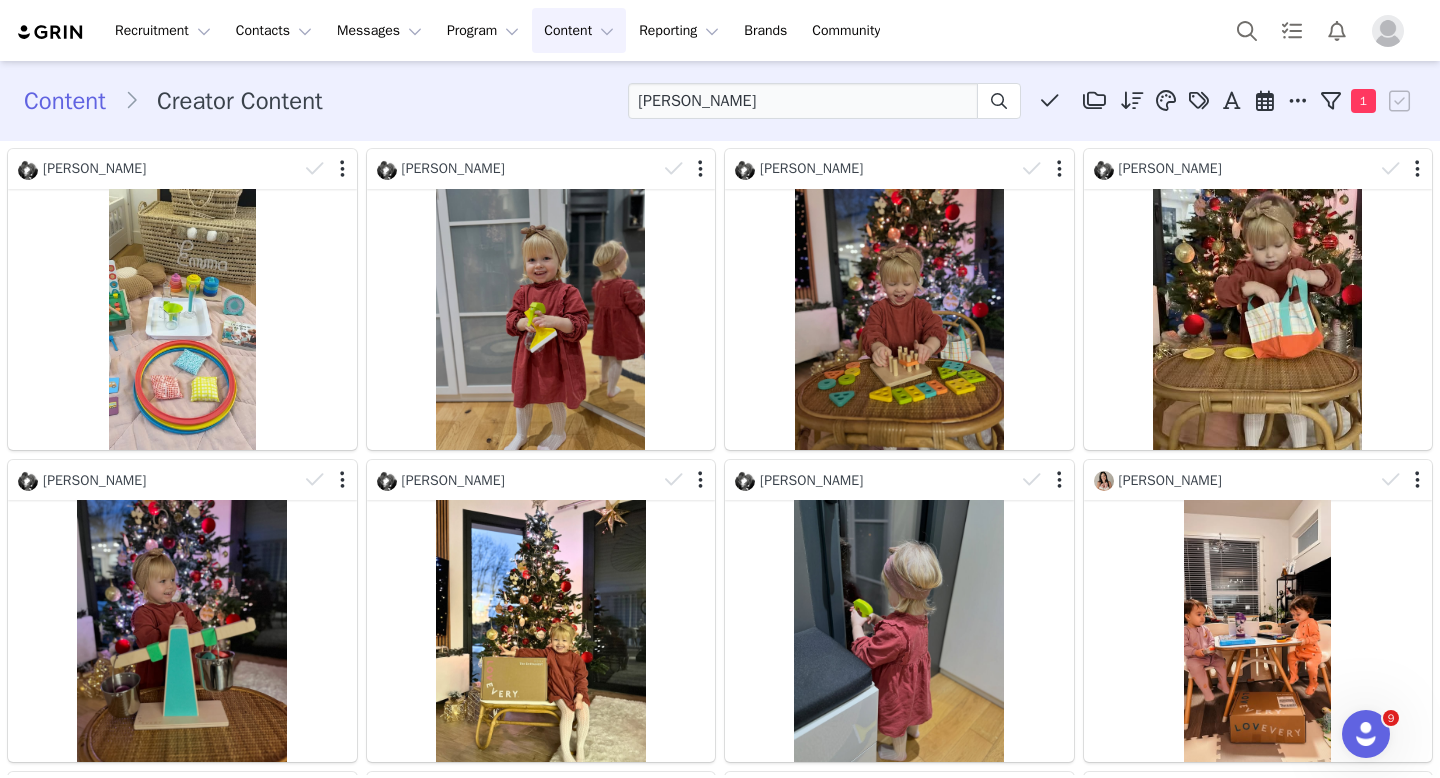 click on "Content" at bounding box center [74, 101] 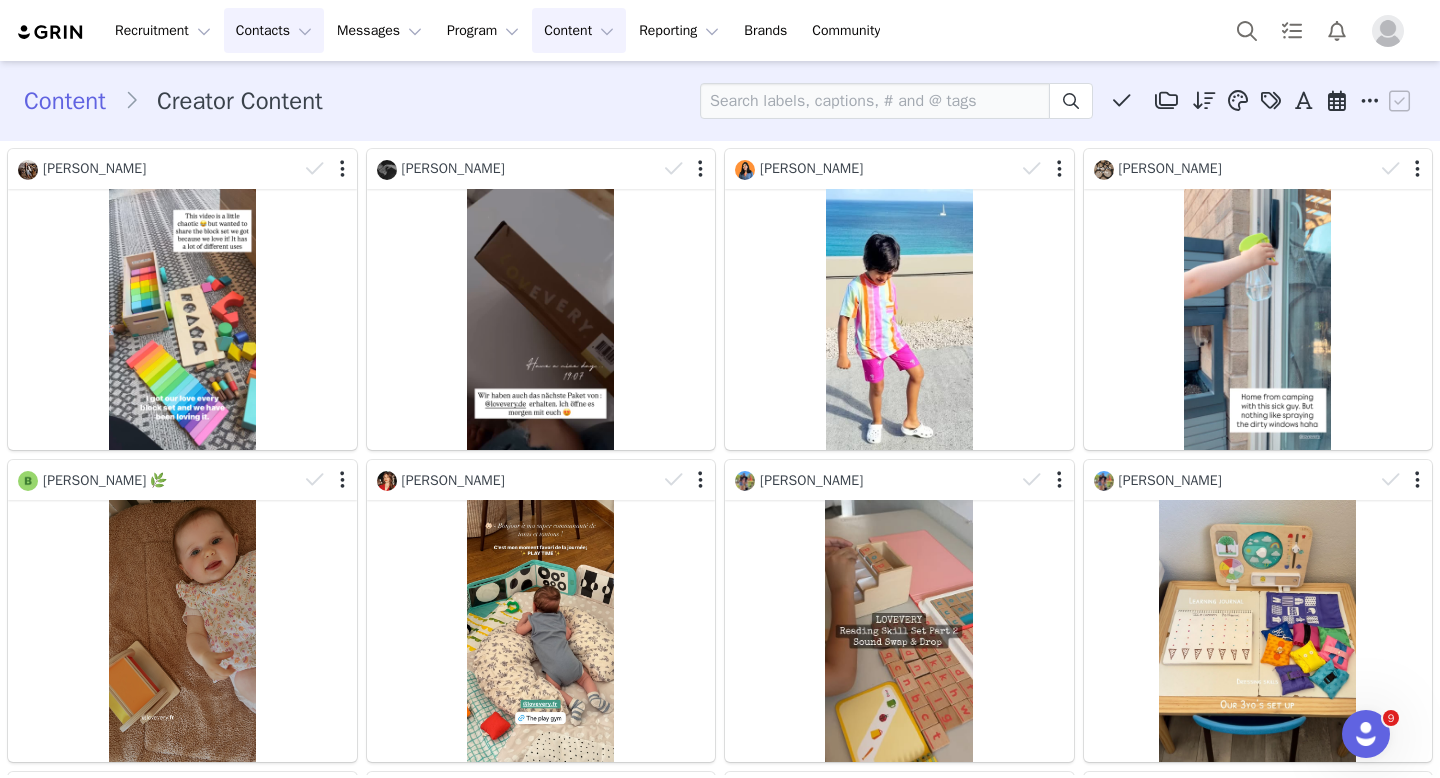 click on "Contacts Contacts" at bounding box center [274, 30] 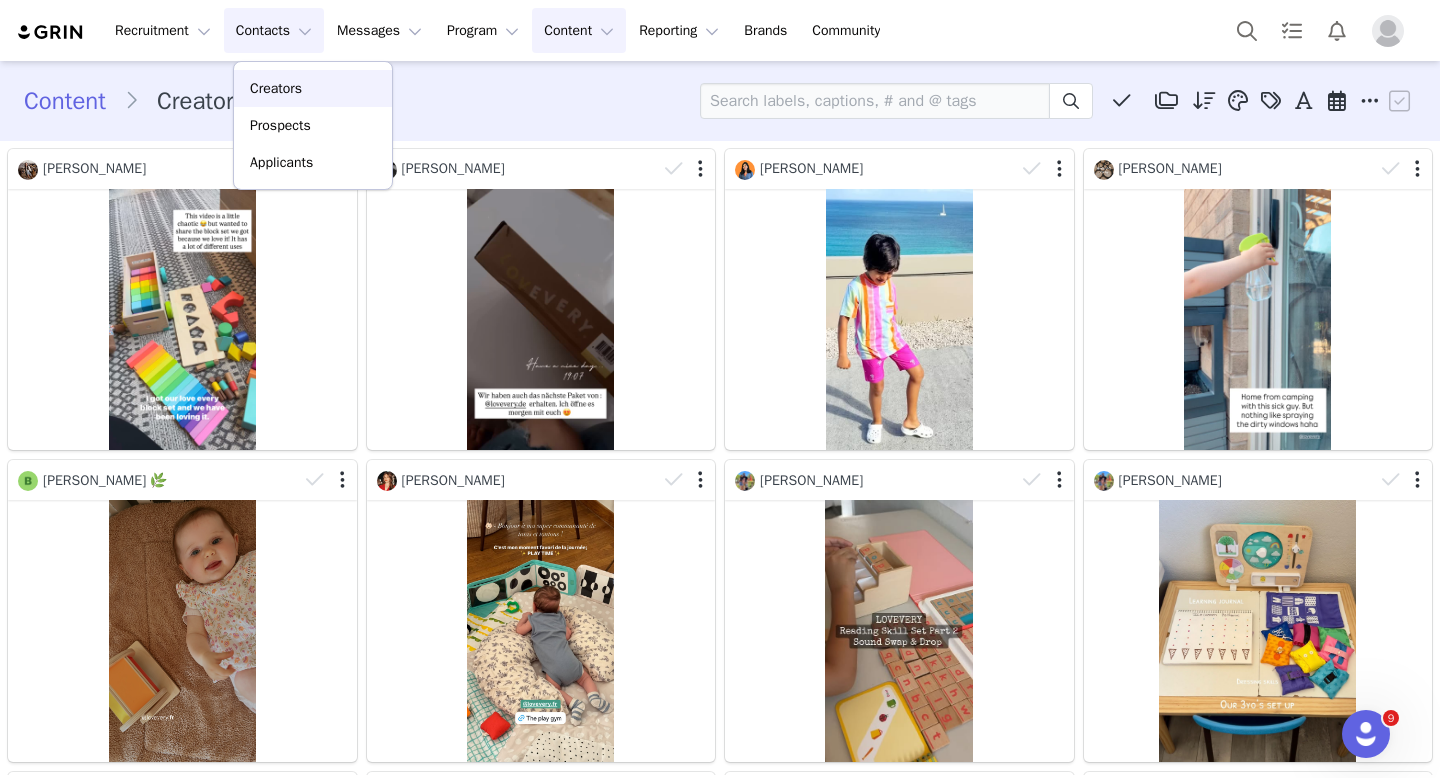 click on "Creators" at bounding box center (276, 88) 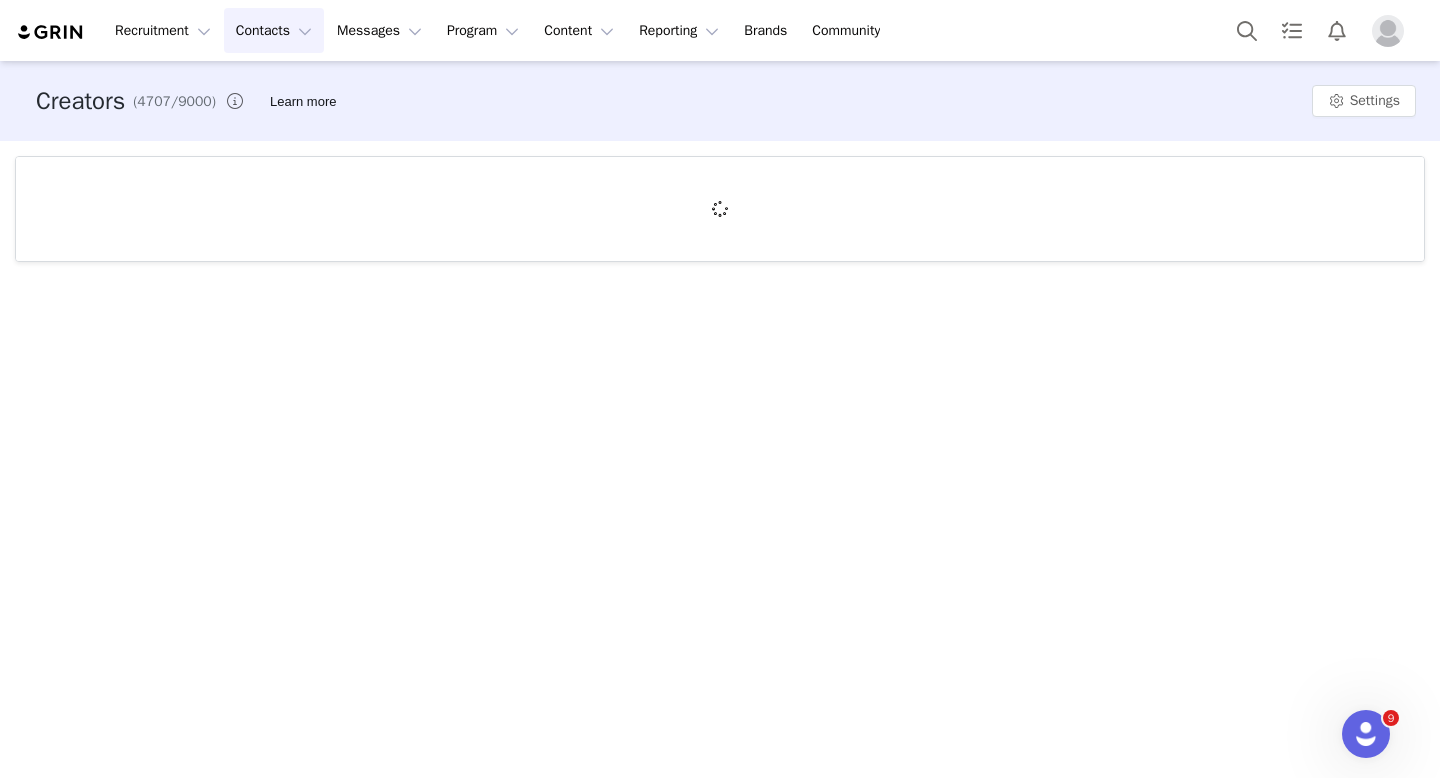 click at bounding box center (719, 208) 